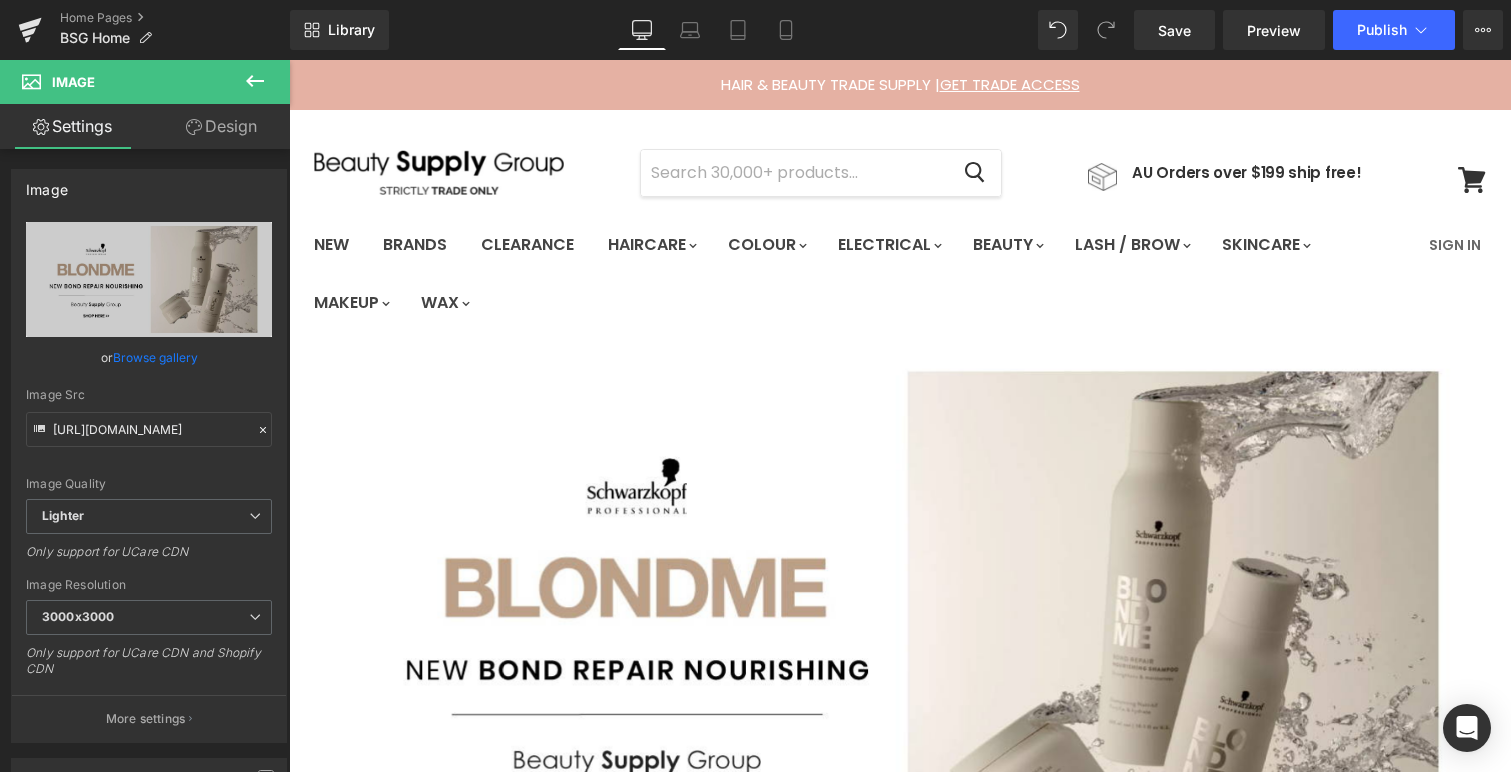 scroll, scrollTop: 0, scrollLeft: 0, axis: both 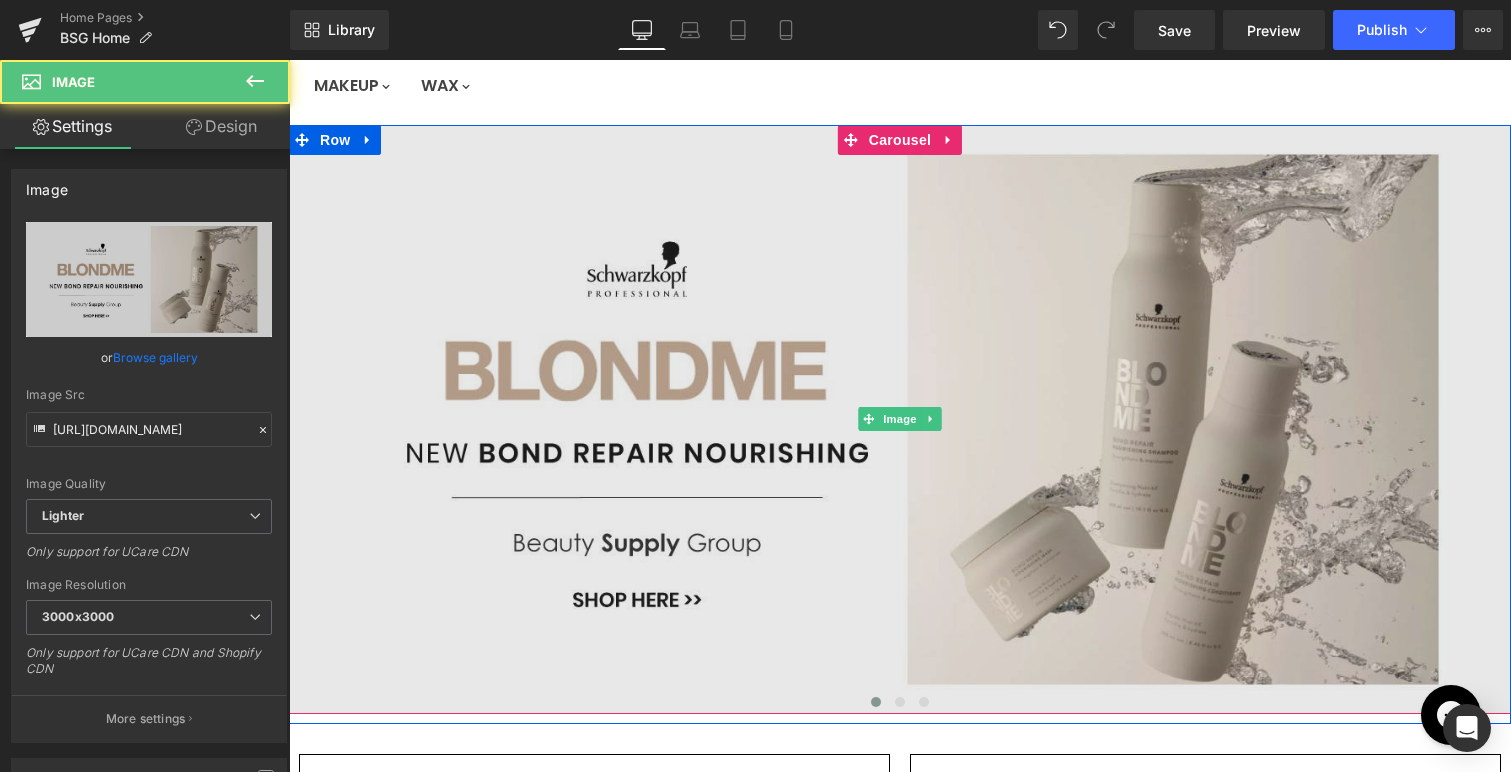 click at bounding box center [900, 420] 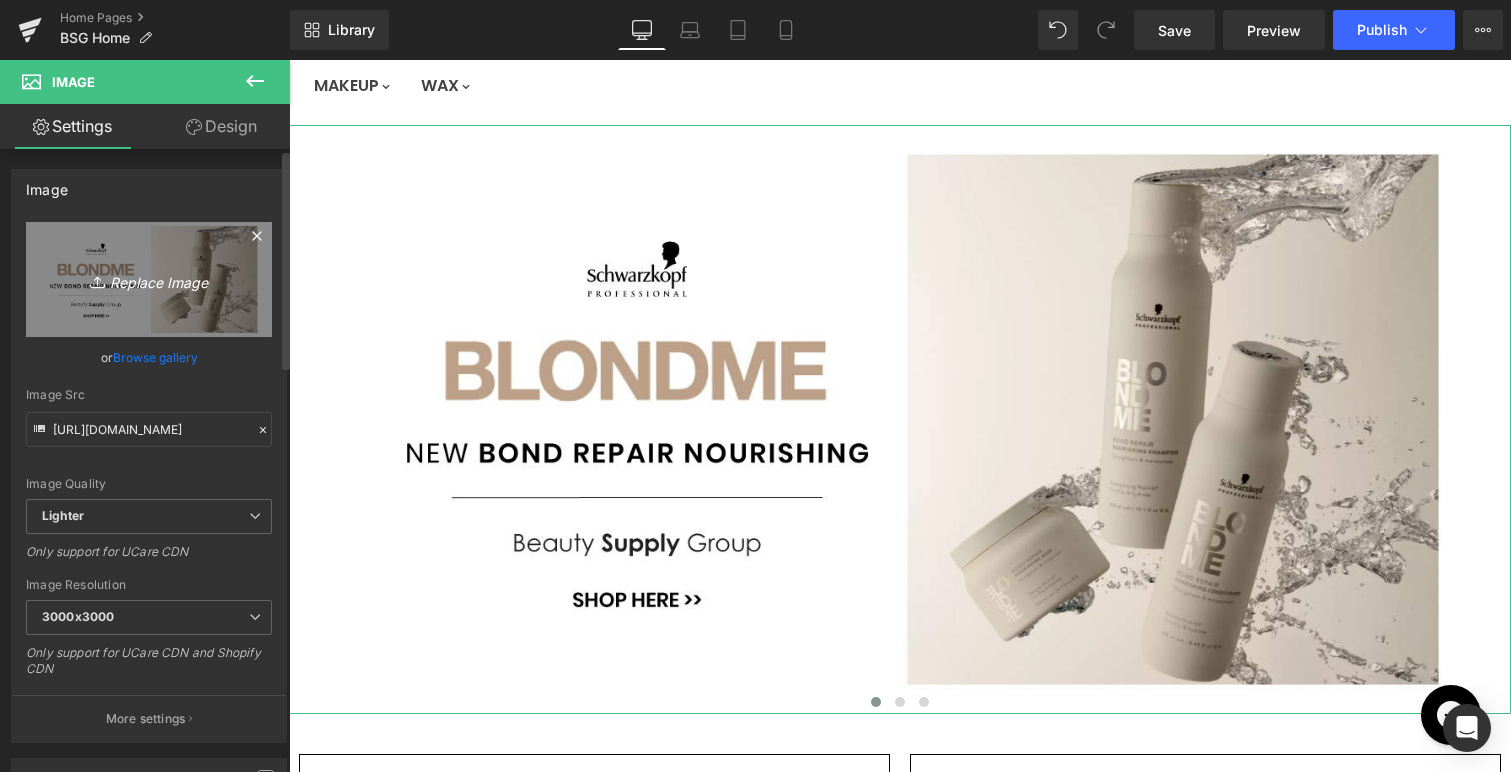 click on "Replace Image" at bounding box center [149, 279] 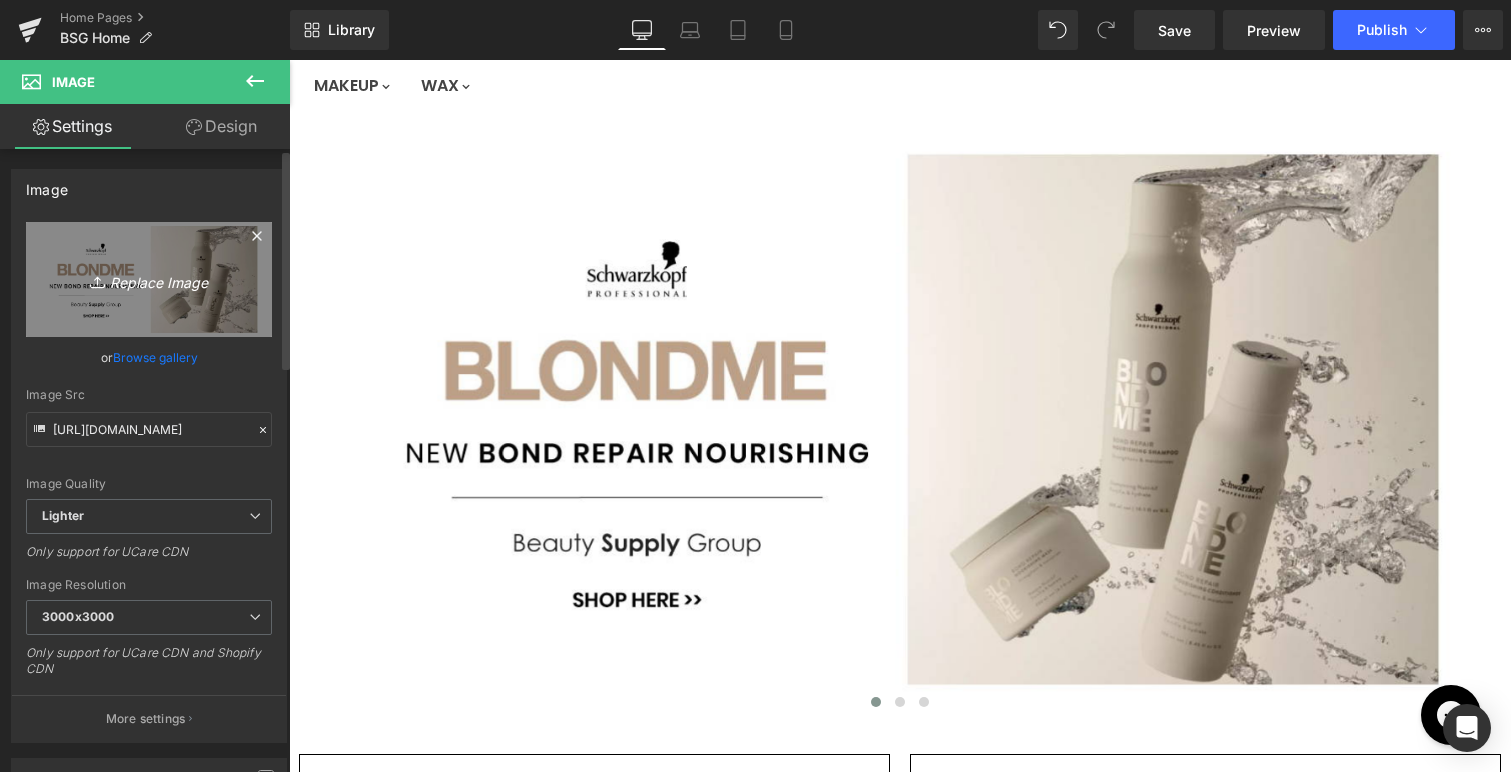 type on "C:\fakepath\BSG-HELLO-BLEACH.jpg" 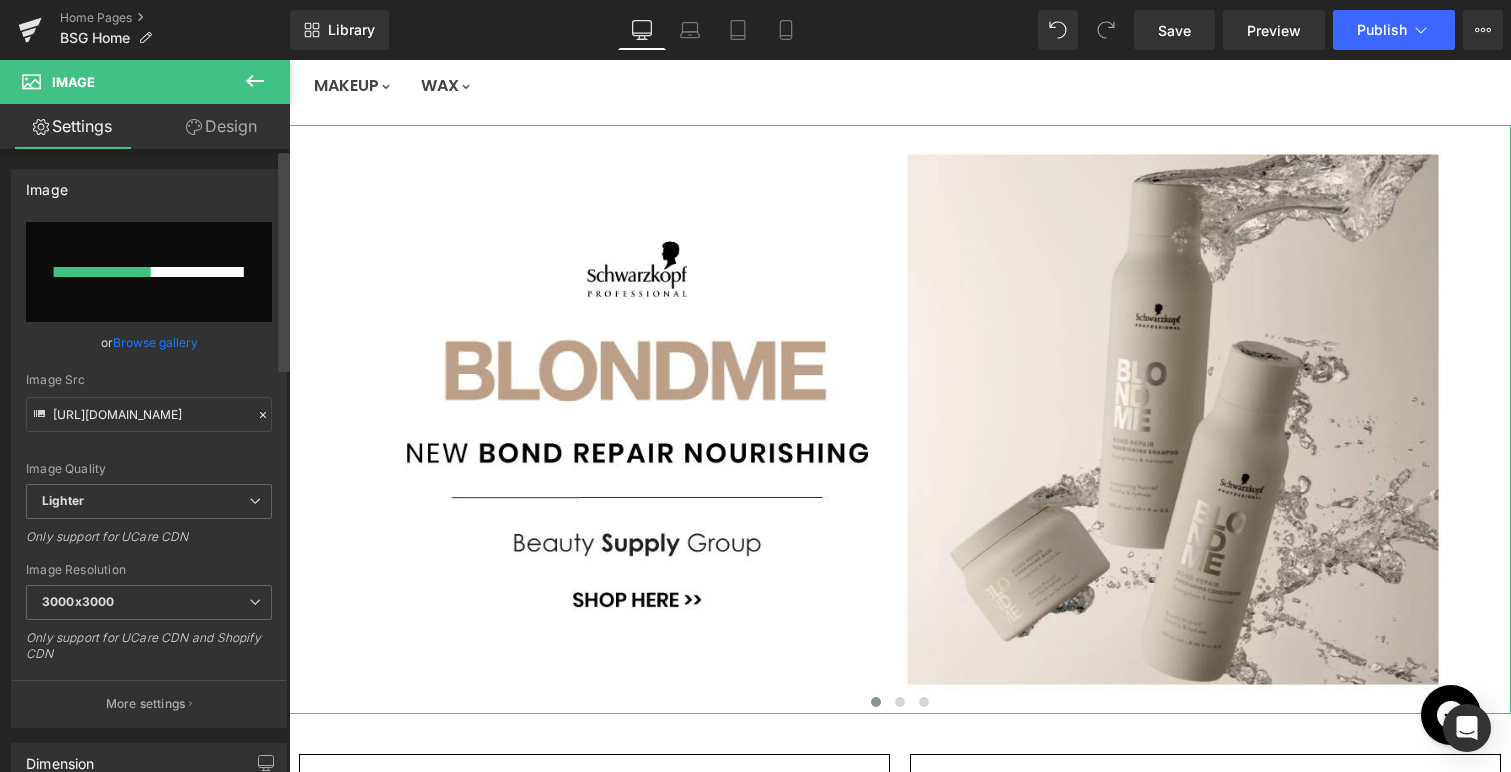 type 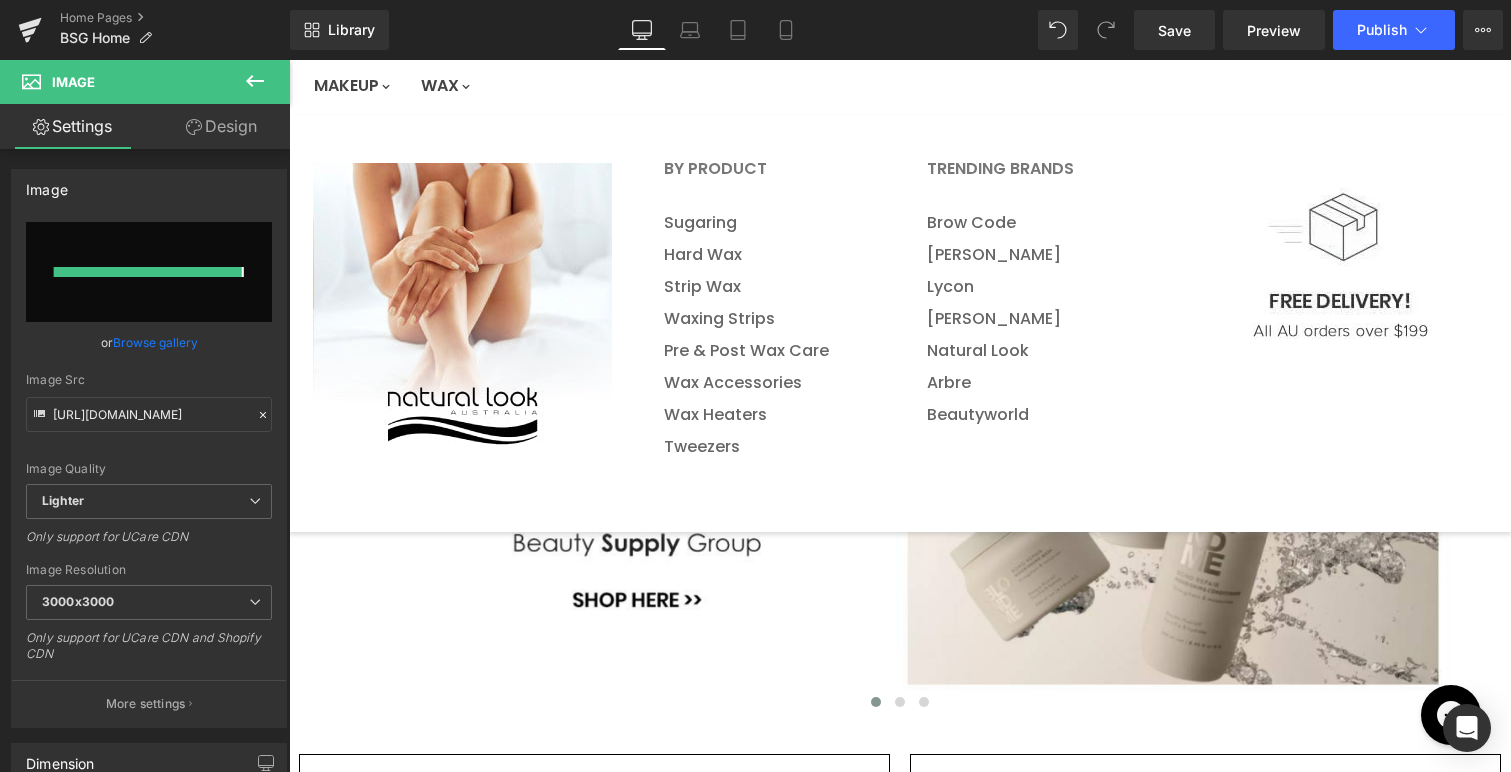 type on "[URL][DOMAIN_NAME]" 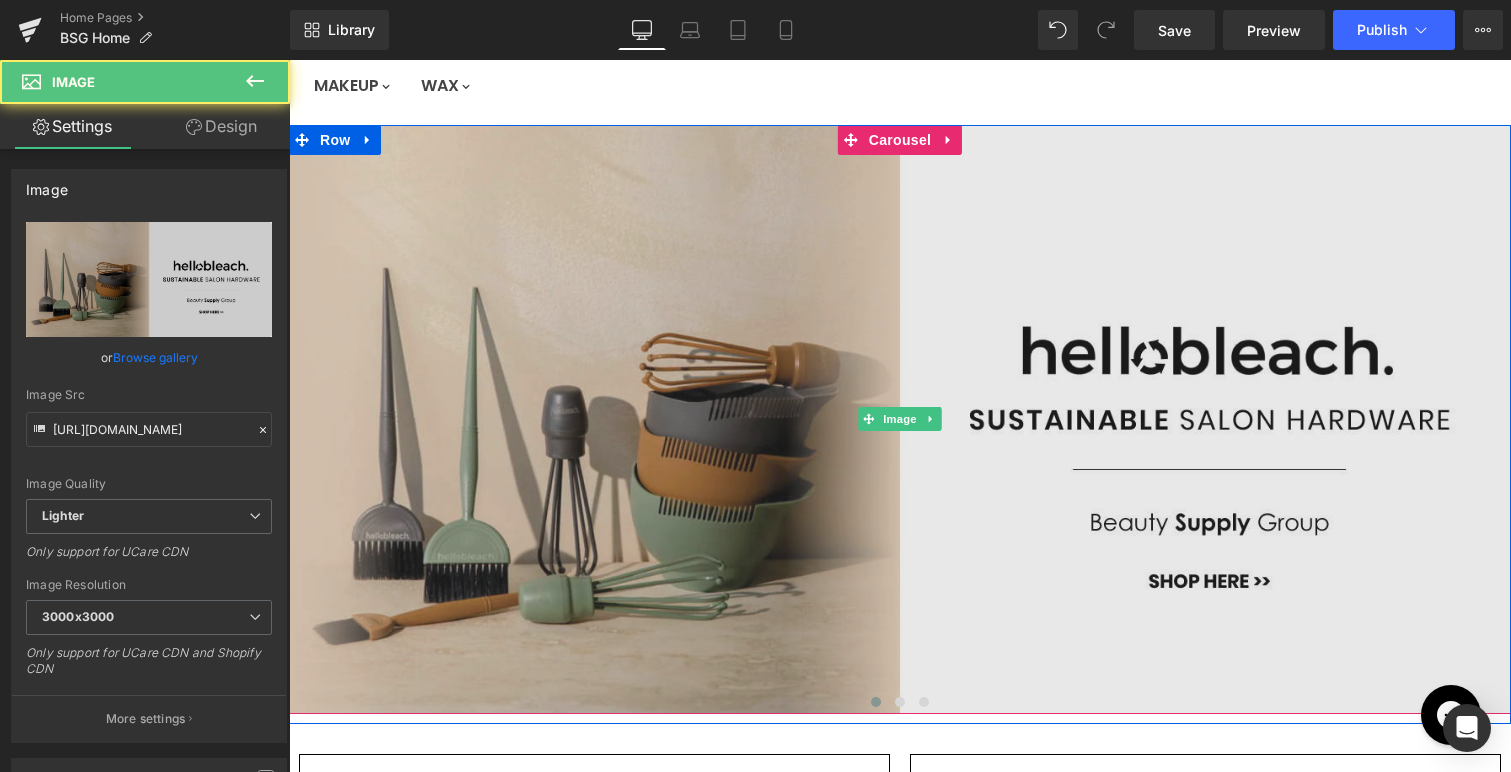 click at bounding box center (900, 420) 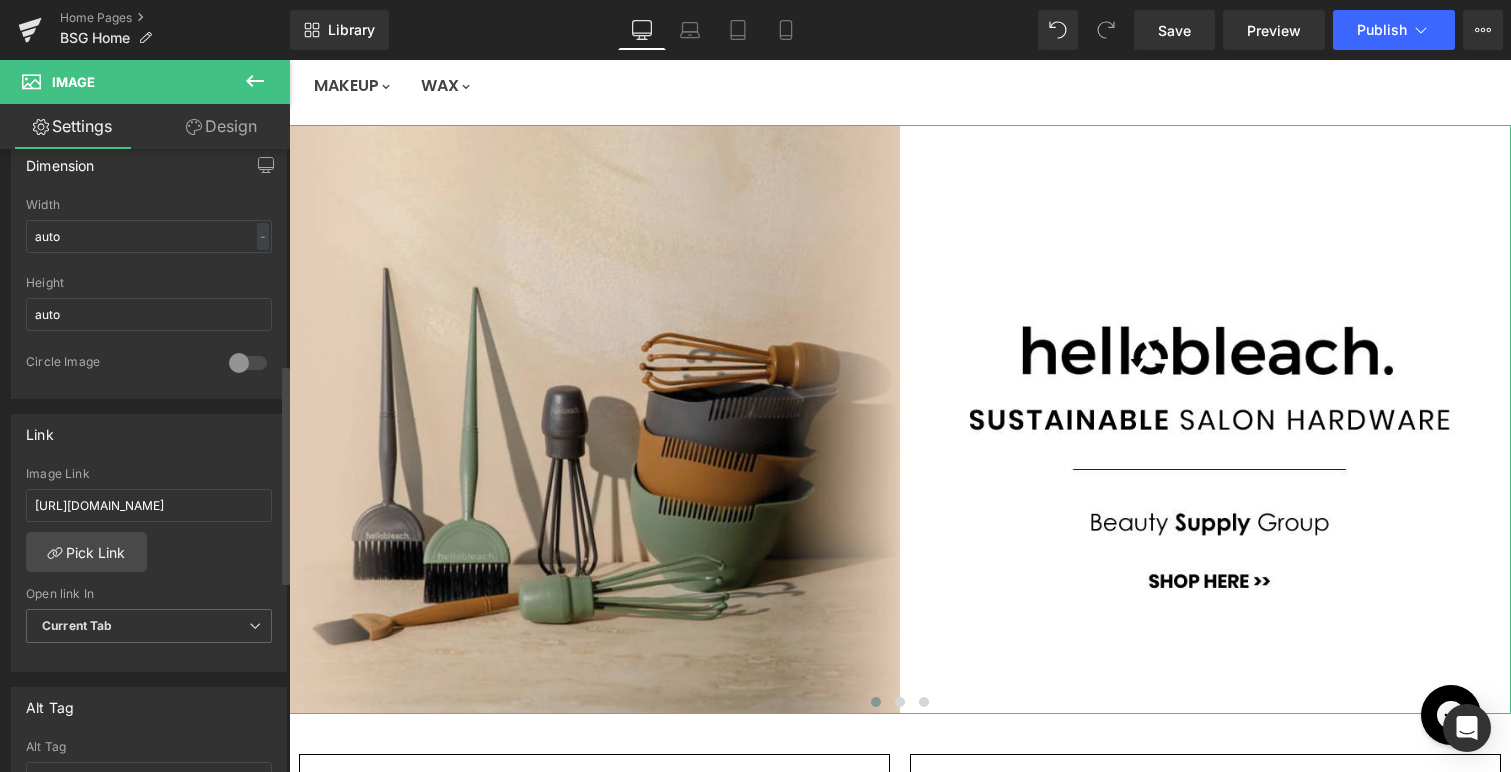 scroll, scrollTop: 620, scrollLeft: 0, axis: vertical 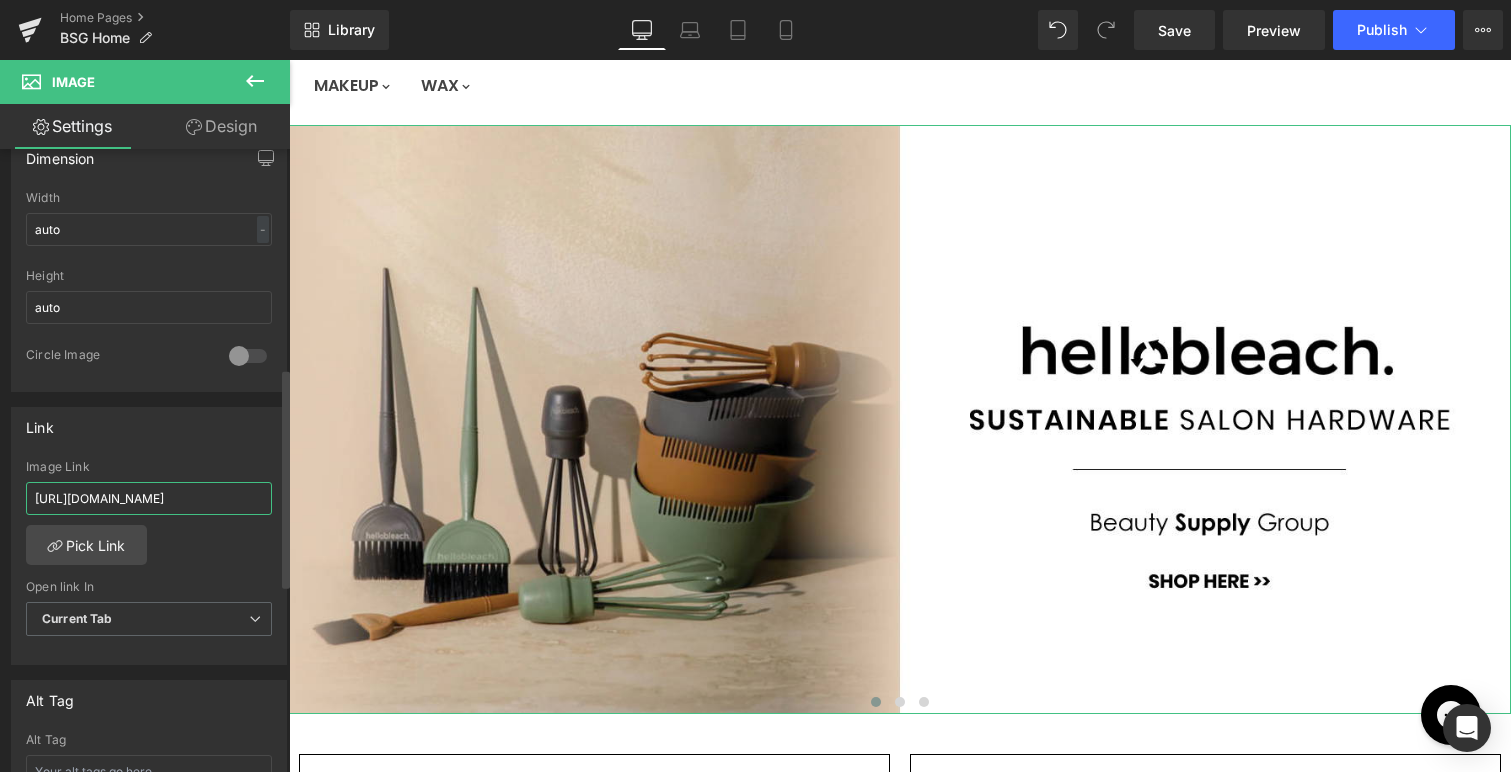 click on "[URL][DOMAIN_NAME]" at bounding box center [149, 498] 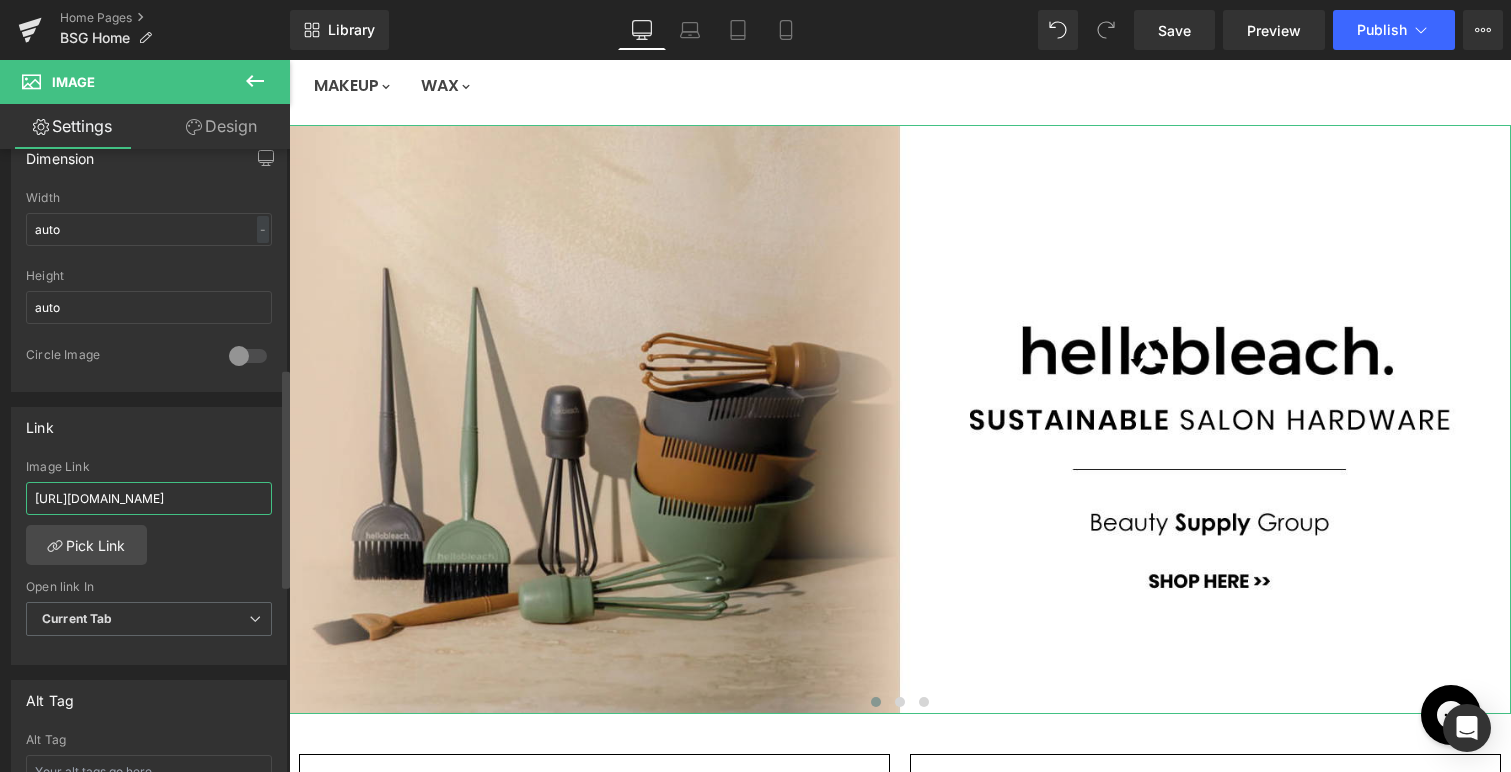 click on "[URL][DOMAIN_NAME]" at bounding box center (149, 498) 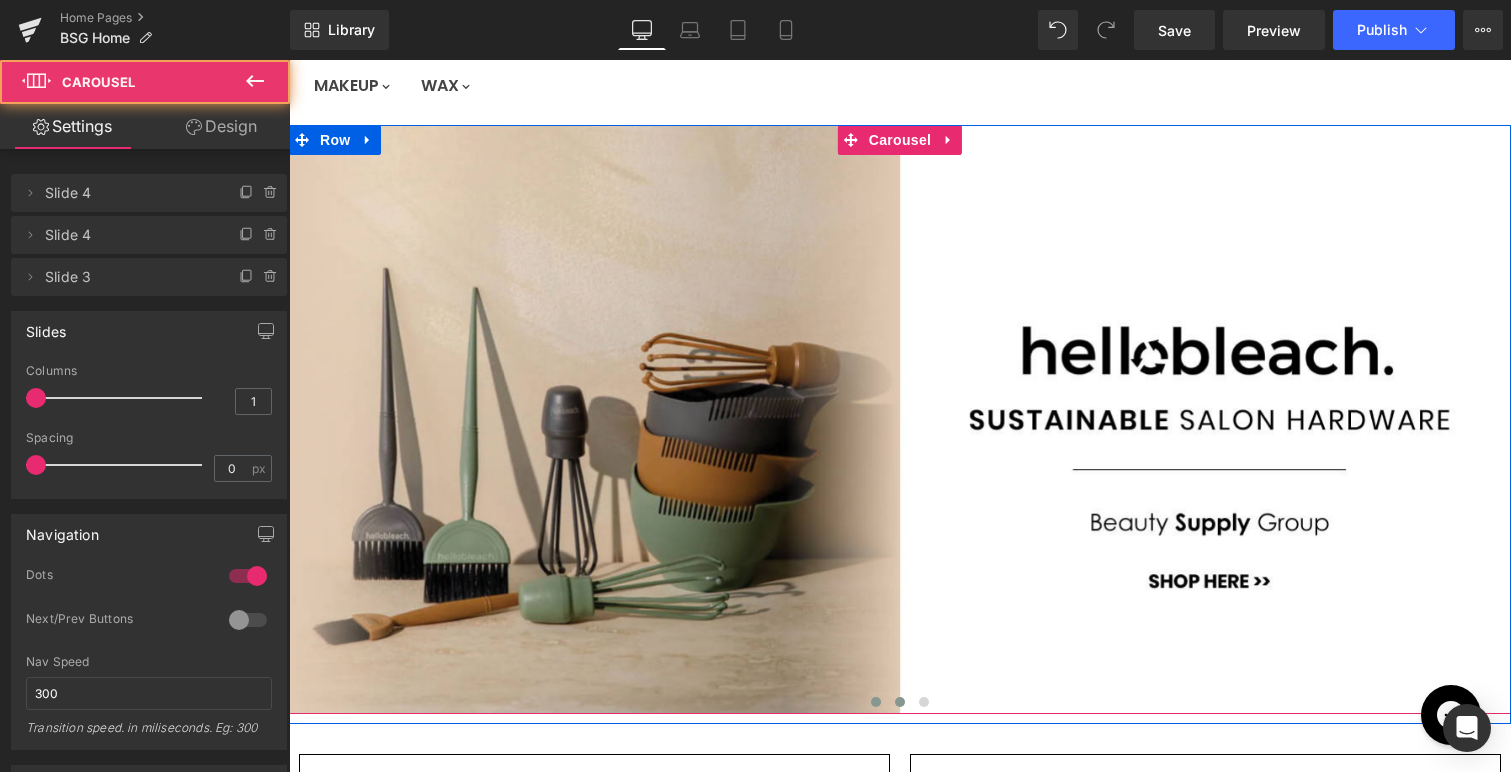 click at bounding box center [900, 702] 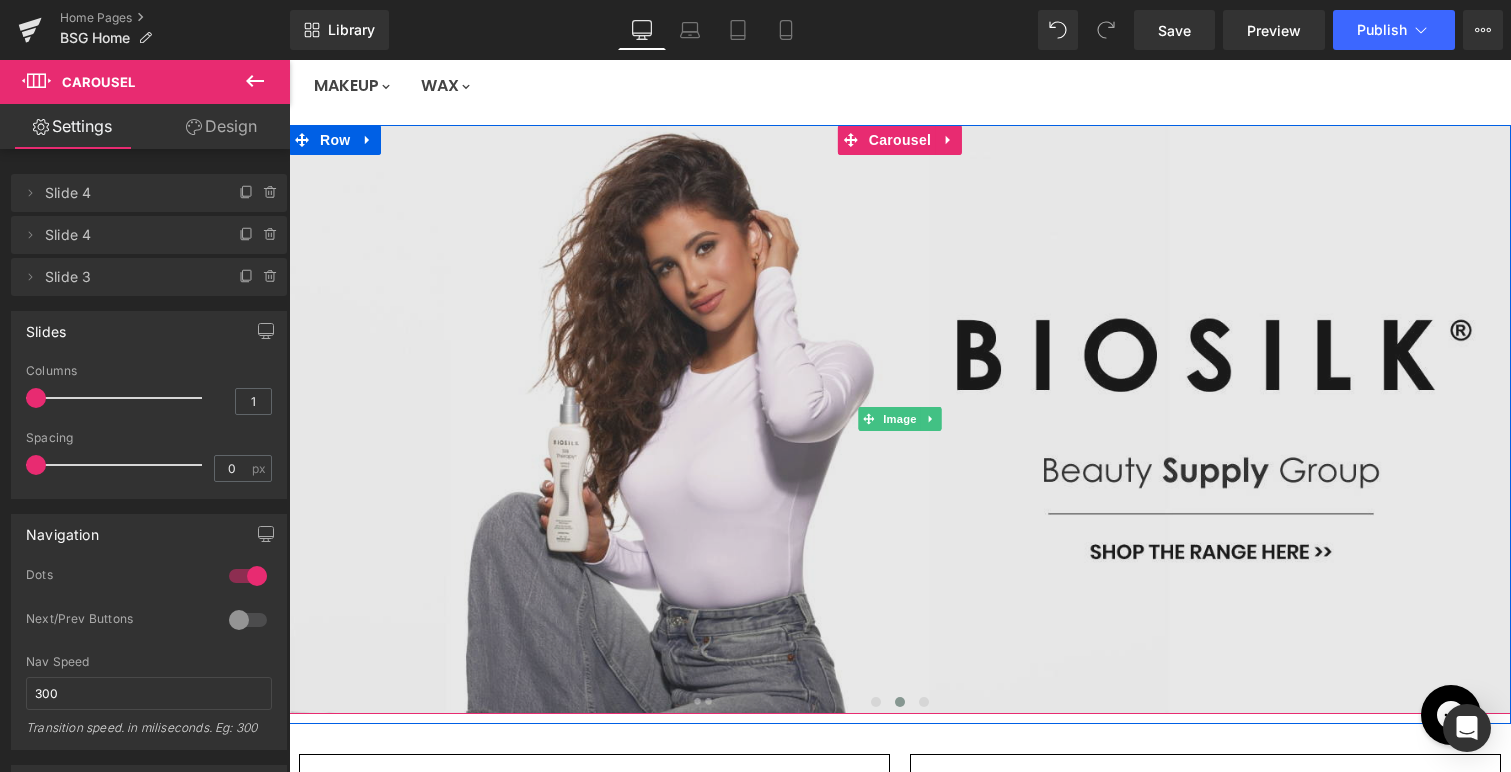 click at bounding box center (900, 420) 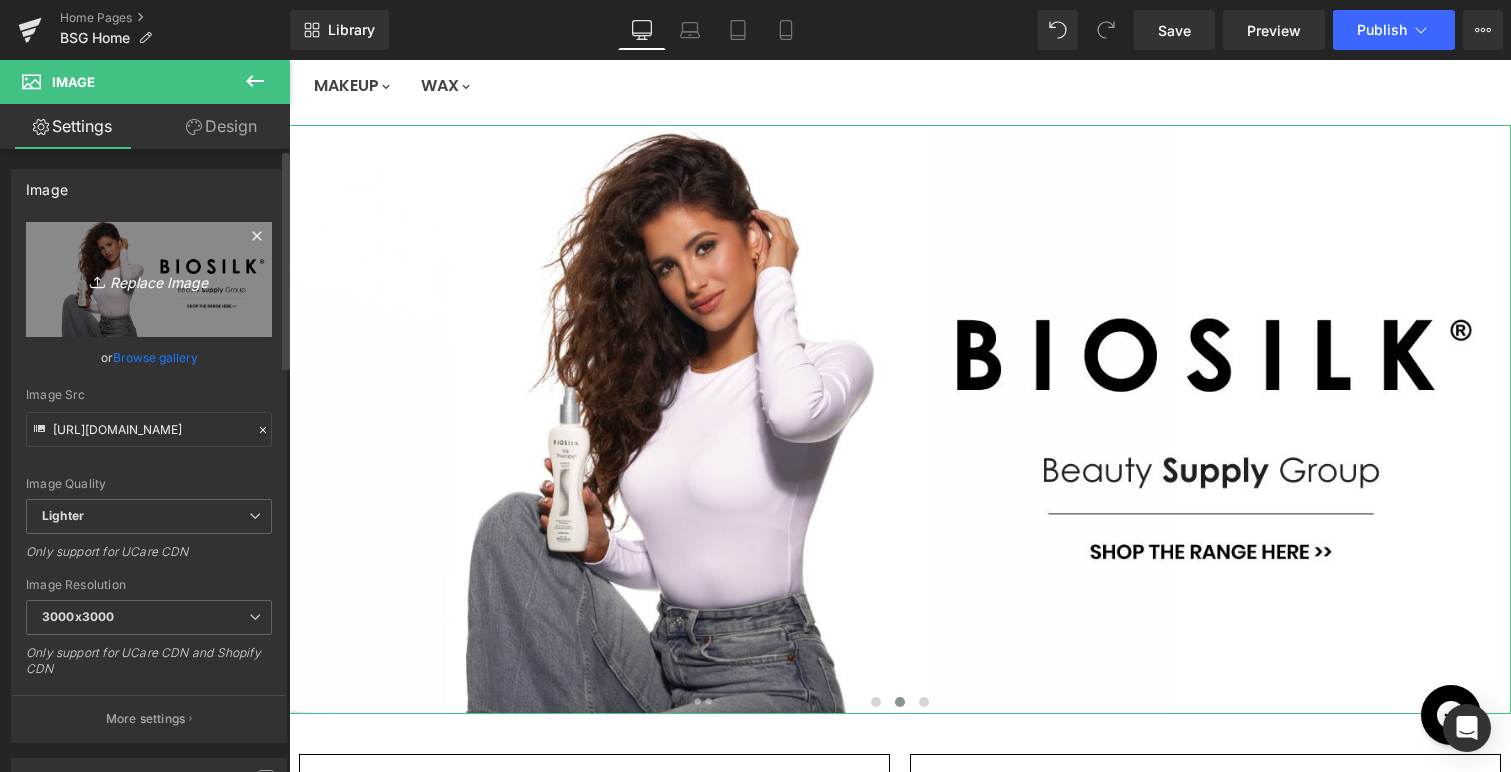 click on "Replace Image" at bounding box center (149, 279) 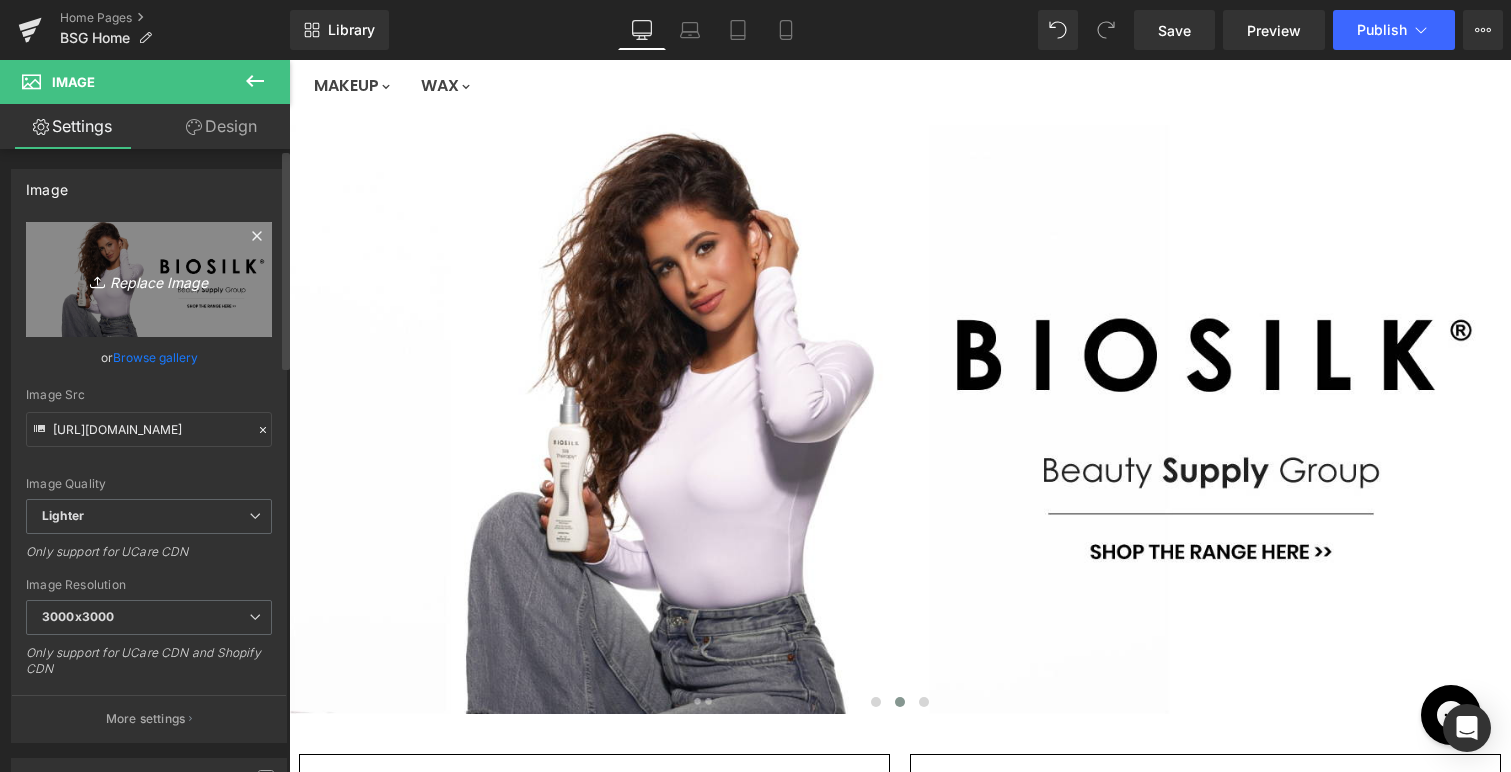 type on "C:\fakepath\BSG-SCHWARZCOPF22.jpg" 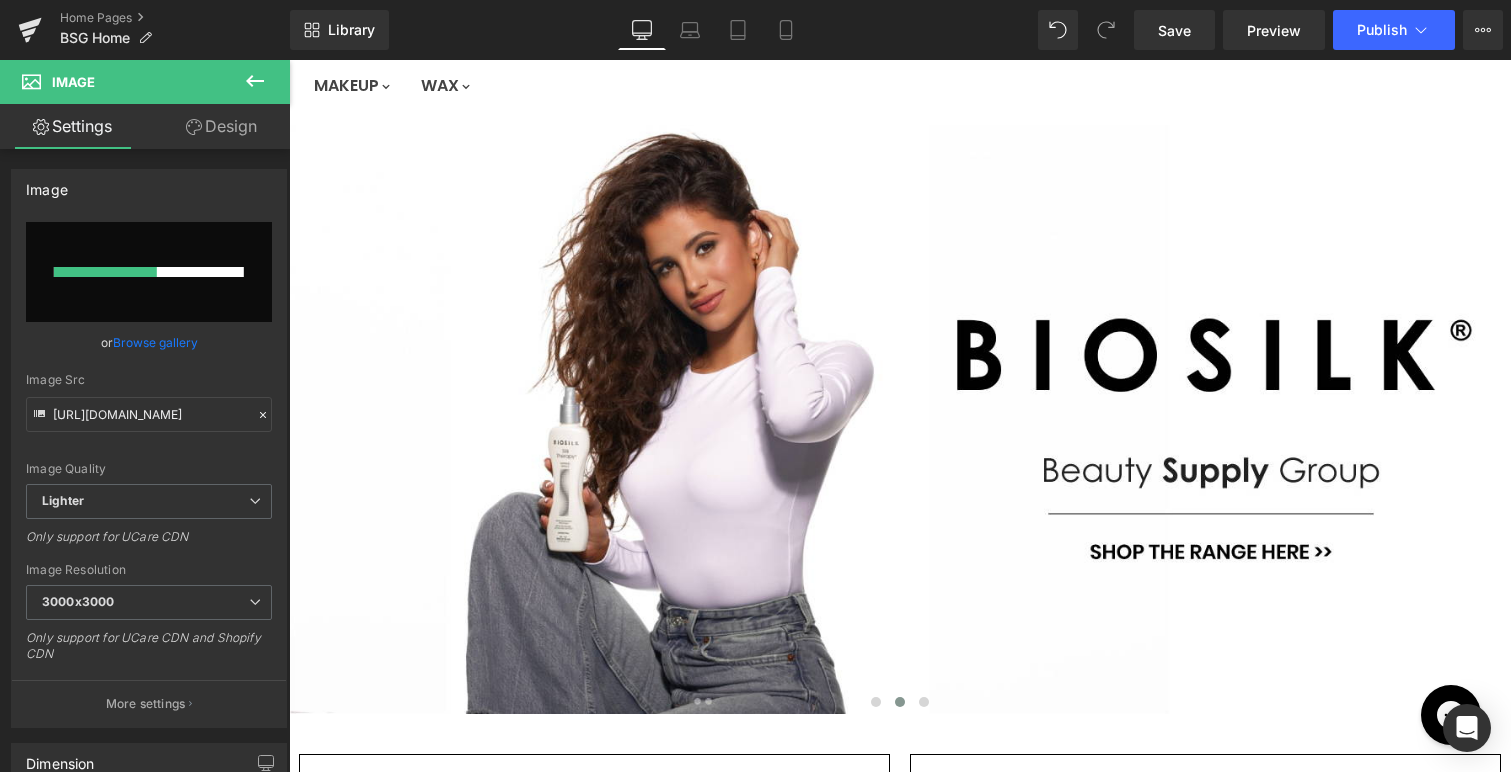 type 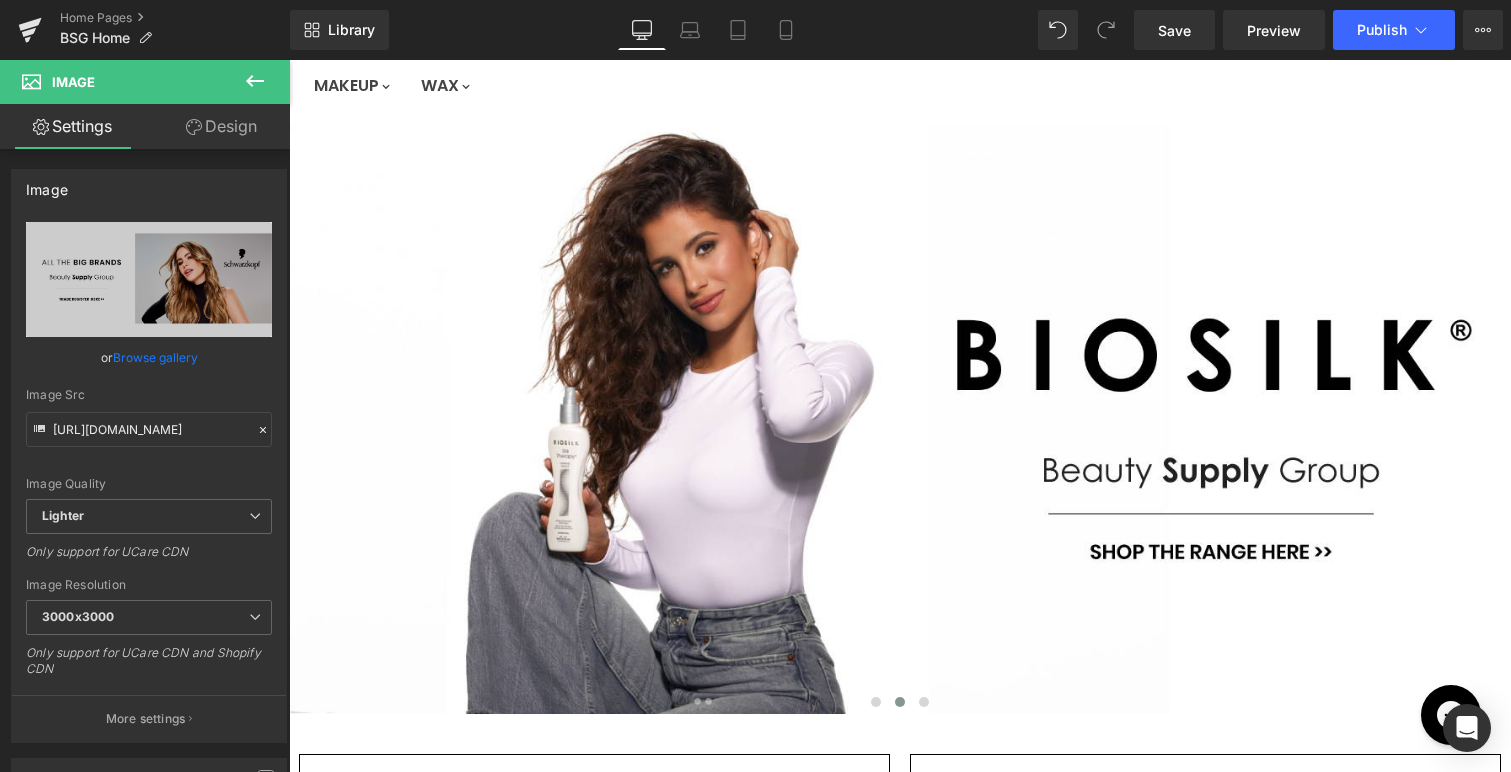 type on "[URL][DOMAIN_NAME]" 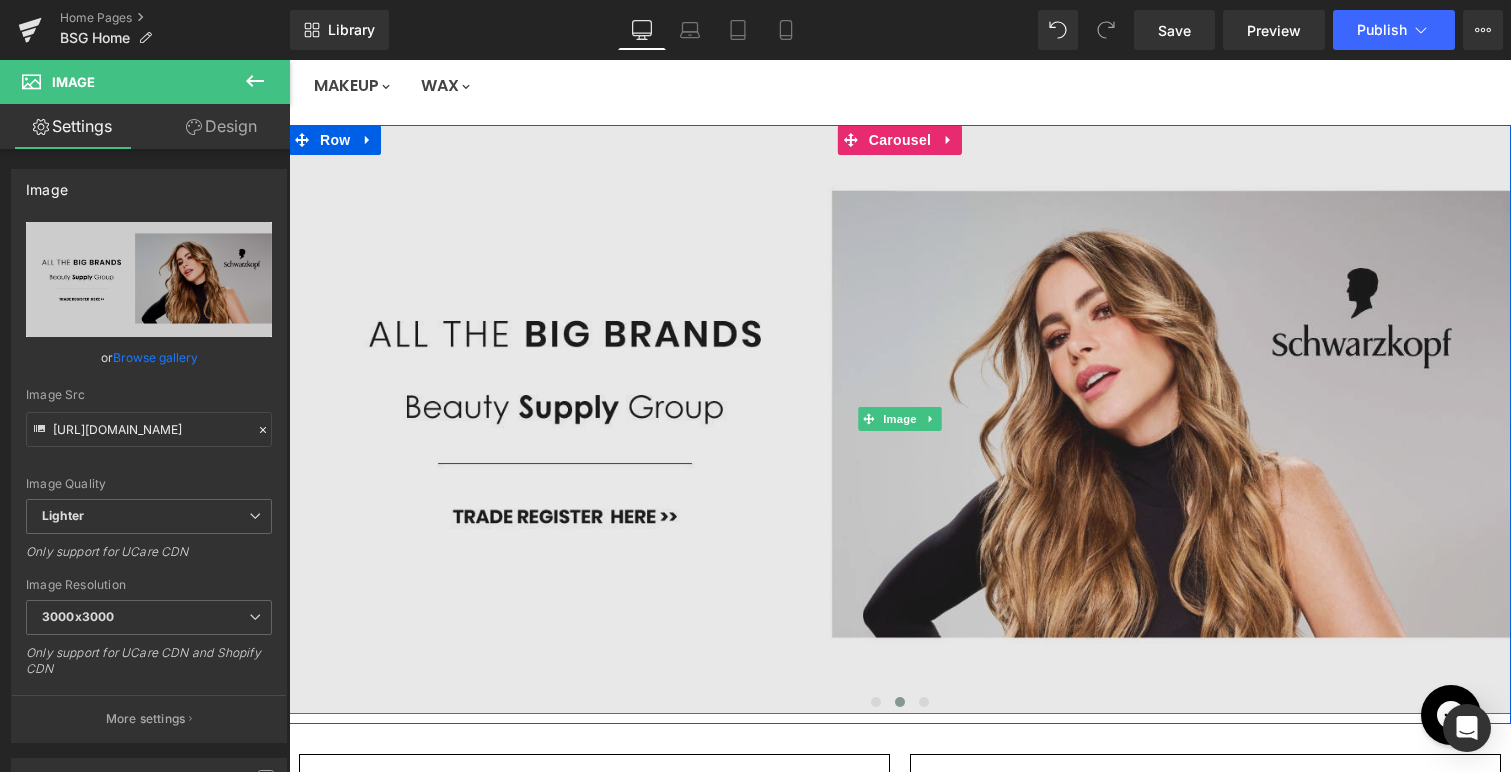 click at bounding box center [900, 420] 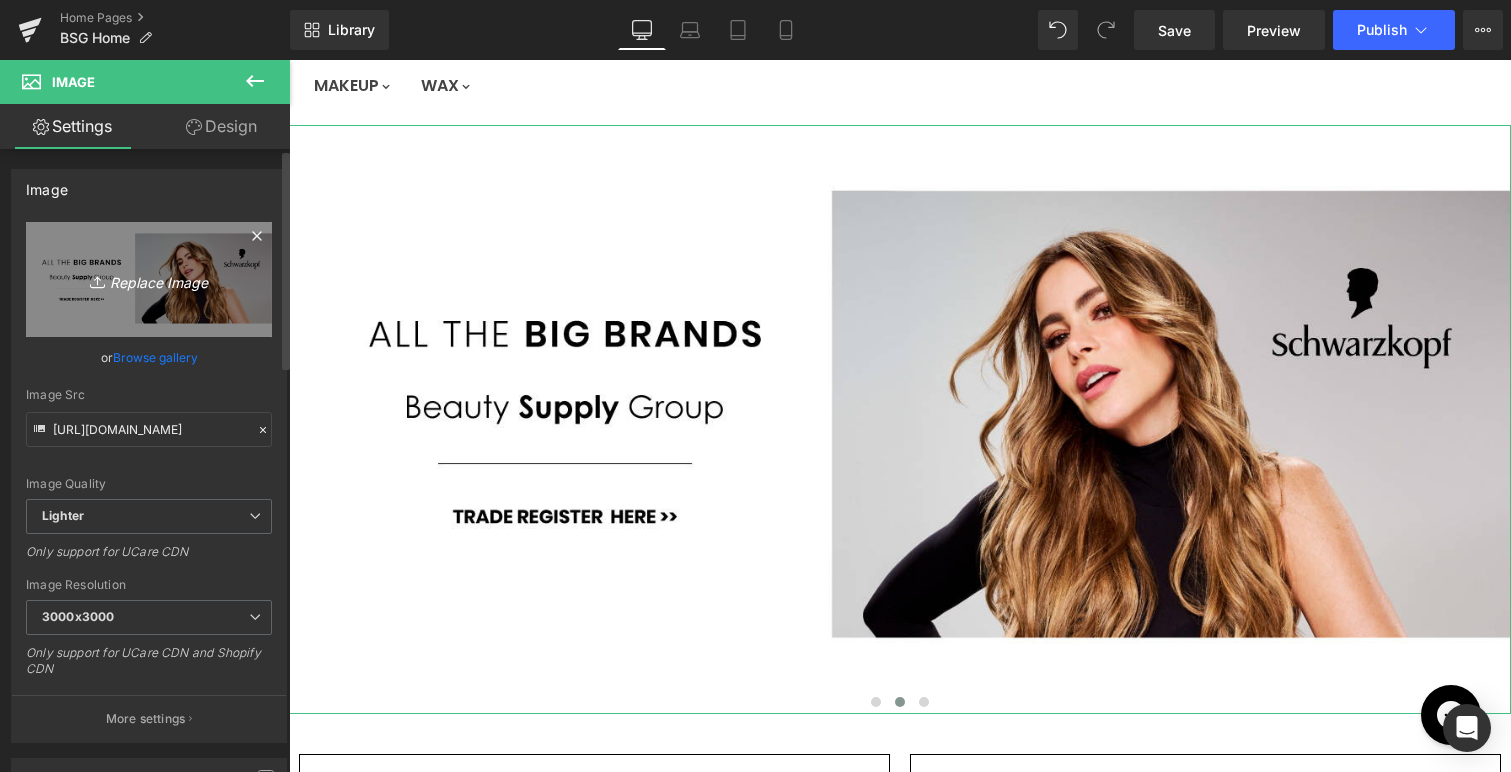 click on "Replace Image" at bounding box center (149, 279) 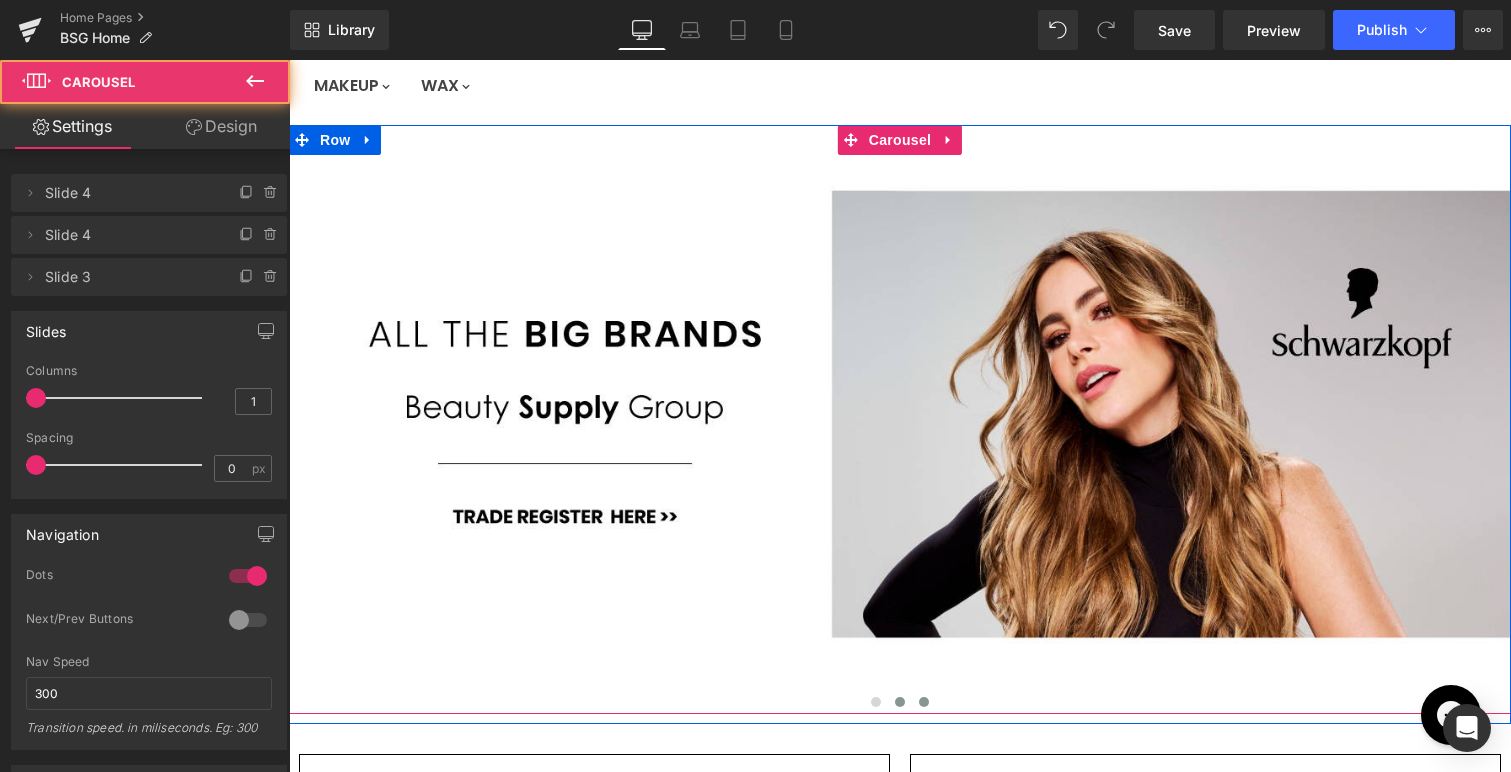 click at bounding box center [924, 702] 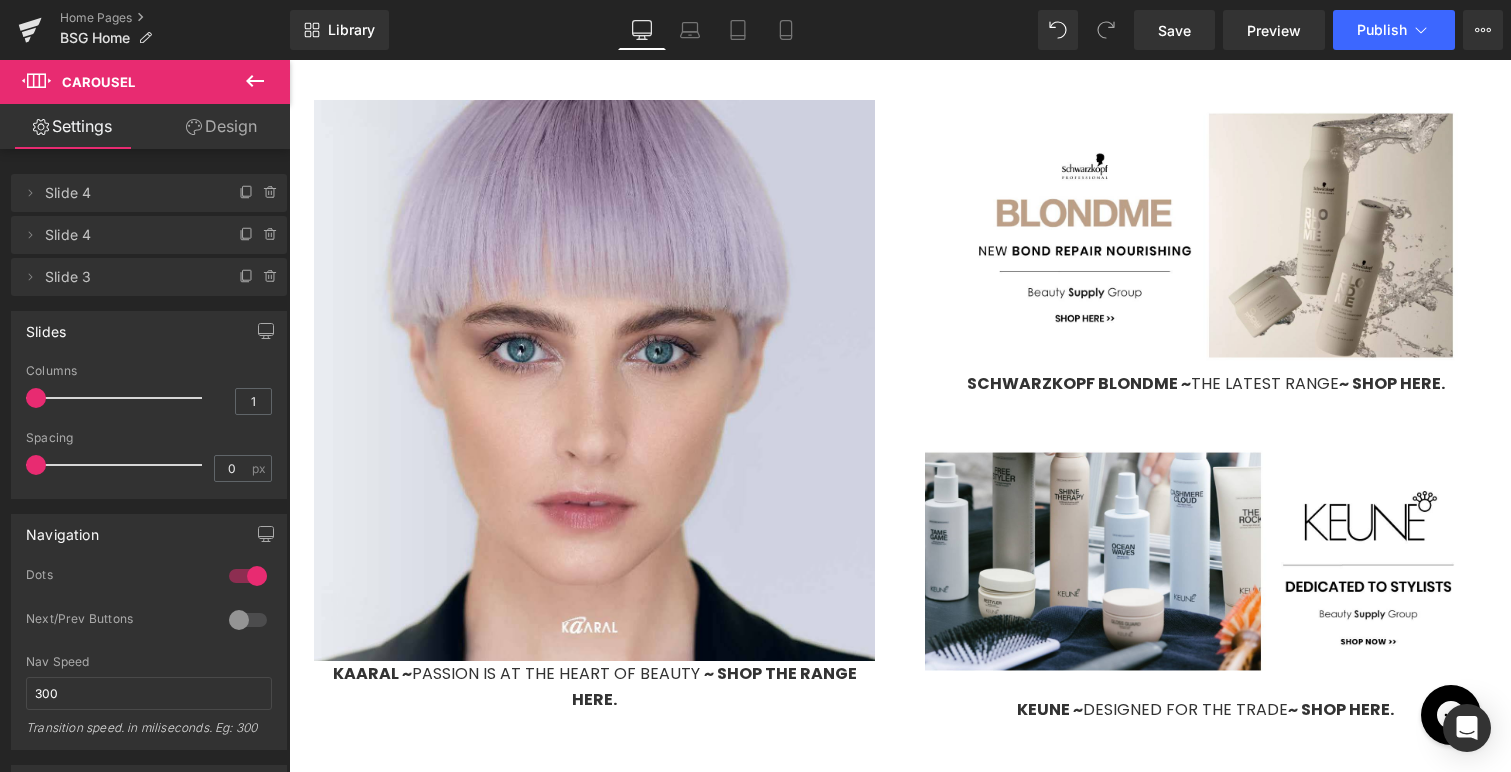 scroll, scrollTop: 1442, scrollLeft: 0, axis: vertical 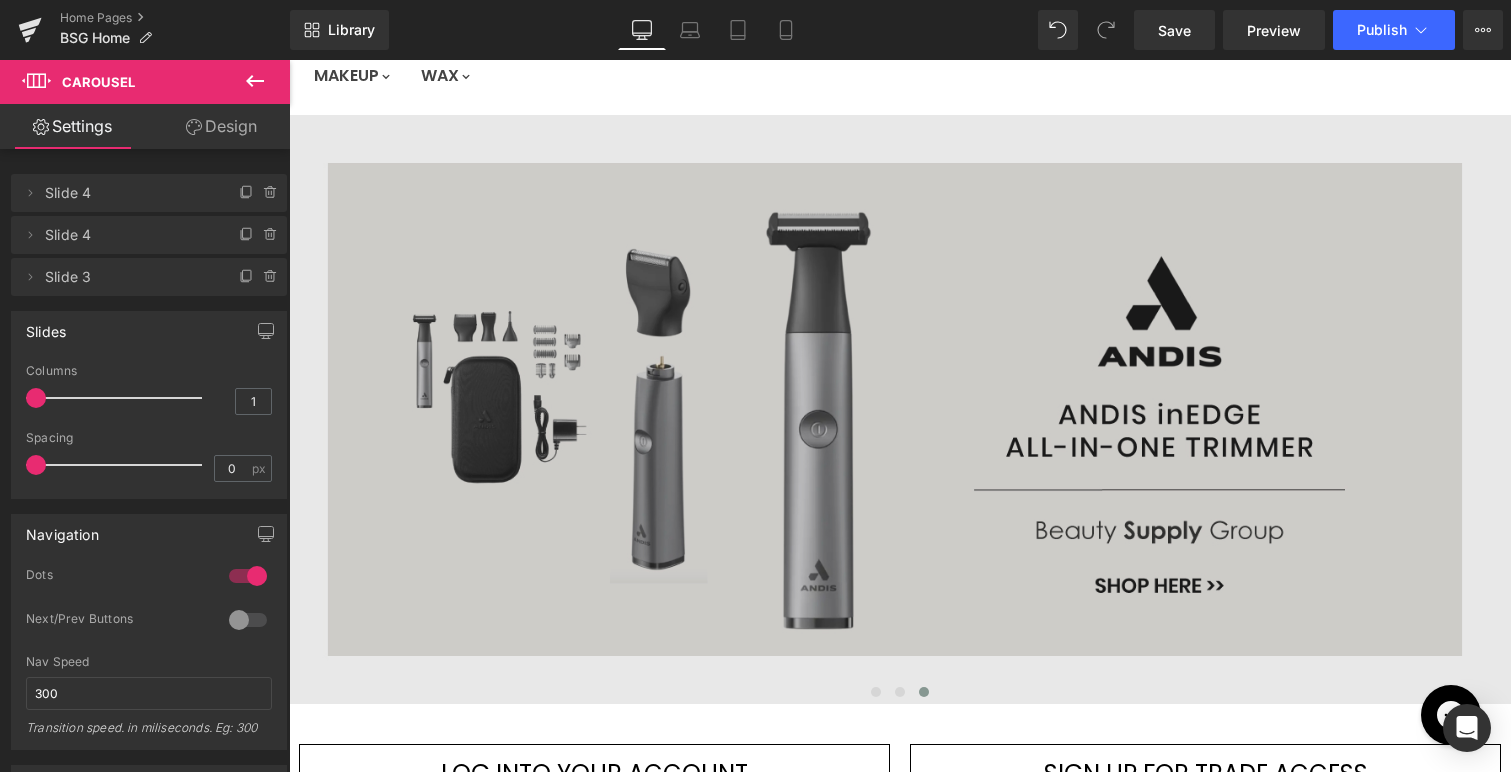 click at bounding box center [900, 410] 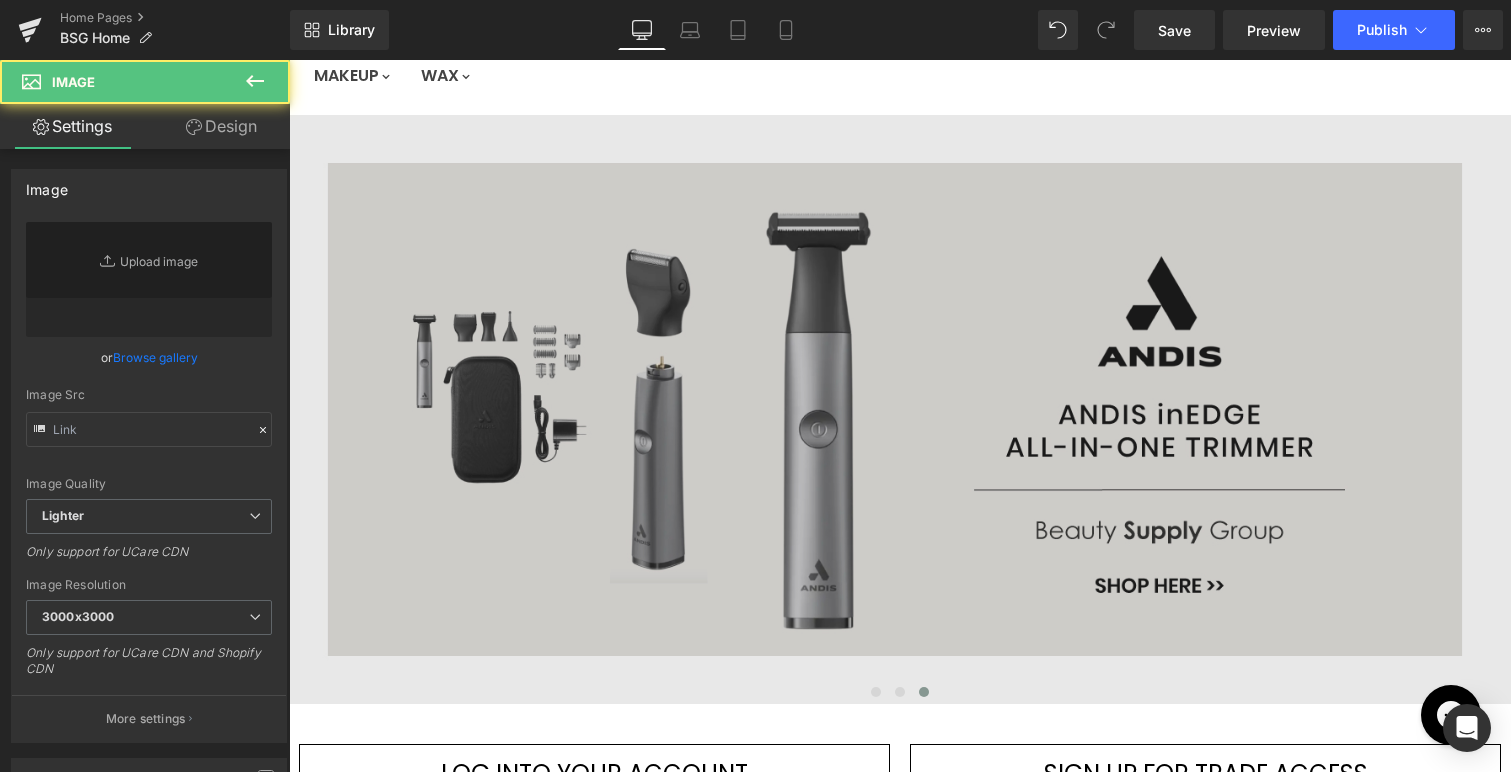 type on "[URL][DOMAIN_NAME]" 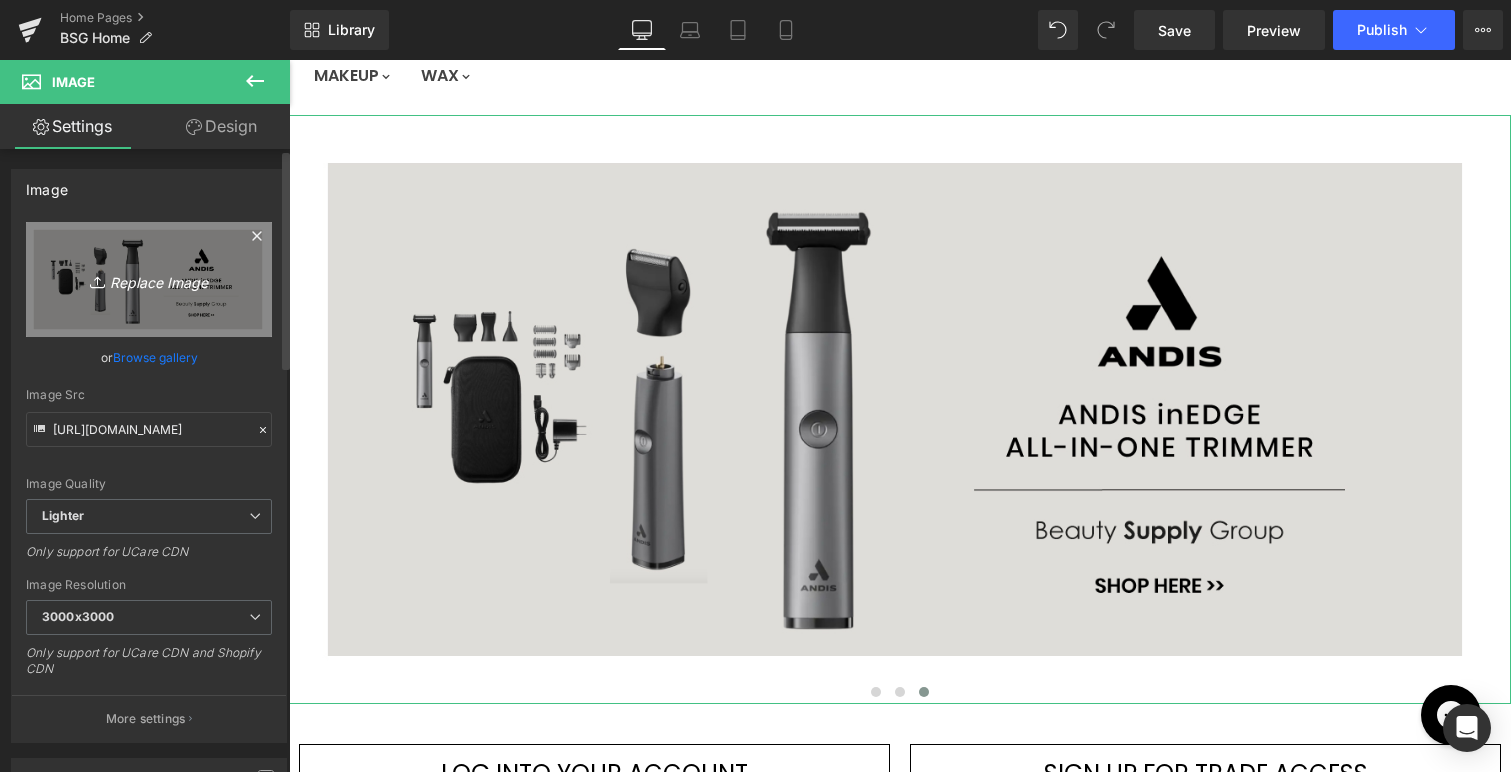 click on "Replace Image" at bounding box center [149, 279] 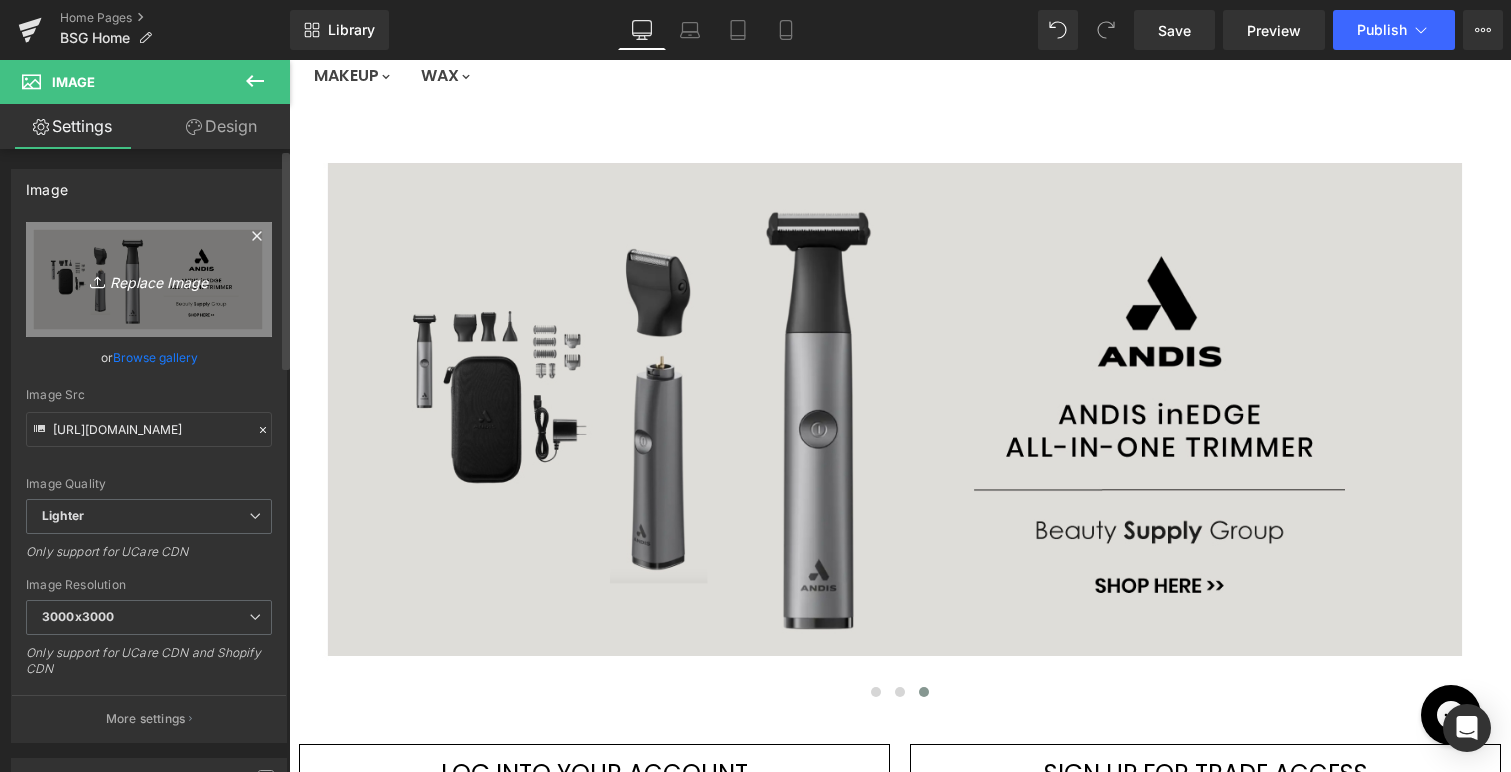 type on "C:\fakepath\BSG-[PERSON_NAME]-VAPOR.jpg" 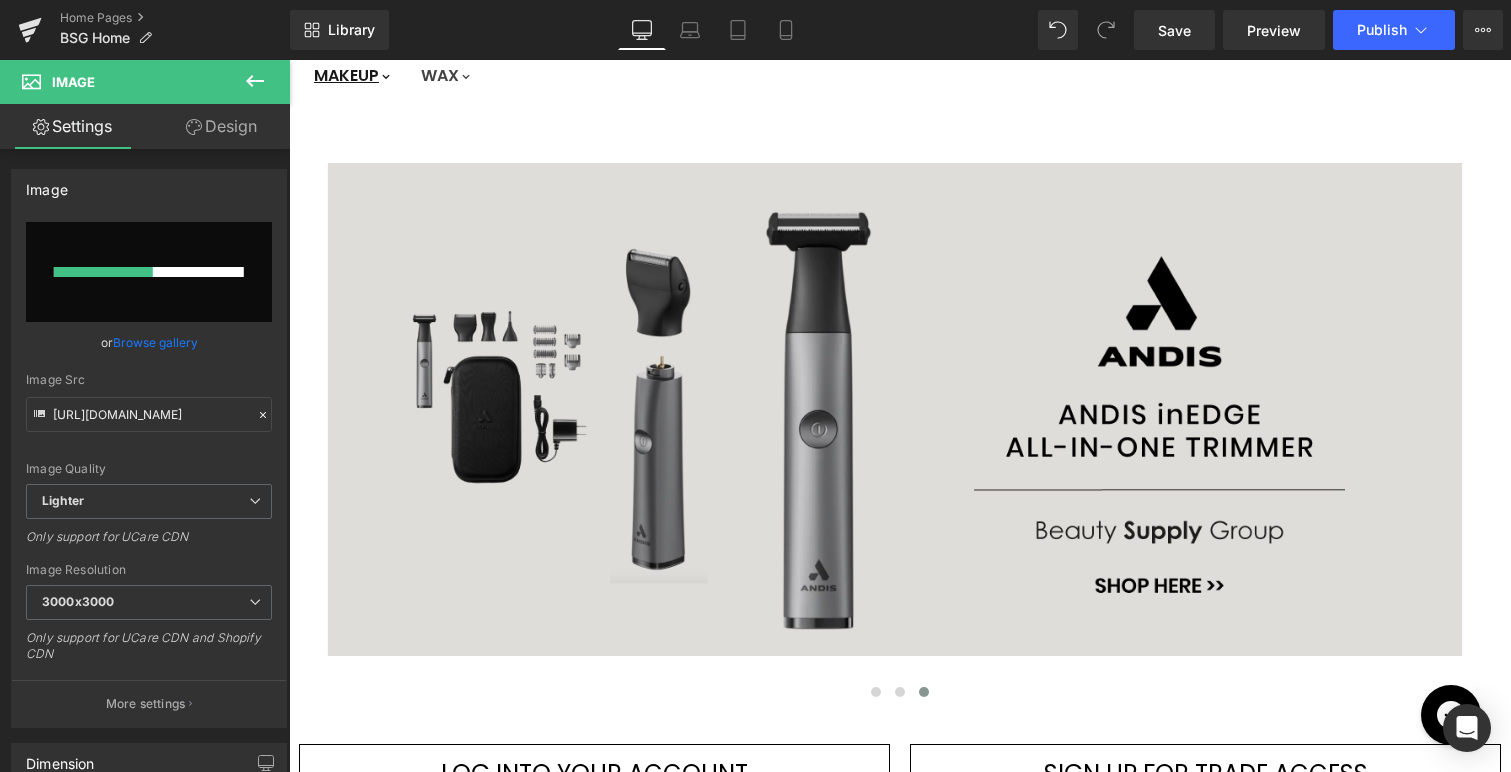 type 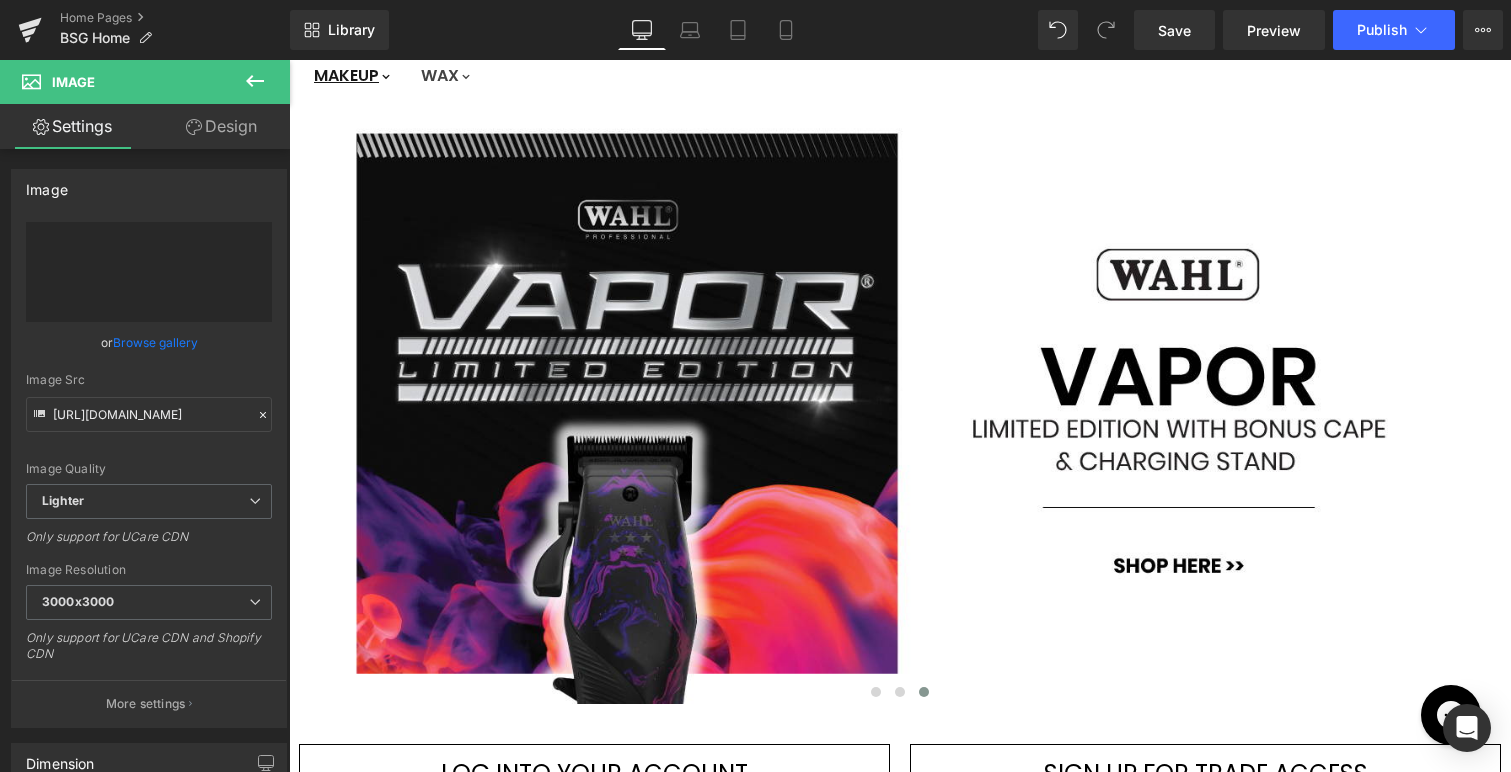 type on "[URL][DOMAIN_NAME][PERSON_NAME]" 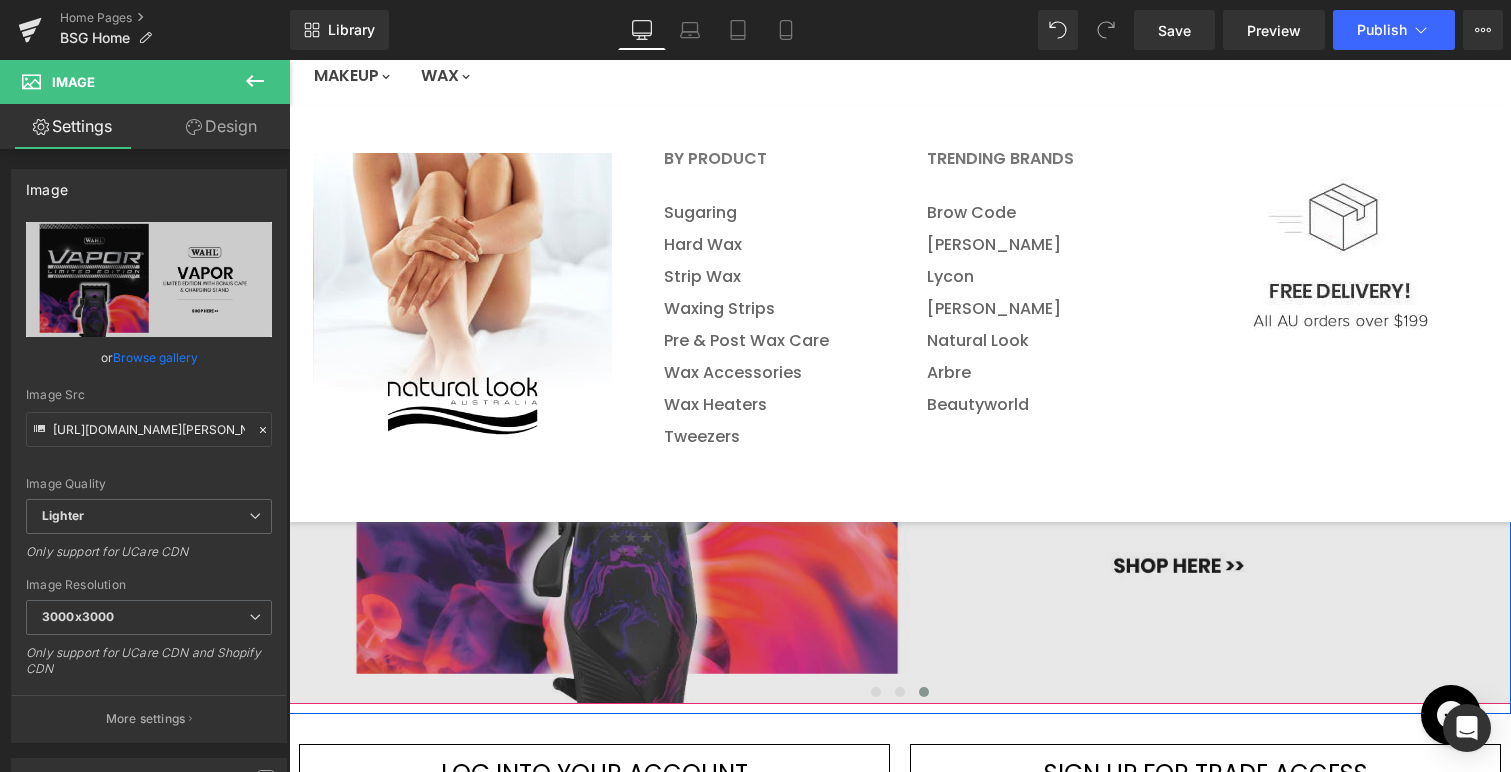 click at bounding box center [900, 410] 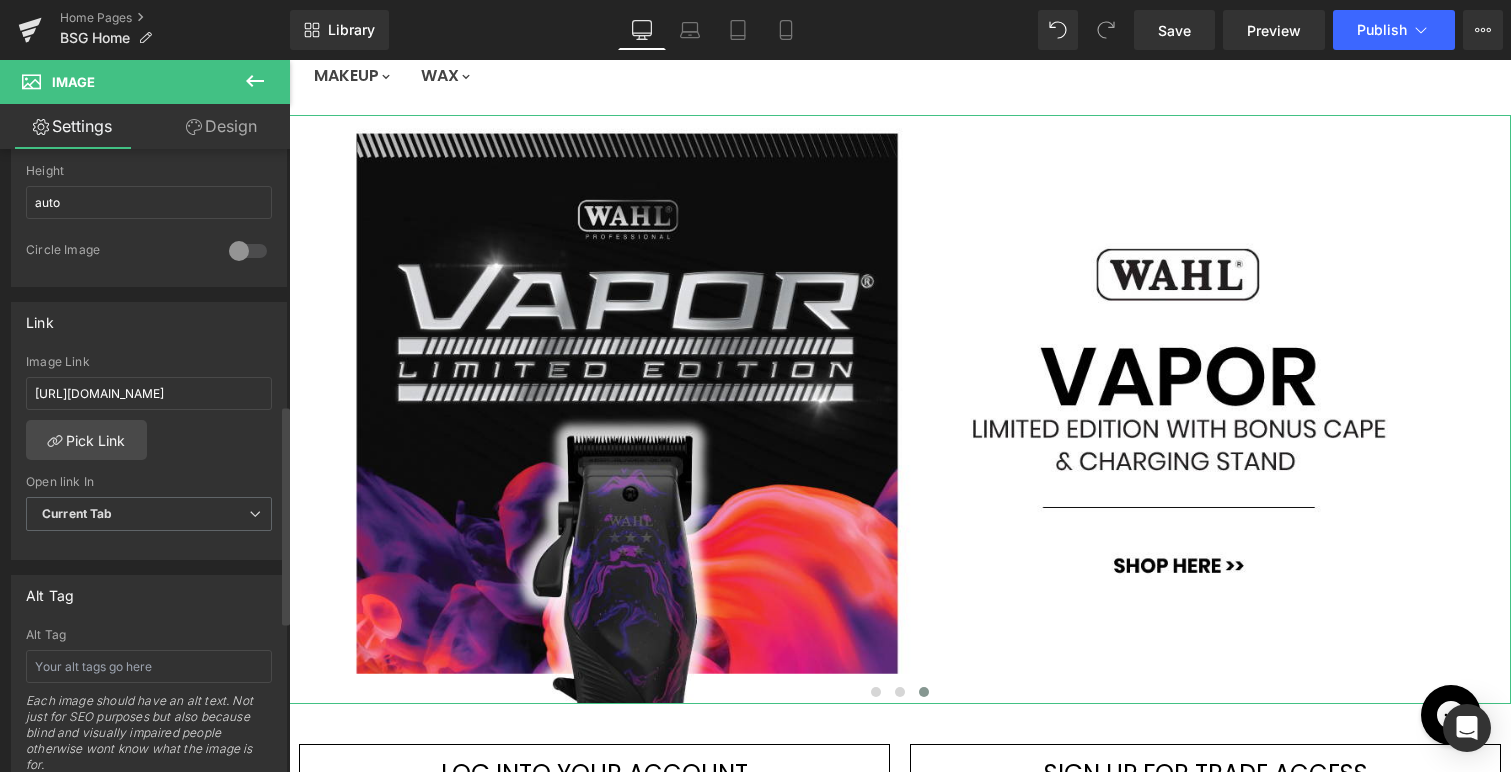scroll, scrollTop: 724, scrollLeft: 0, axis: vertical 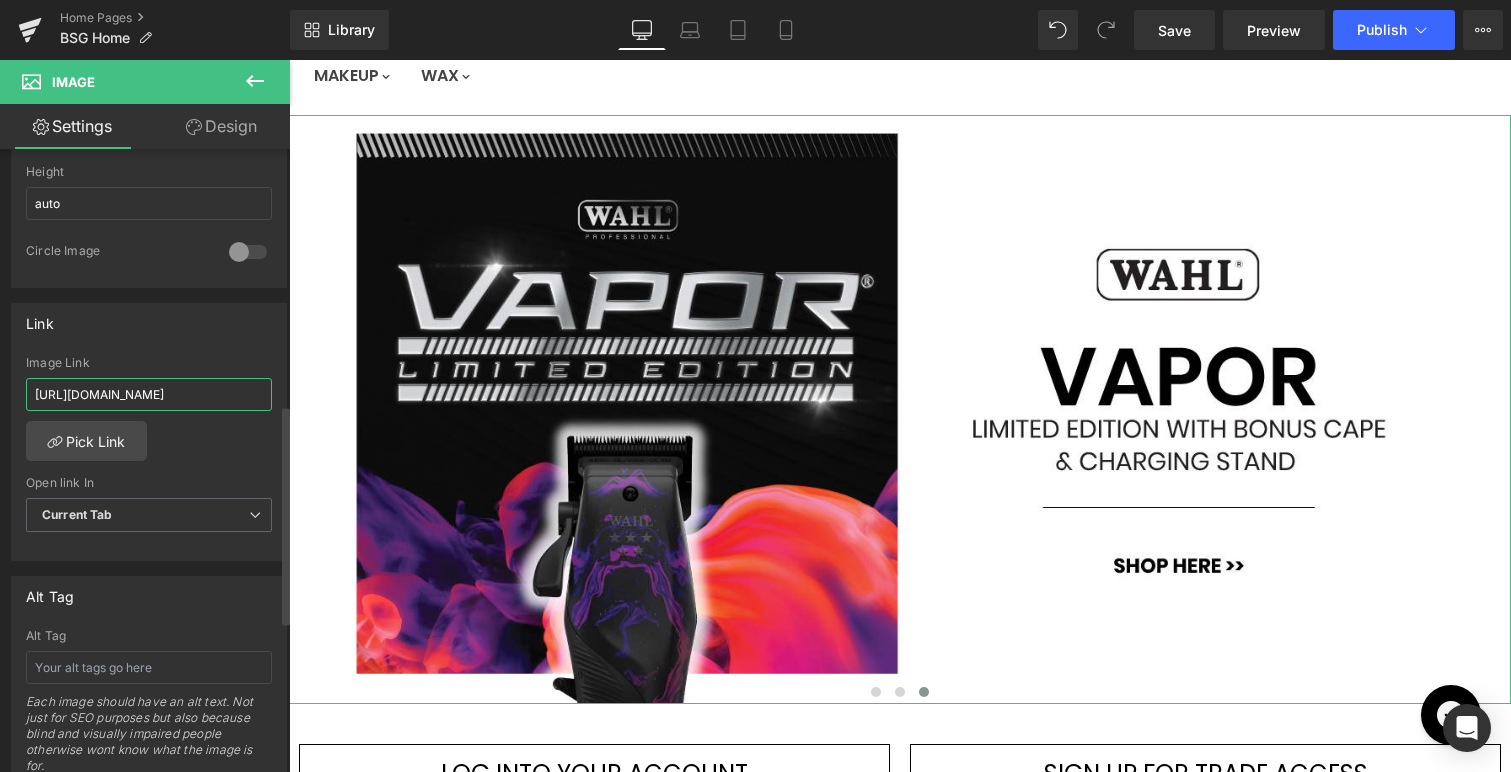 click on "[URL][DOMAIN_NAME]" at bounding box center (149, 394) 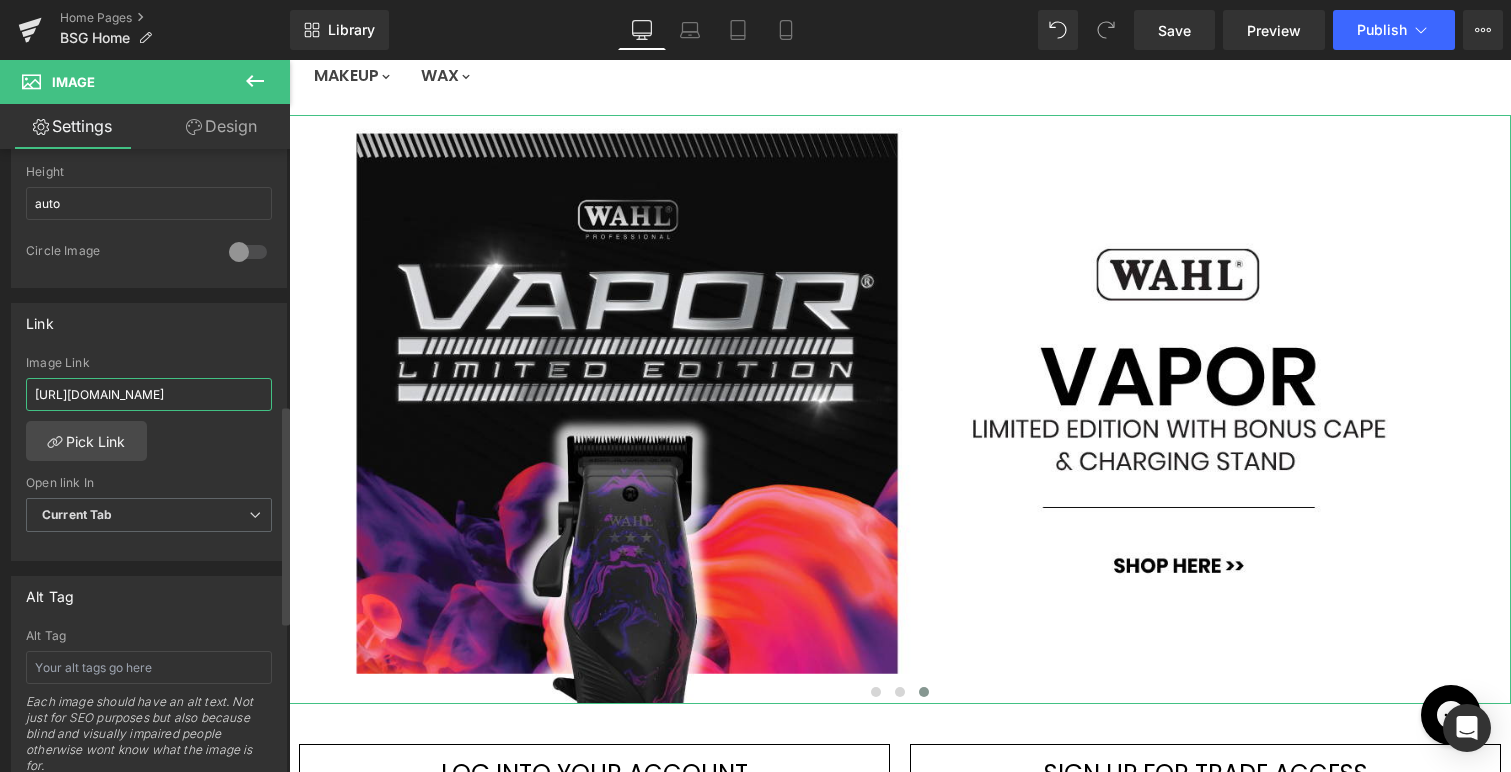 click on "[URL][DOMAIN_NAME]" at bounding box center (149, 394) 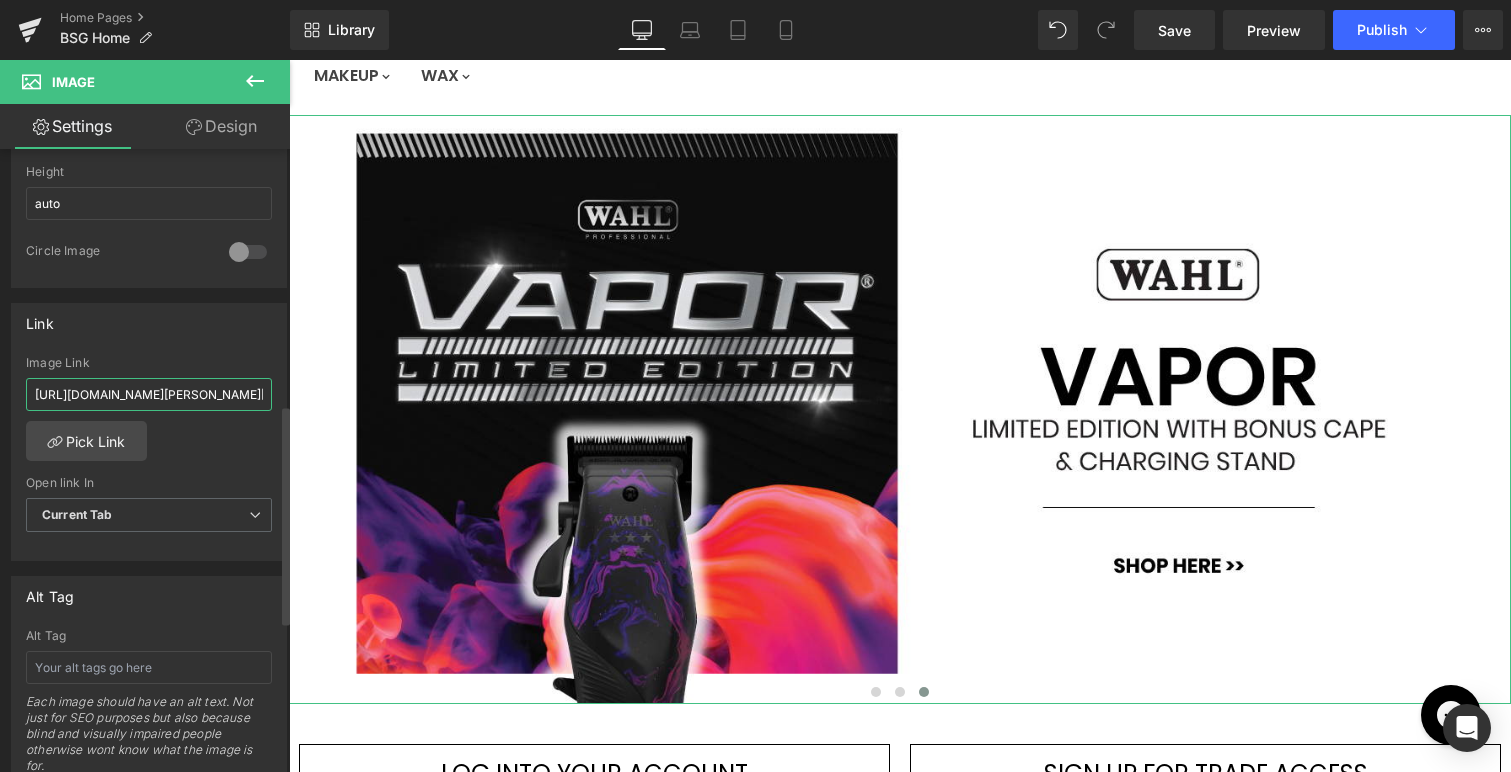 scroll, scrollTop: 0, scrollLeft: 528, axis: horizontal 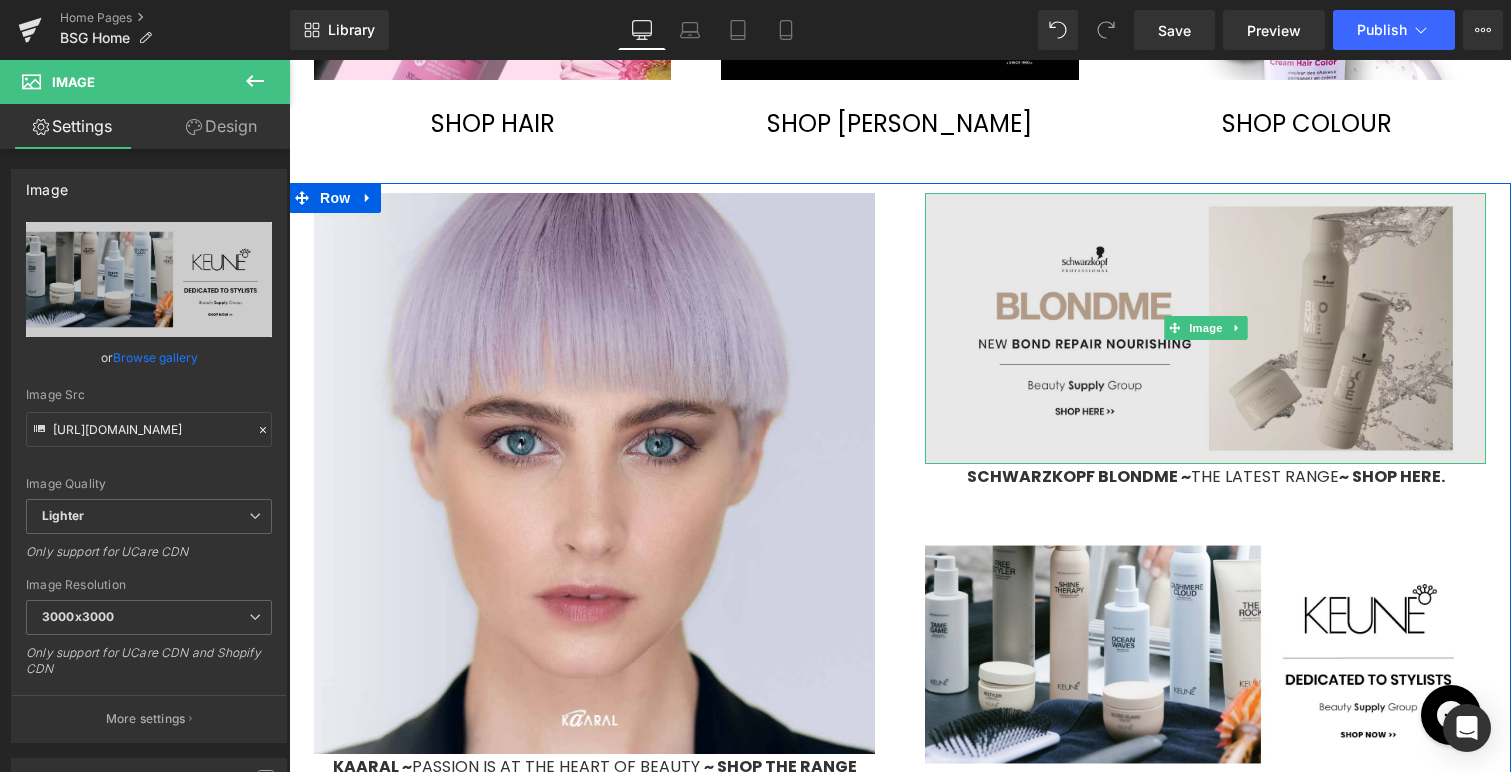 drag, startPoint x: 1075, startPoint y: 521, endPoint x: 1078, endPoint y: 366, distance: 155.02902 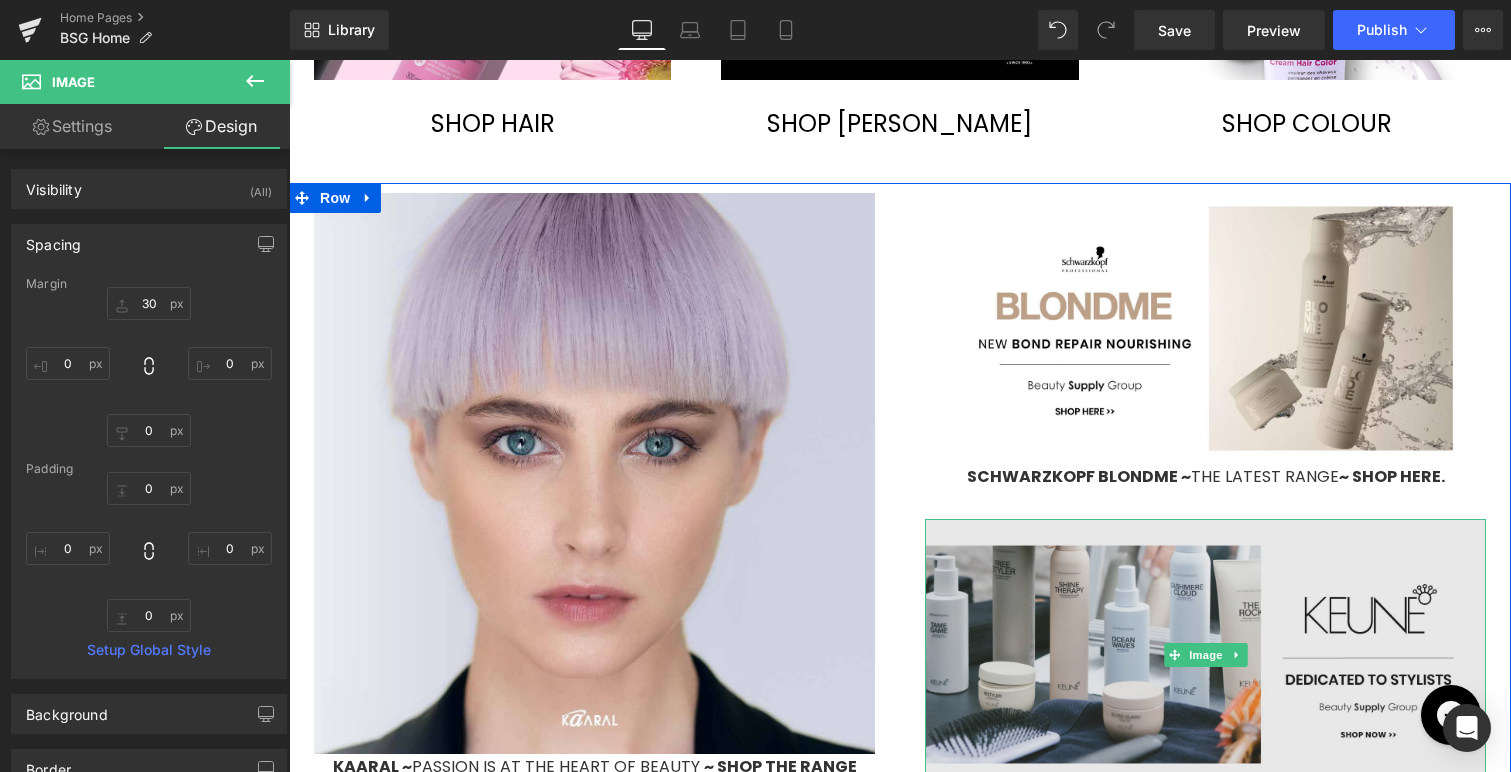 click at bounding box center (1205, 654) 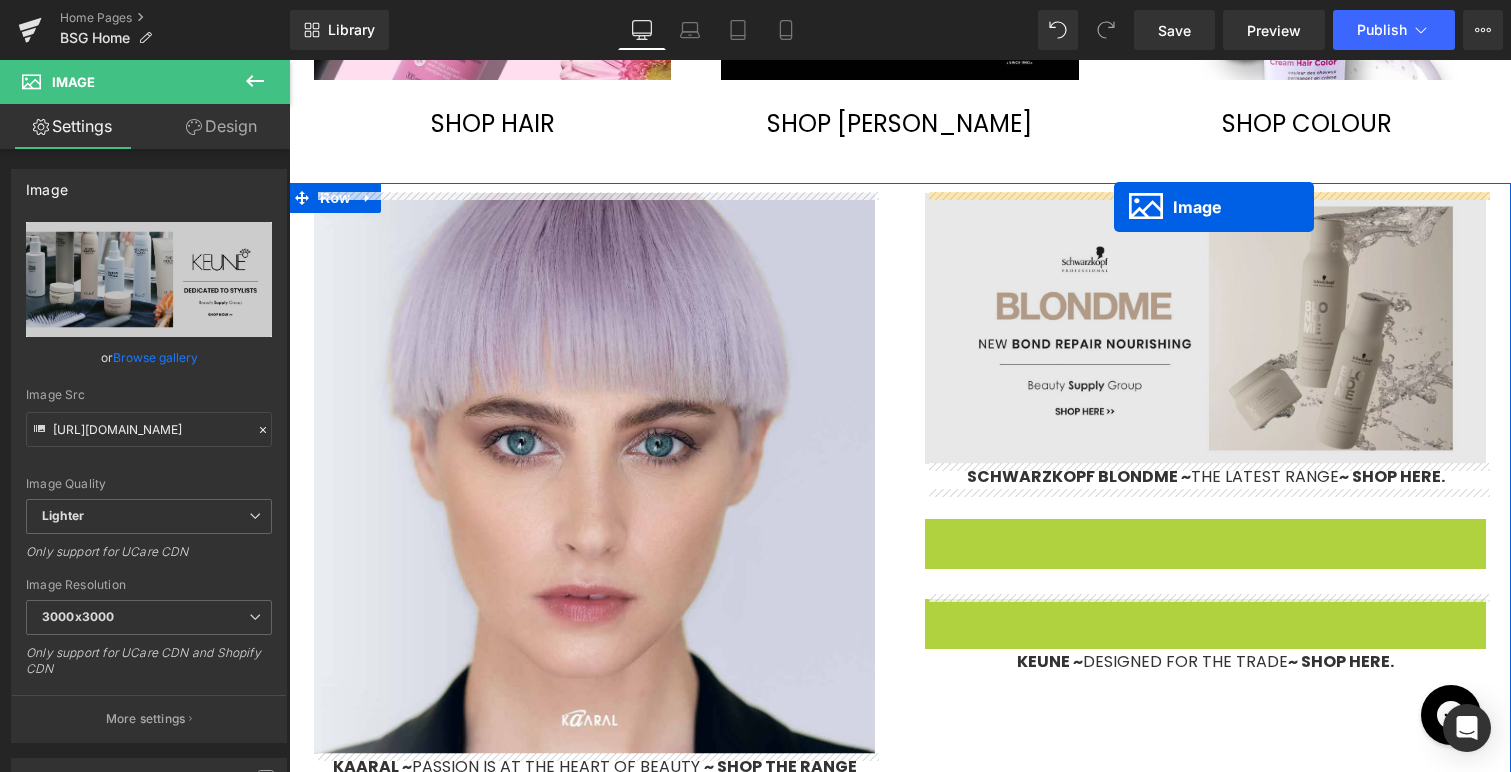drag, startPoint x: 1173, startPoint y: 643, endPoint x: 1111, endPoint y: 210, distance: 437.4163 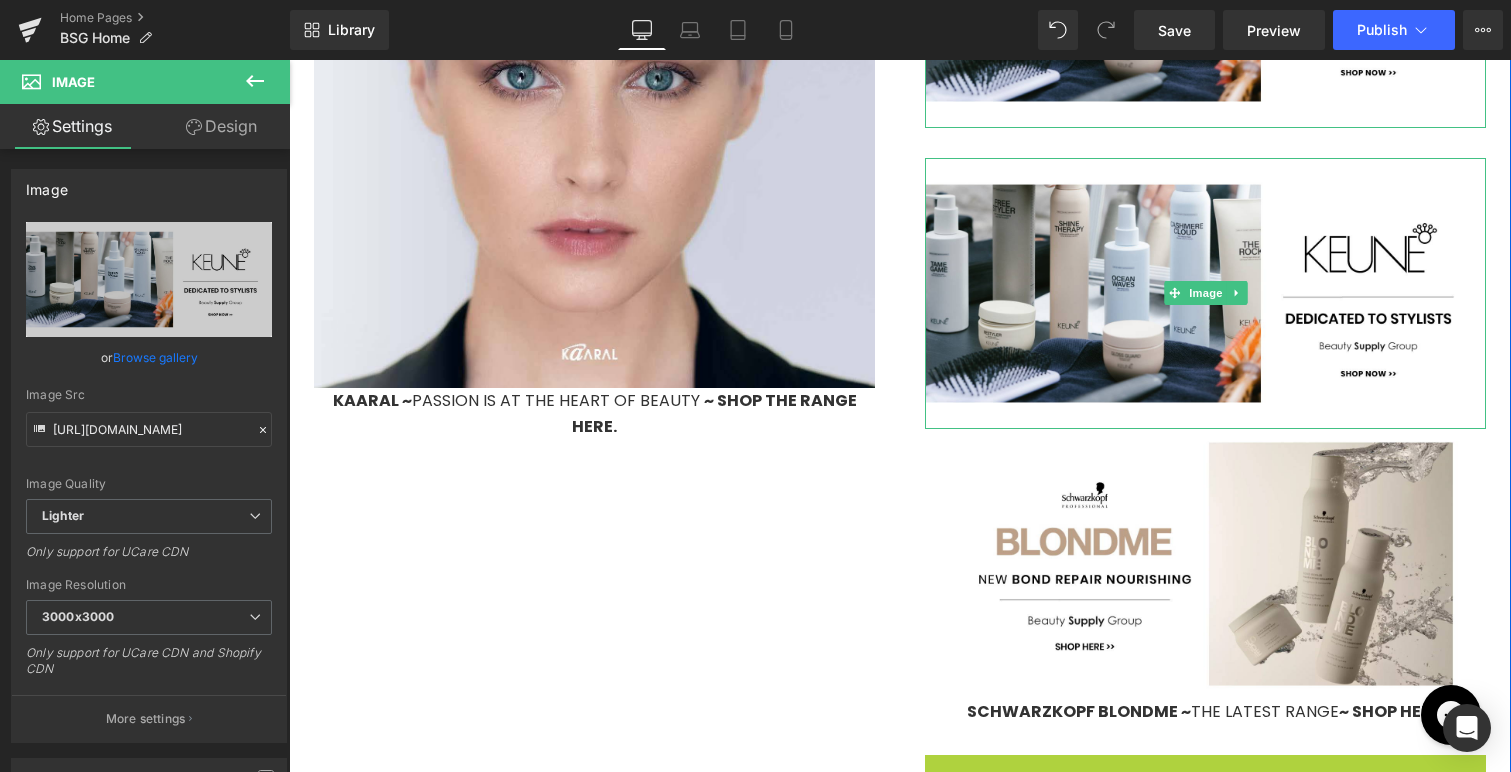scroll, scrollTop: 1737, scrollLeft: 0, axis: vertical 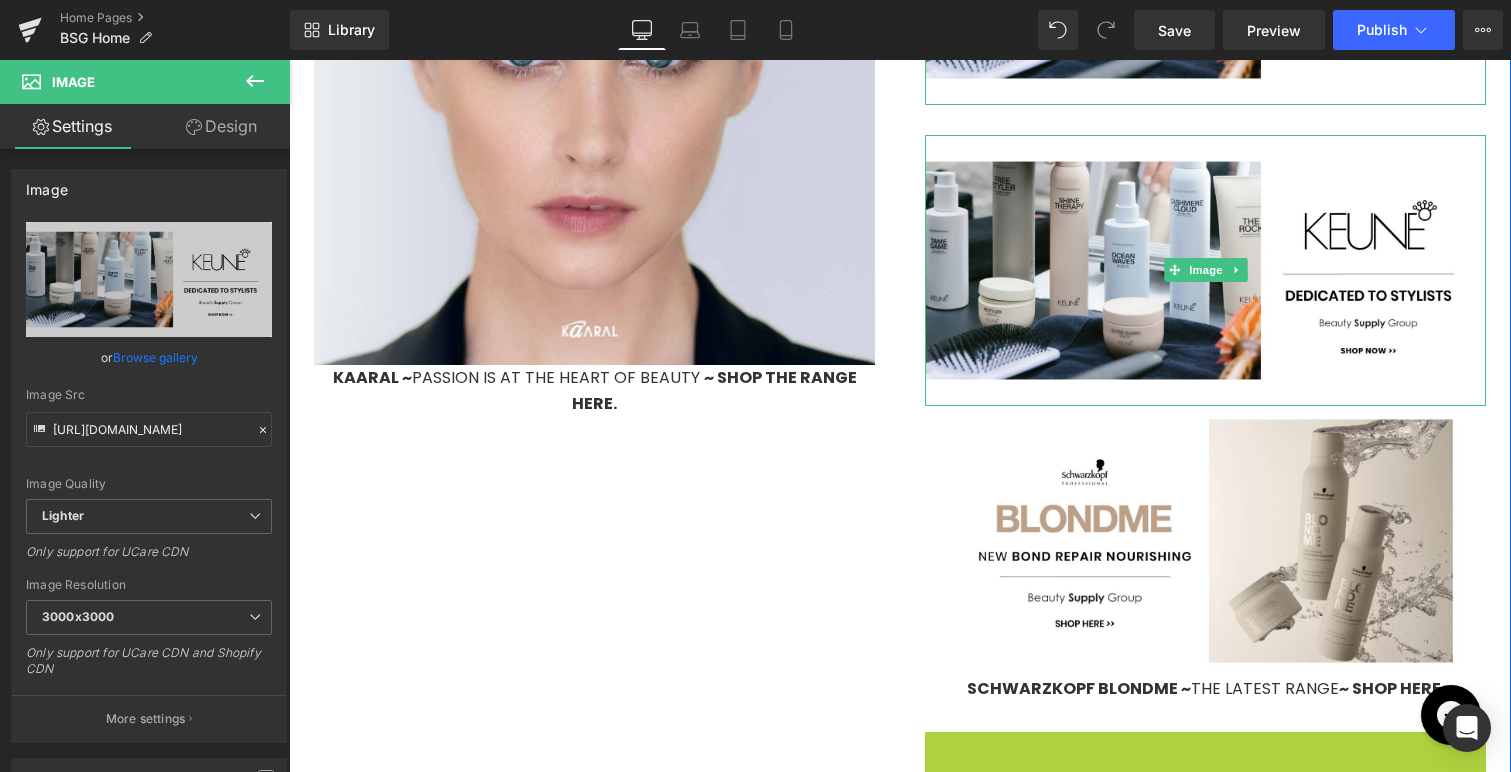 click at bounding box center [289, 60] 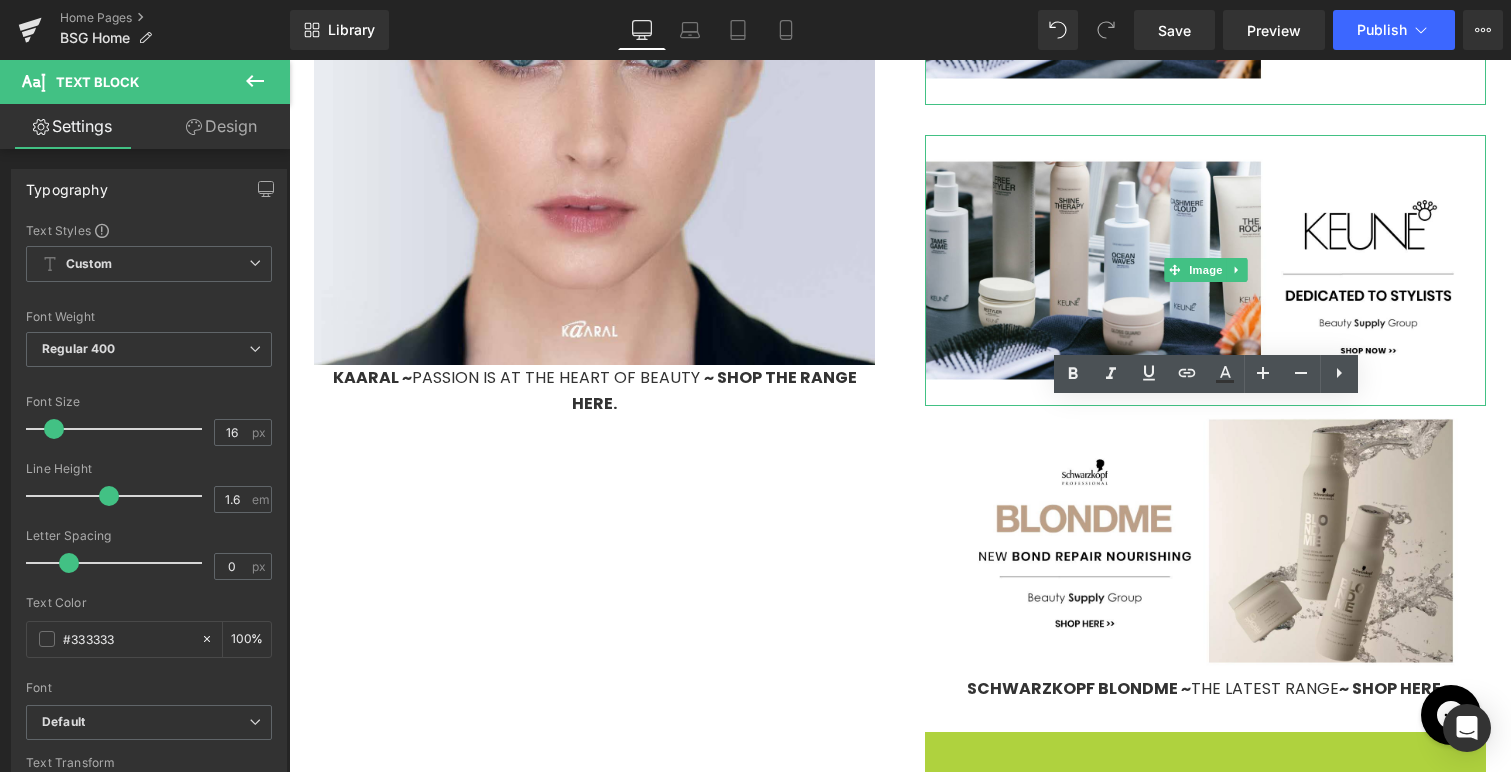 click on "KEUNE ~  DESIGNED FOR THE TRADE  ~    SHOP HERE." at bounding box center [1205, 875] 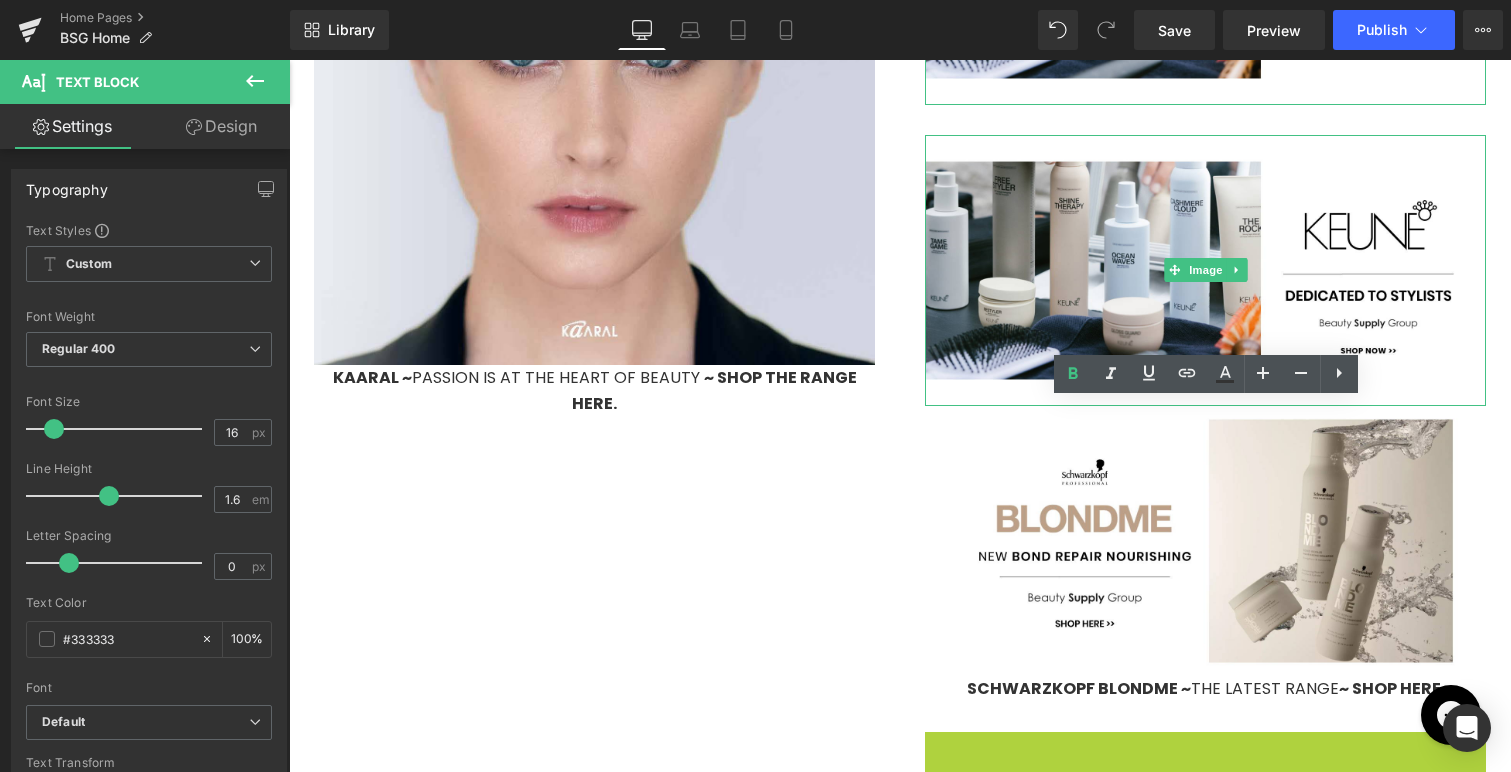 click on "KEUNE ~  DESIGNED FOR THE TRADE  ~    SHOP HERE." at bounding box center (1205, 875) 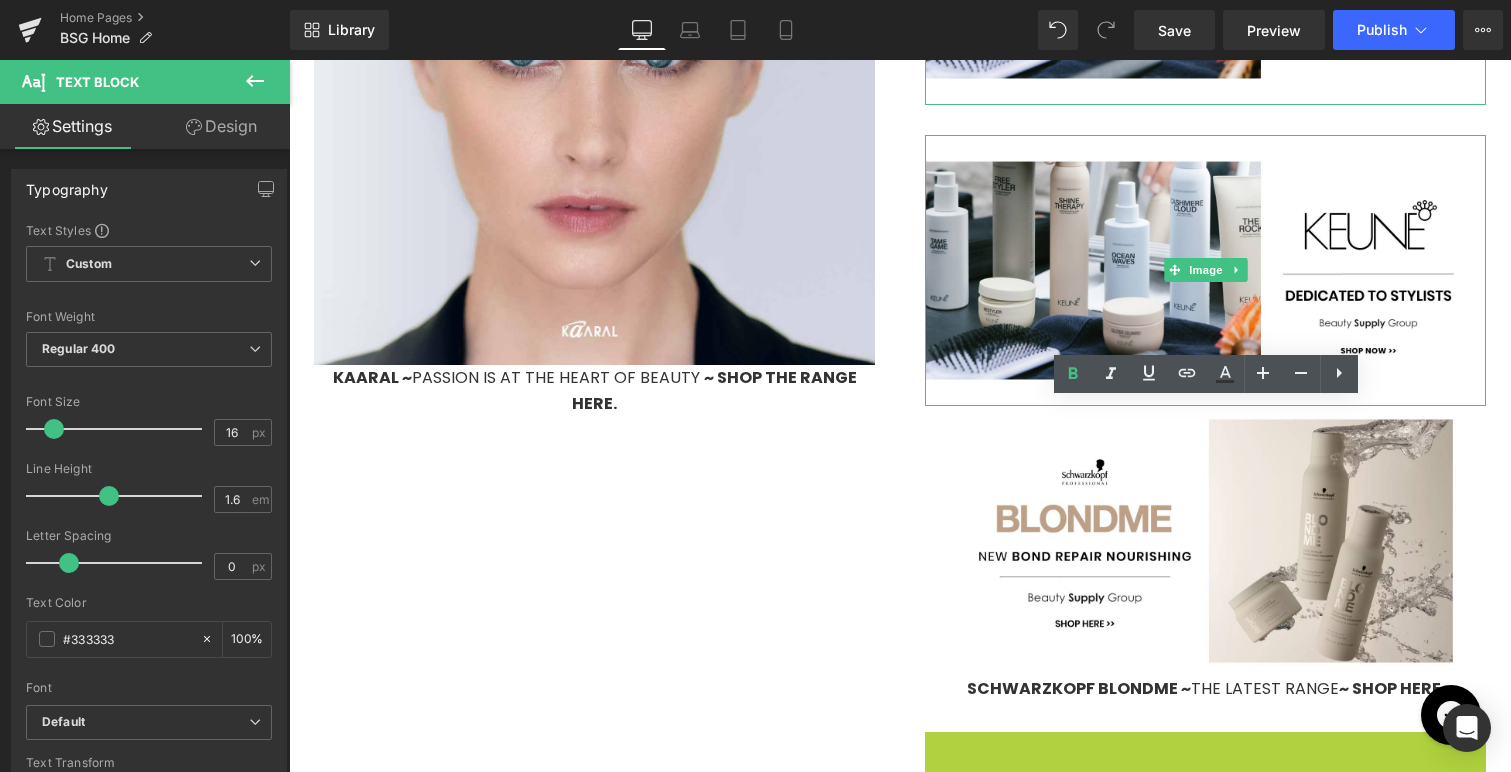 click on "KEUNE ~  DESIGNED FOR THE TRADE  ~    SHOP HERE." at bounding box center [1205, 875] 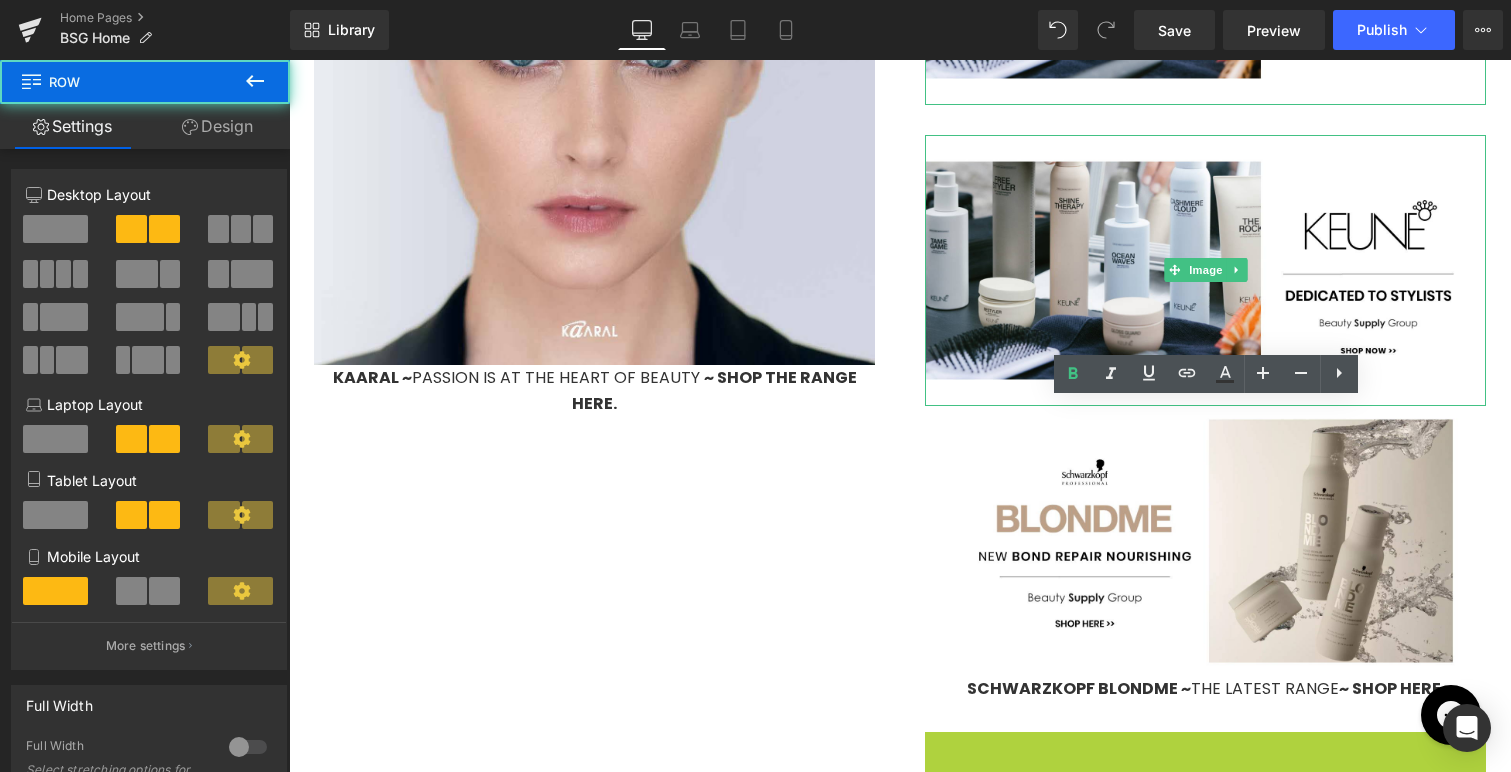 click on "Image         Image         Image         SCHWARZKOPF BLONDME ~  THE LATEST RANGE  ~    SHOP HERE. Text Block         KEUNE ~  DESIGNED FOR THE TRADE  ~    SHOP HERE. Text Block" at bounding box center (1205, 346) 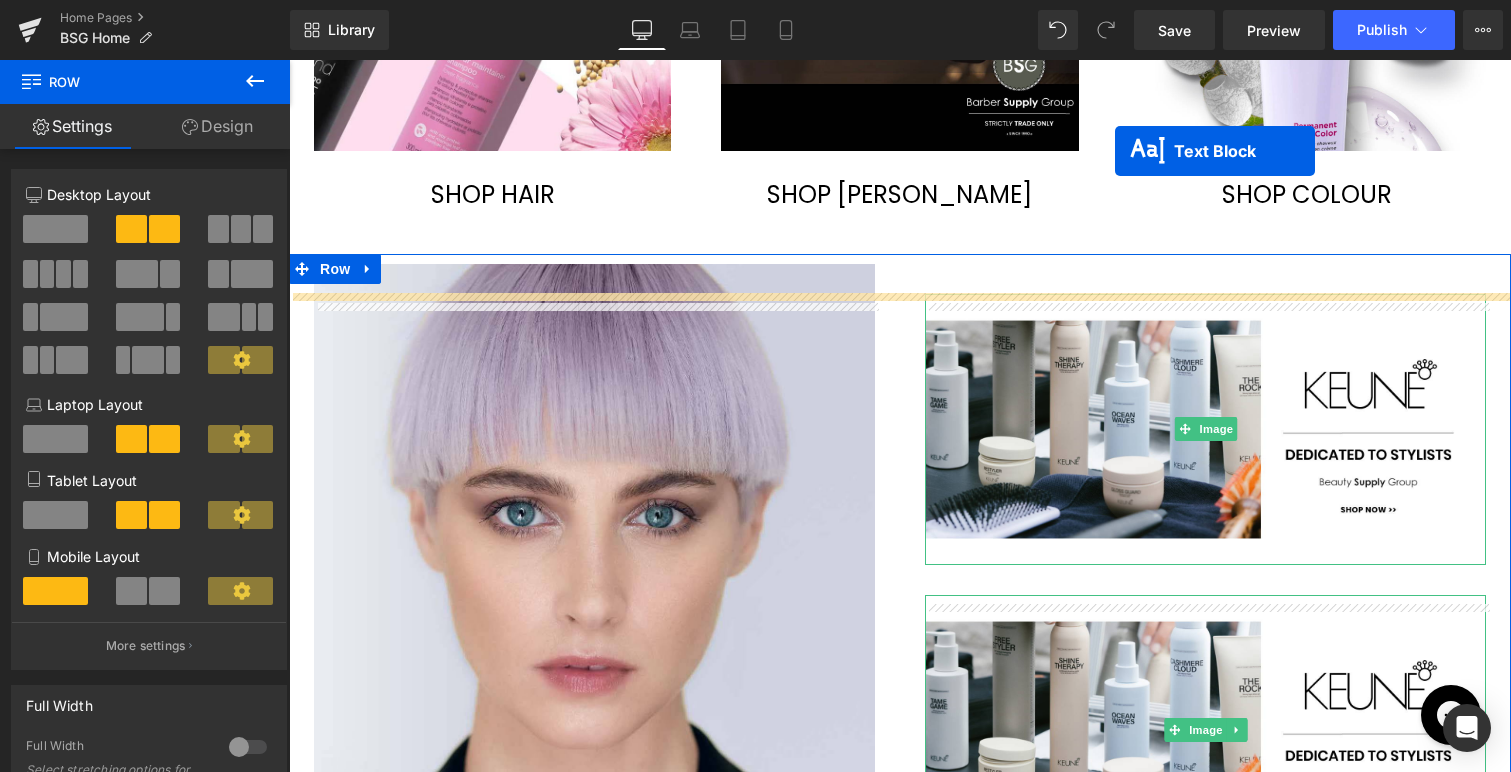 scroll, scrollTop: 1237, scrollLeft: 0, axis: vertical 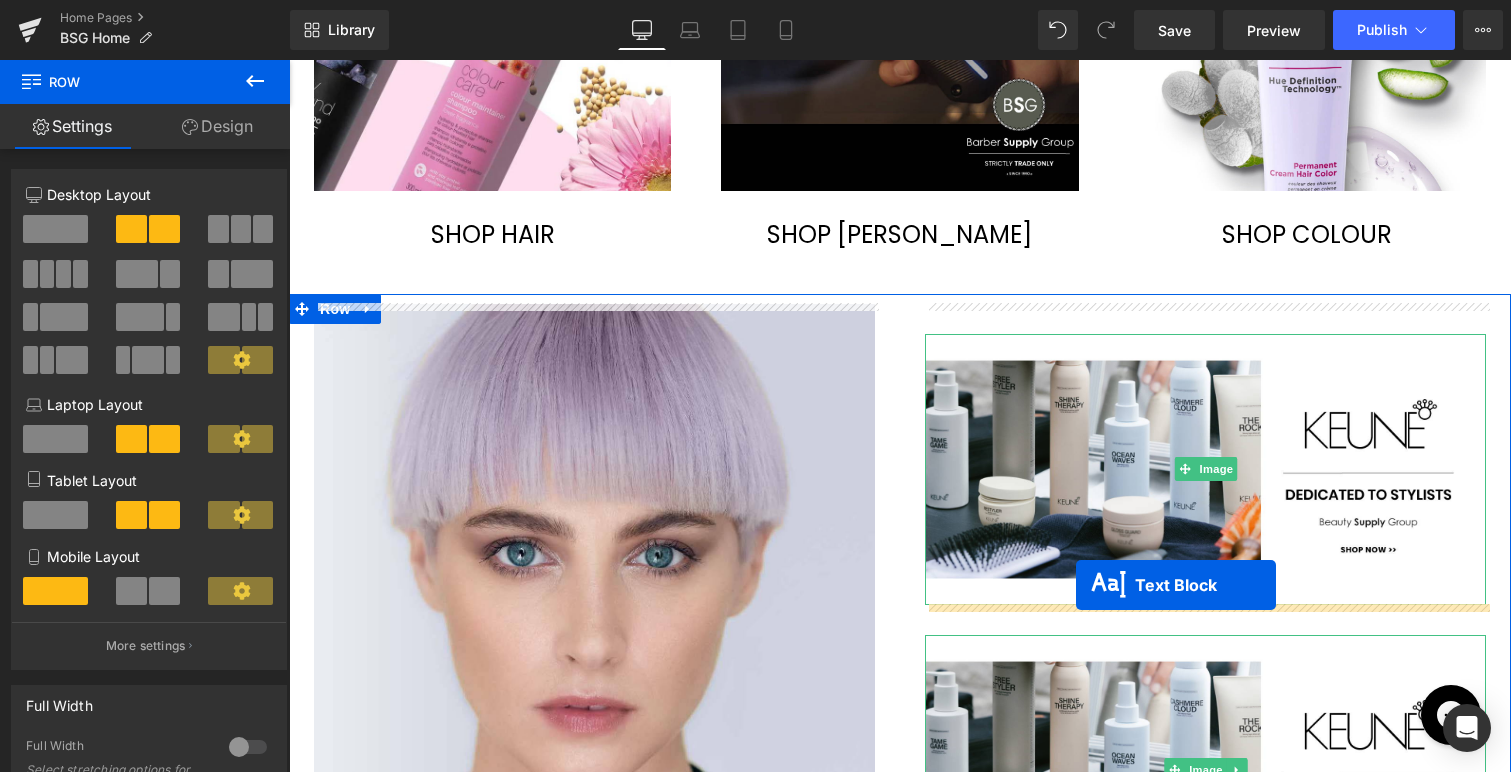 drag, startPoint x: 1152, startPoint y: 415, endPoint x: 1076, endPoint y: 584, distance: 185.30246 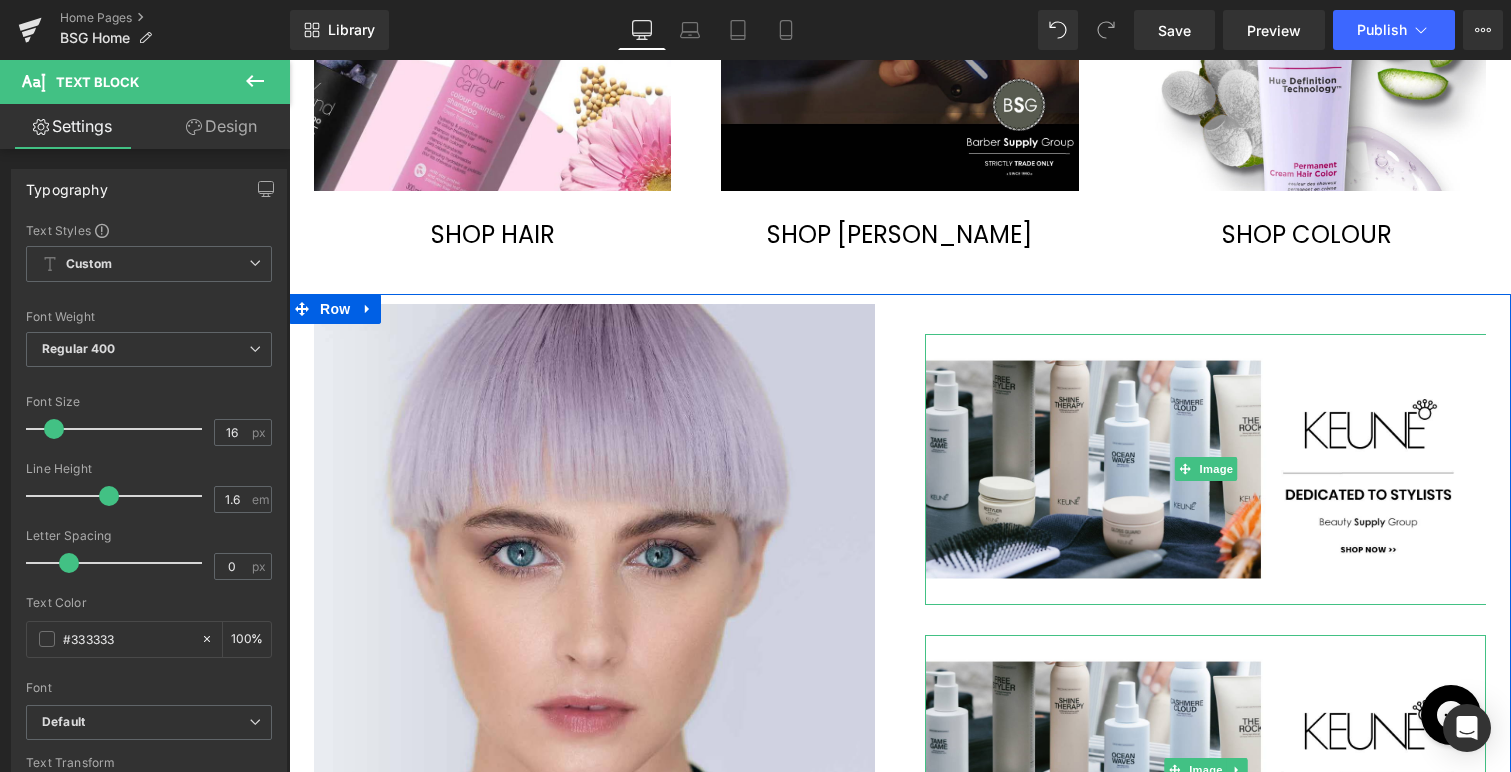 click on "Image         KAARAL ~  PASSION IS AT THE HEART OF BEAUTY   ~    SHOP THE RANGE HERE. Text Block" at bounding box center [594, 610] 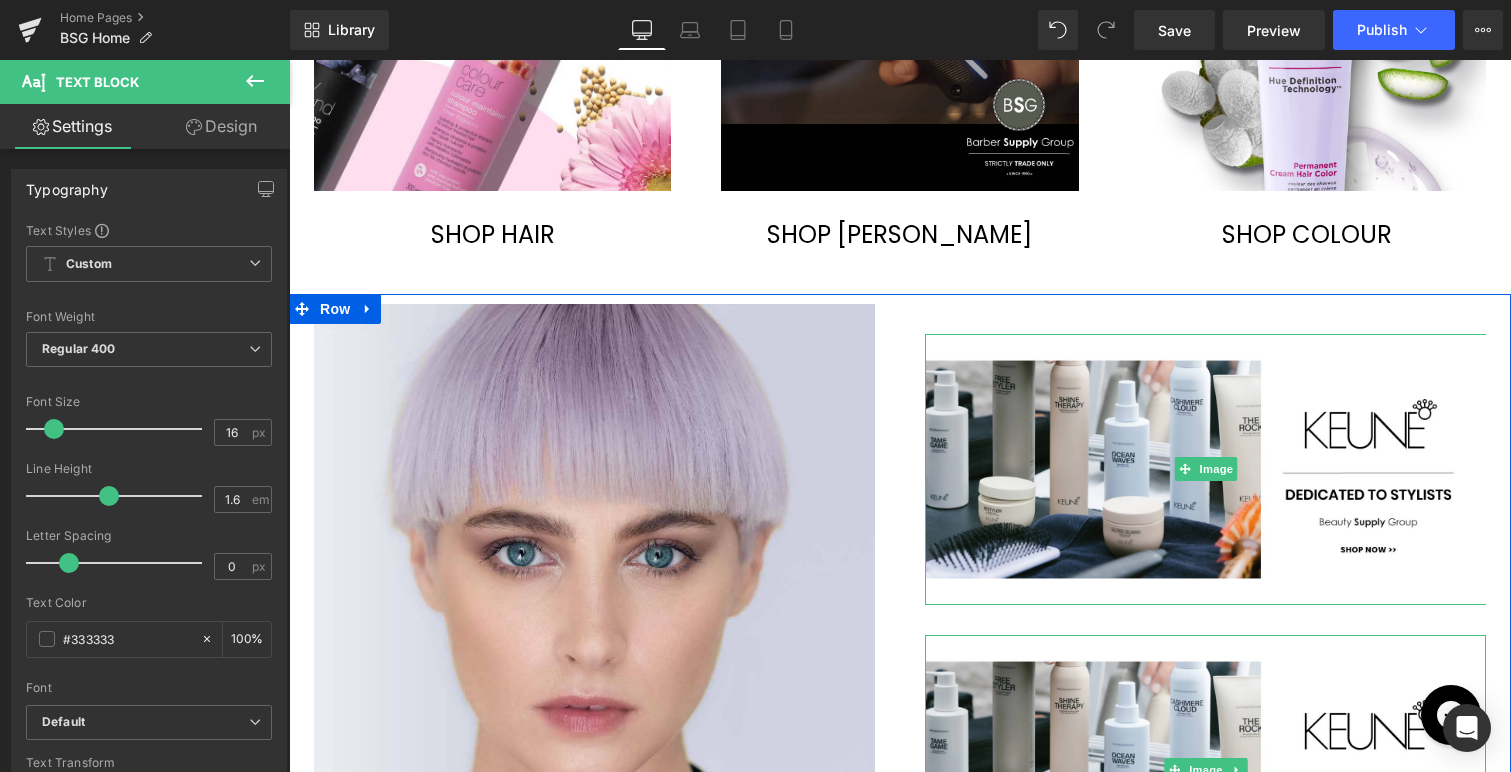 click on "Image         KAARAL ~  PASSION IS AT THE HEART OF BEAUTY   ~    SHOP THE RANGE HERE. Text Block" at bounding box center [594, 610] 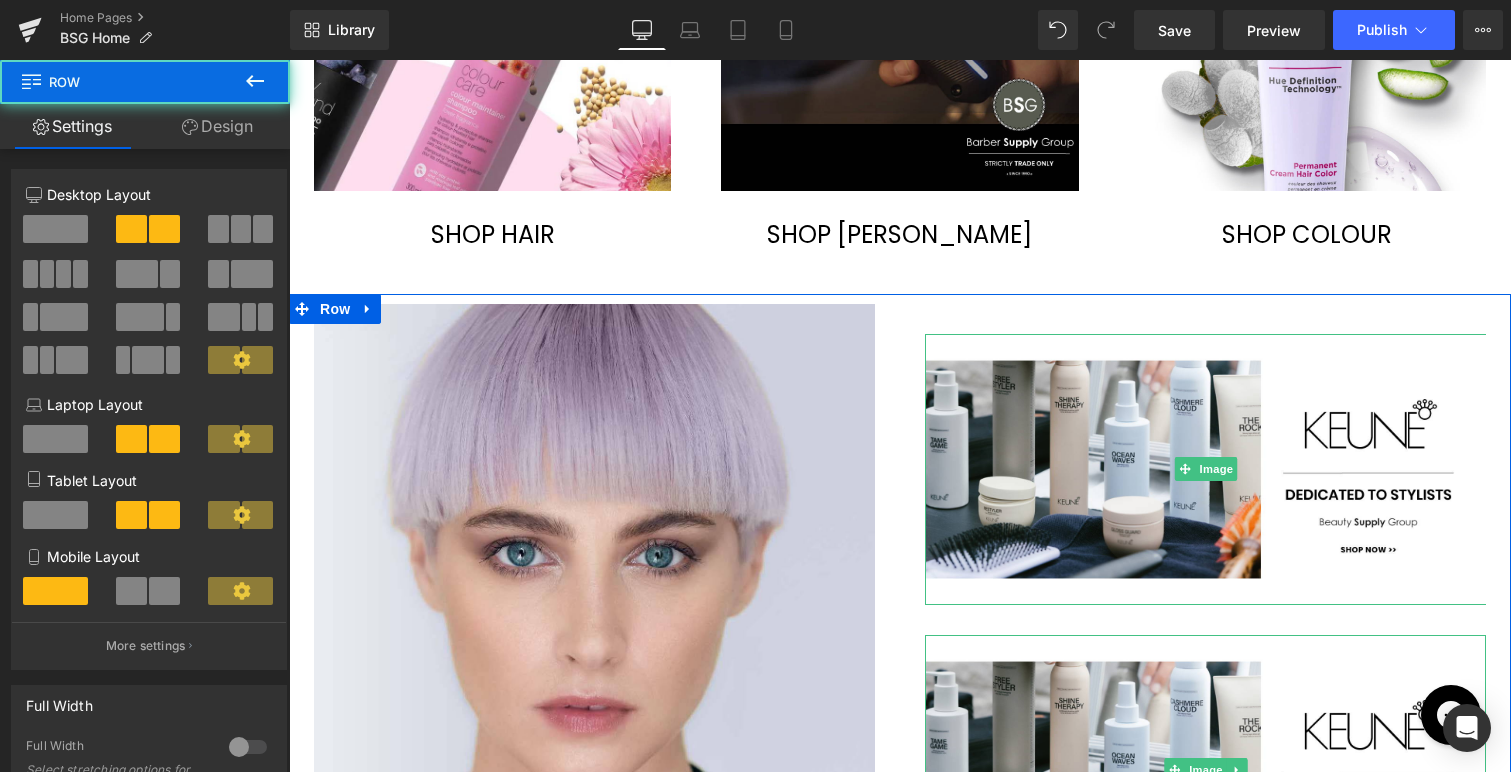 click on "Image       Image         KEUNE ~  DESIGNED FOR THE TRADE  ~    SHOP HERE. Text Block         KEUNE ~  DESIGNED FOR THE TRADE  ~    SHOP HERE. Text Block         Image         SCHWARZKOPF BLONDME ~  THE LATEST RANGE  ~    SHOP HERE. Text Block" at bounding box center [1205, 908] 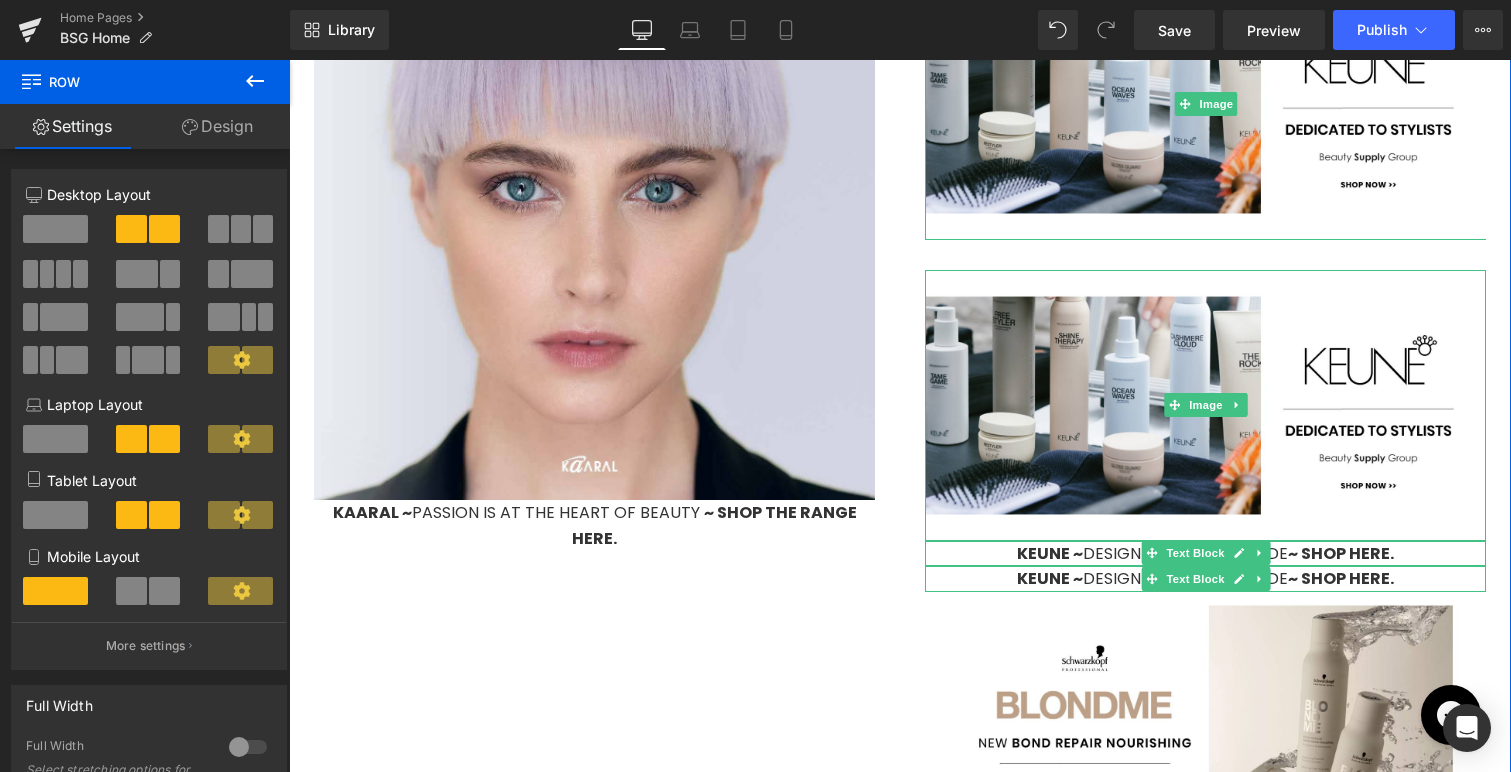 scroll, scrollTop: 1607, scrollLeft: 0, axis: vertical 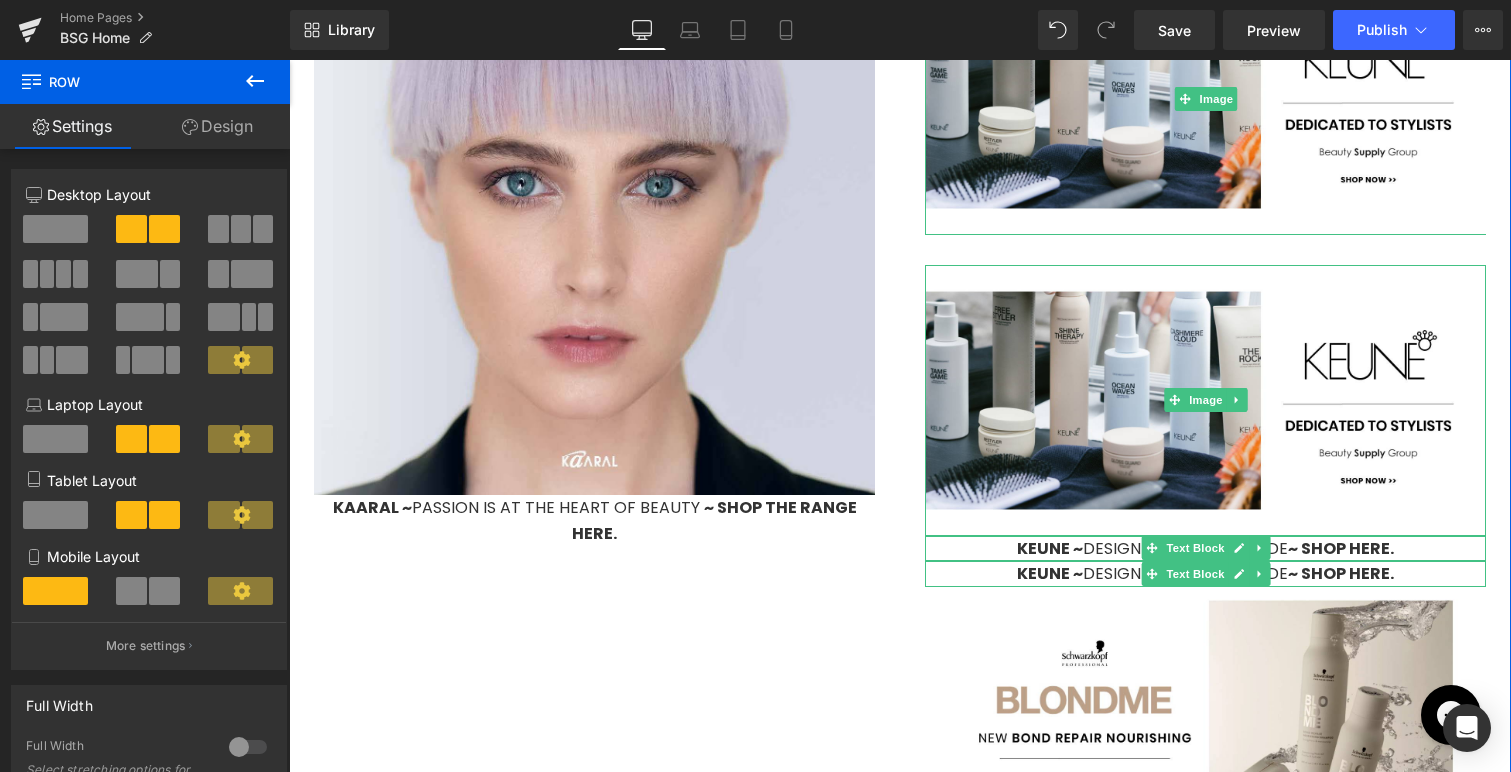 click on "Image       Image         KEUNE ~  DESIGNED FOR THE TRADE  ~    SHOP HERE. Text Block         KEUNE ~  DESIGNED FOR THE TRADE  ~    SHOP HERE. Text Block         Image         SCHWARZKOPF BLONDME ~  THE LATEST RANGE  ~    SHOP HERE. Text Block" at bounding box center (1205, 538) 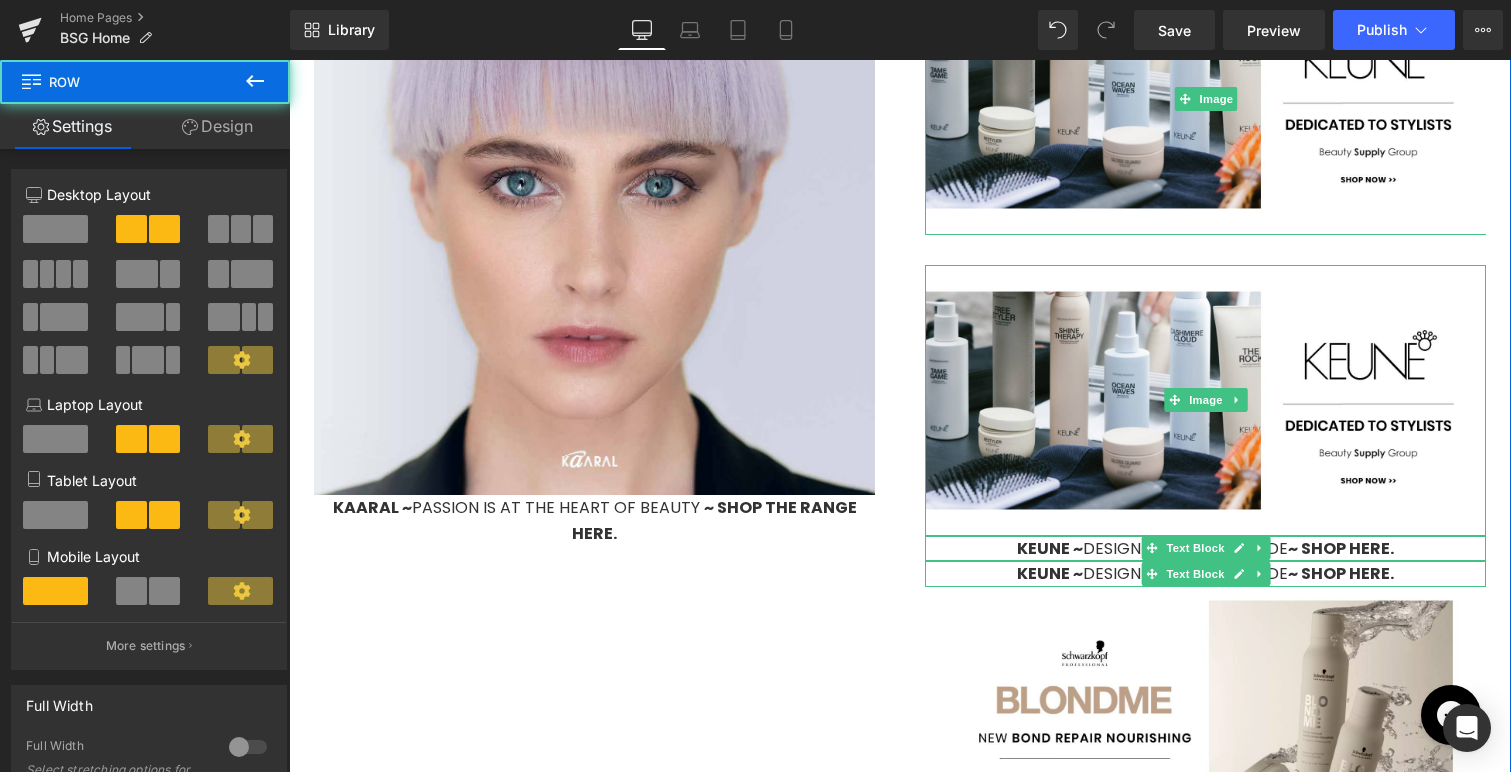 click on "Image       Image         KEUNE ~  DESIGNED FOR THE TRADE  ~    SHOP HERE. Text Block         KEUNE ~  DESIGNED FOR THE TRADE  ~    SHOP HERE. Text Block         Image         SCHWARZKOPF BLONDME ~  THE LATEST RANGE  ~    SHOP HERE. Text Block" at bounding box center (1205, 538) 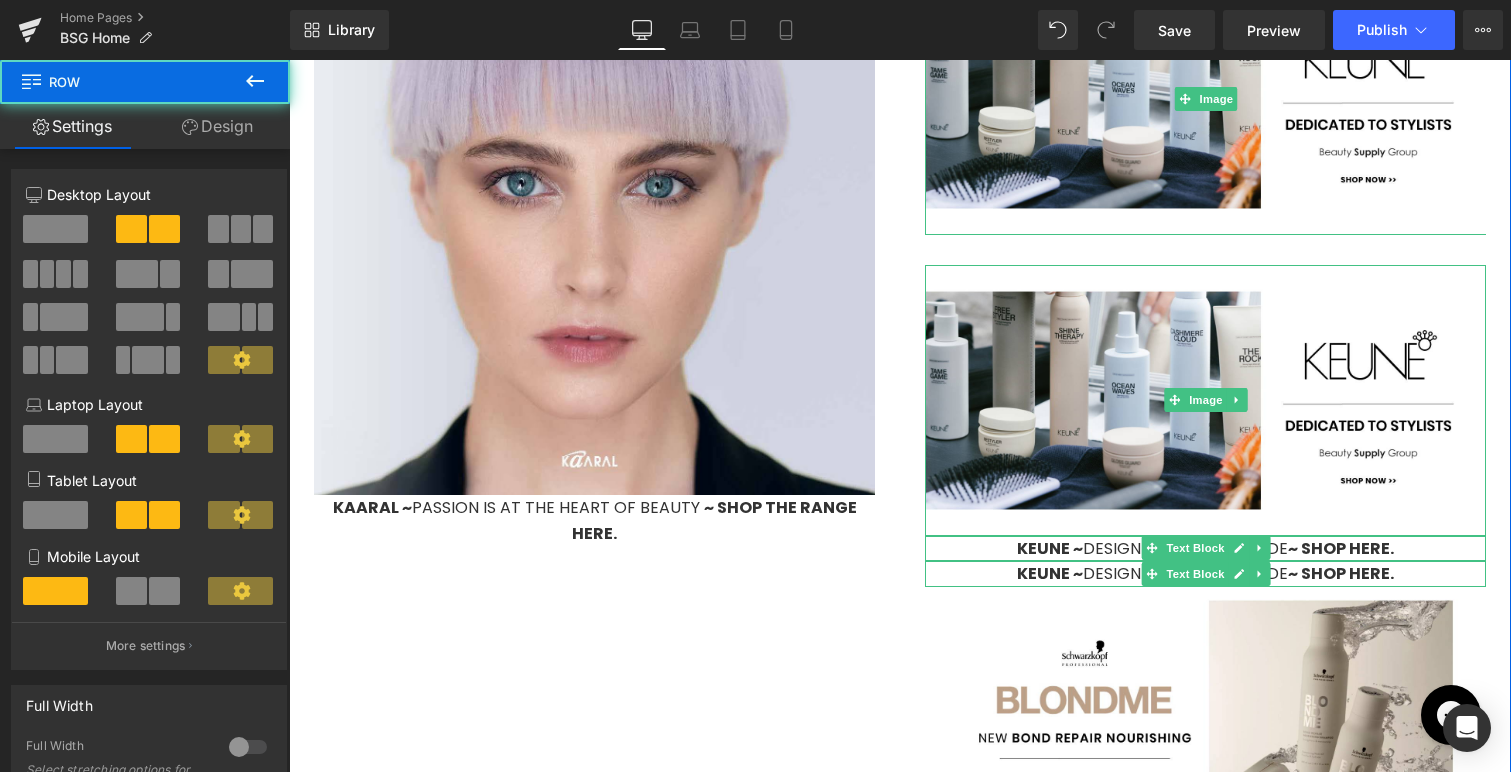 click on "Image       Image         KEUNE ~  DESIGNED FOR THE TRADE  ~    SHOP HERE. Text Block         KEUNE ~  DESIGNED FOR THE TRADE  ~    SHOP HERE. Text Block         Image         SCHWARZKOPF BLONDME ~  THE LATEST RANGE  ~    SHOP HERE. Text Block" at bounding box center (1205, 538) 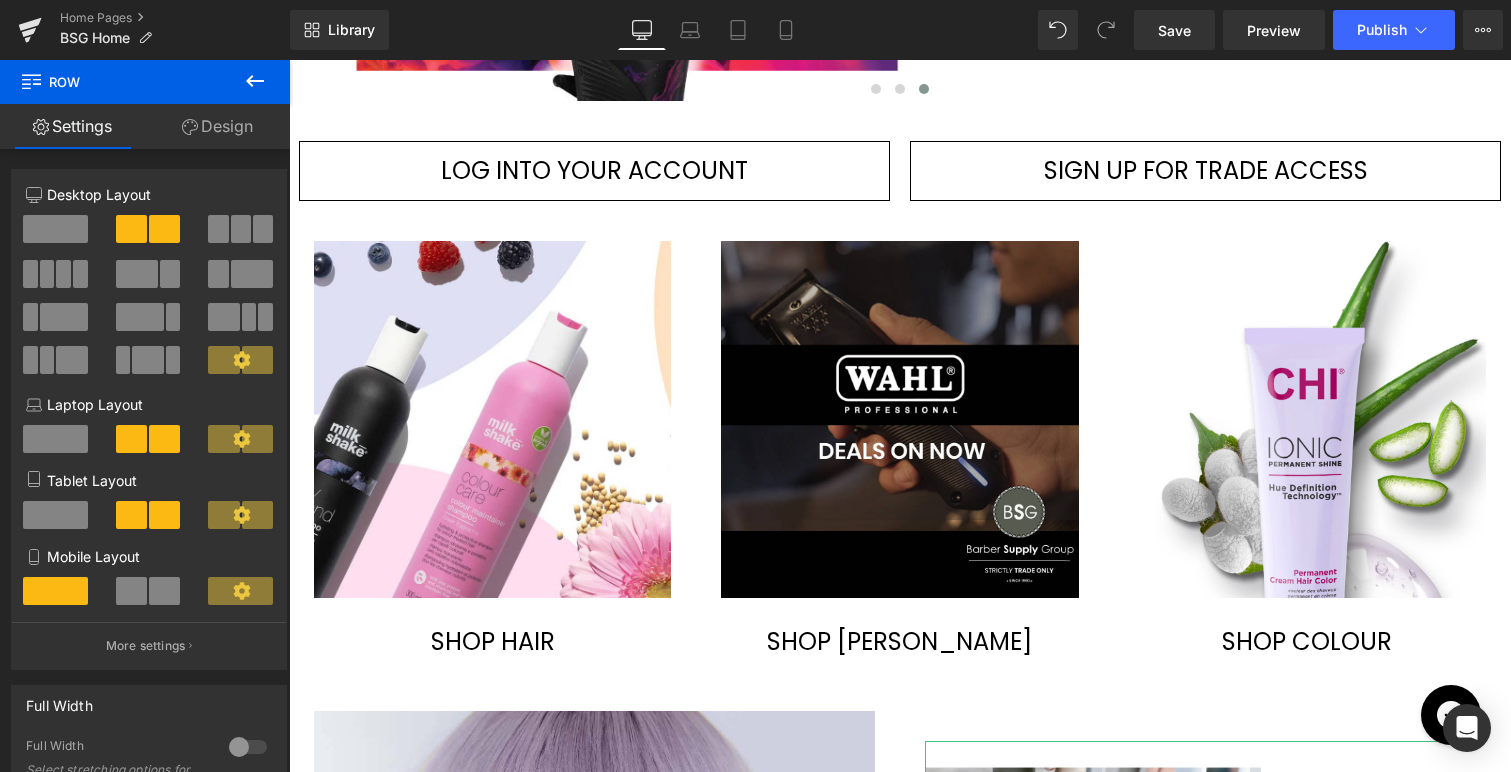scroll, scrollTop: 830, scrollLeft: 0, axis: vertical 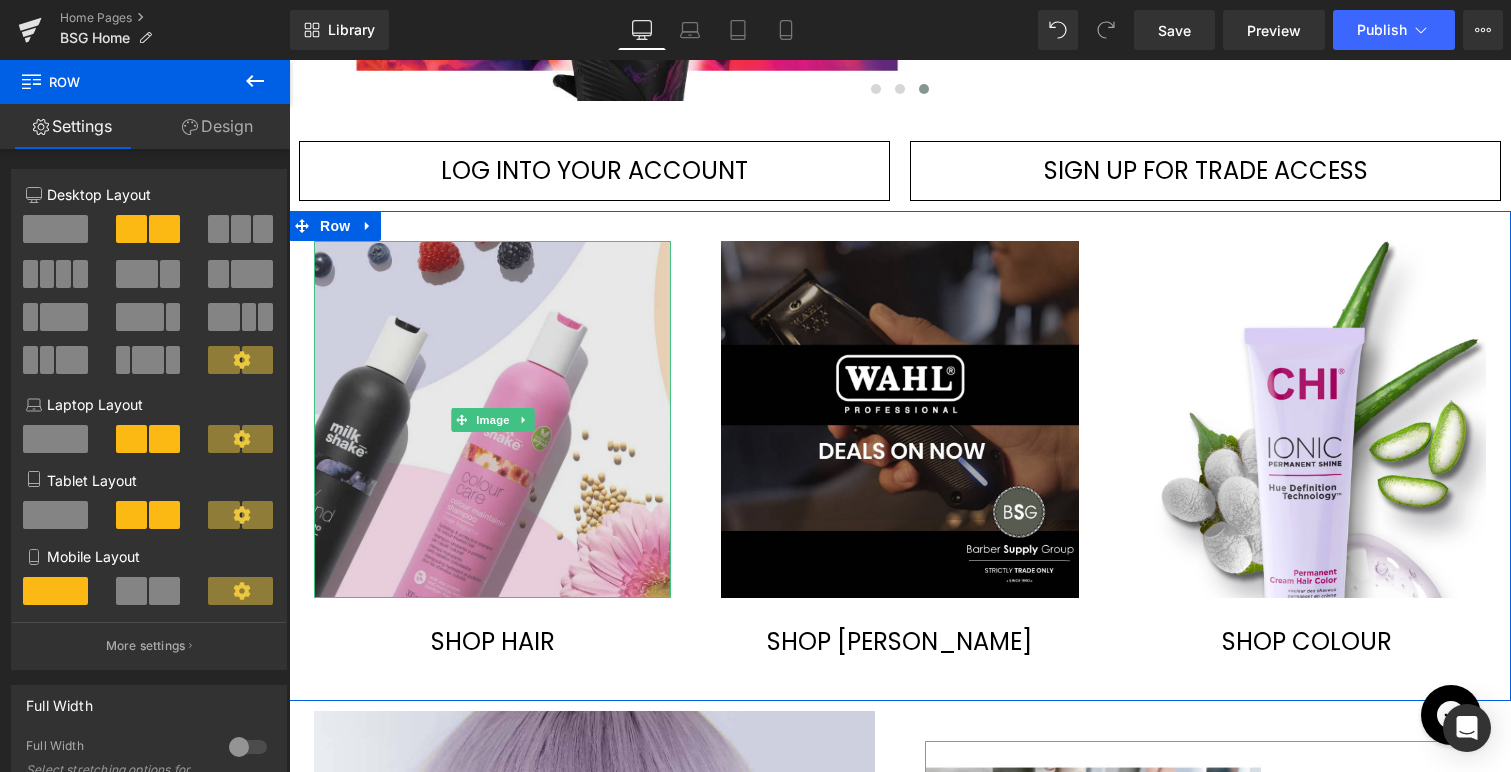 click at bounding box center [492, 419] 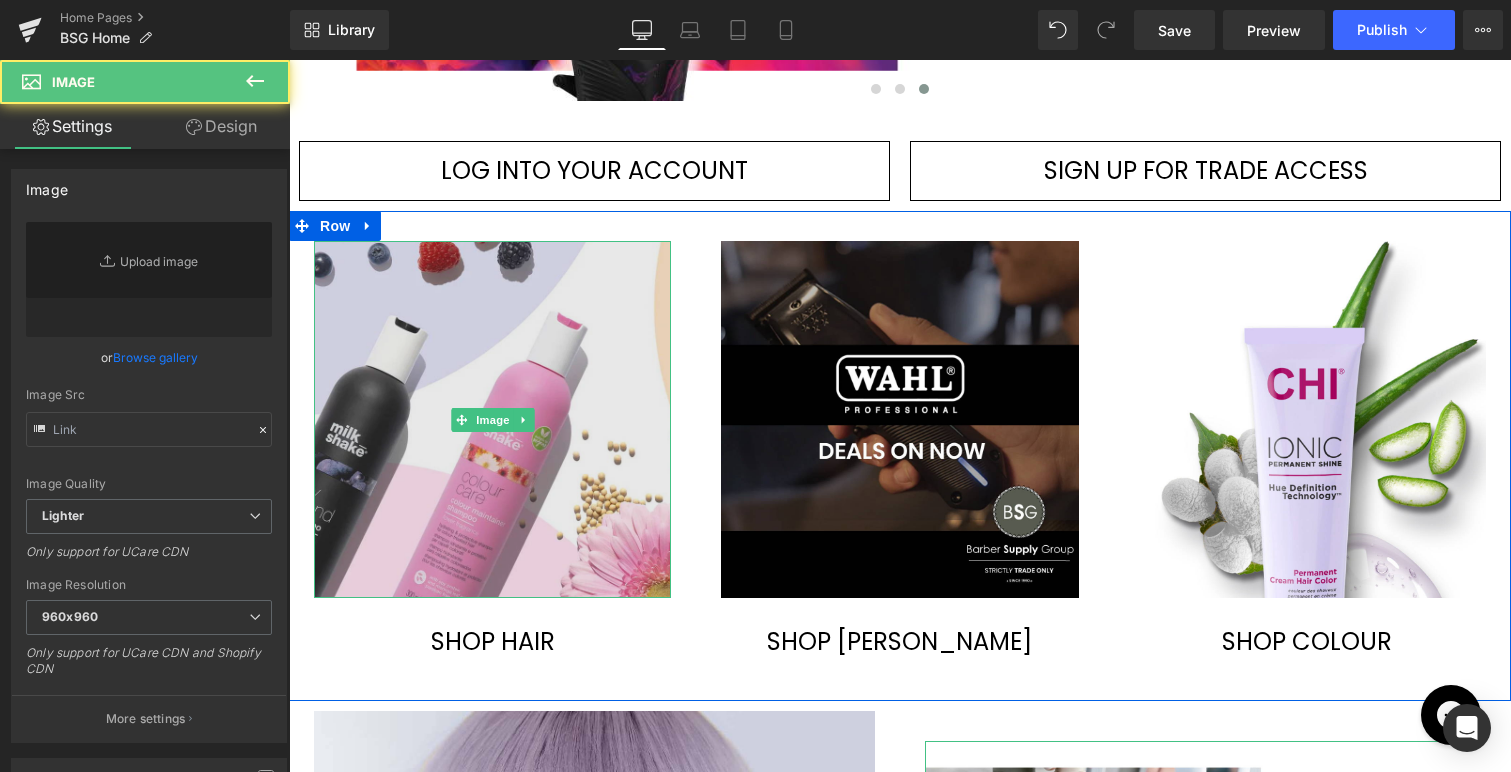 type on "[URL][DOMAIN_NAME]" 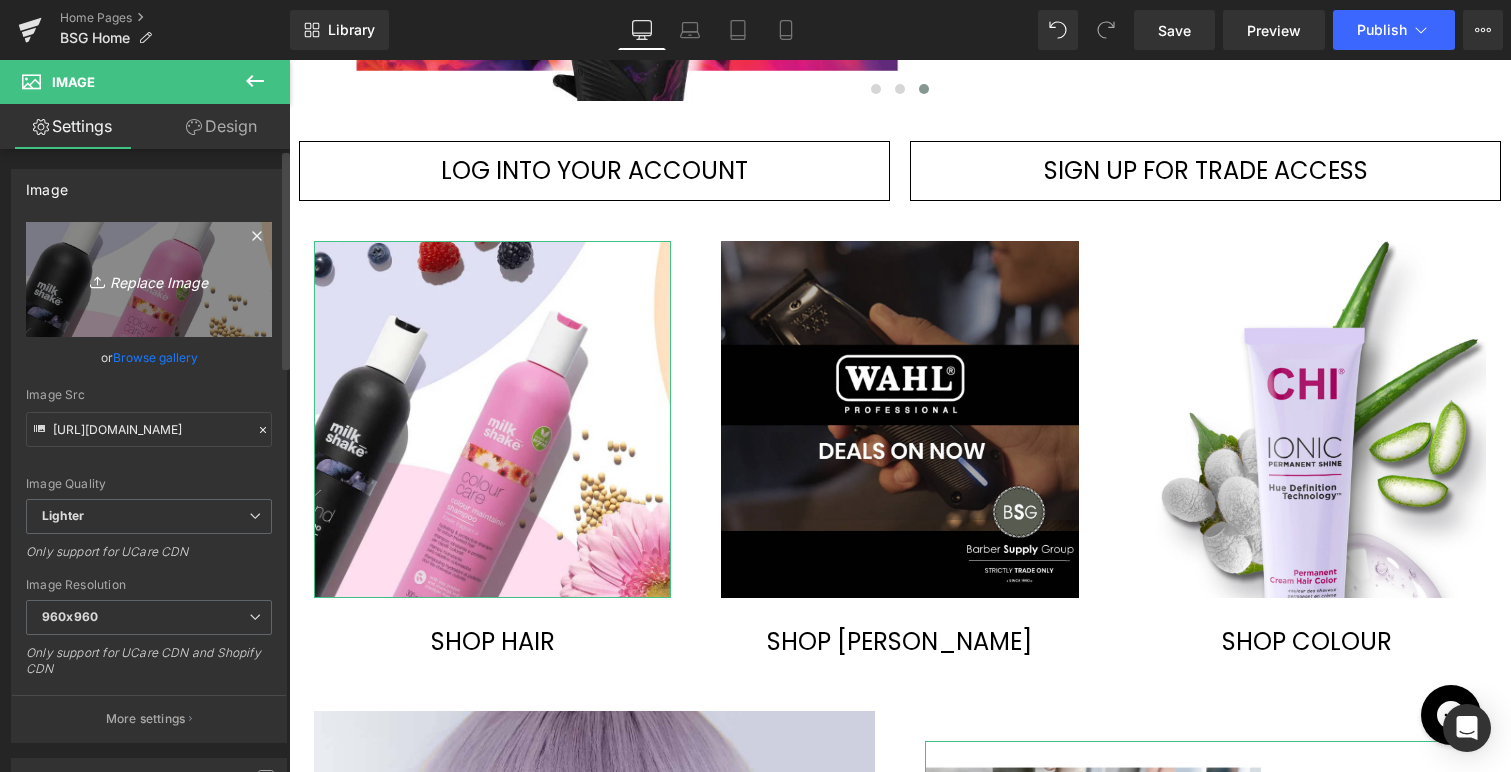 click on "Replace Image" at bounding box center [149, 279] 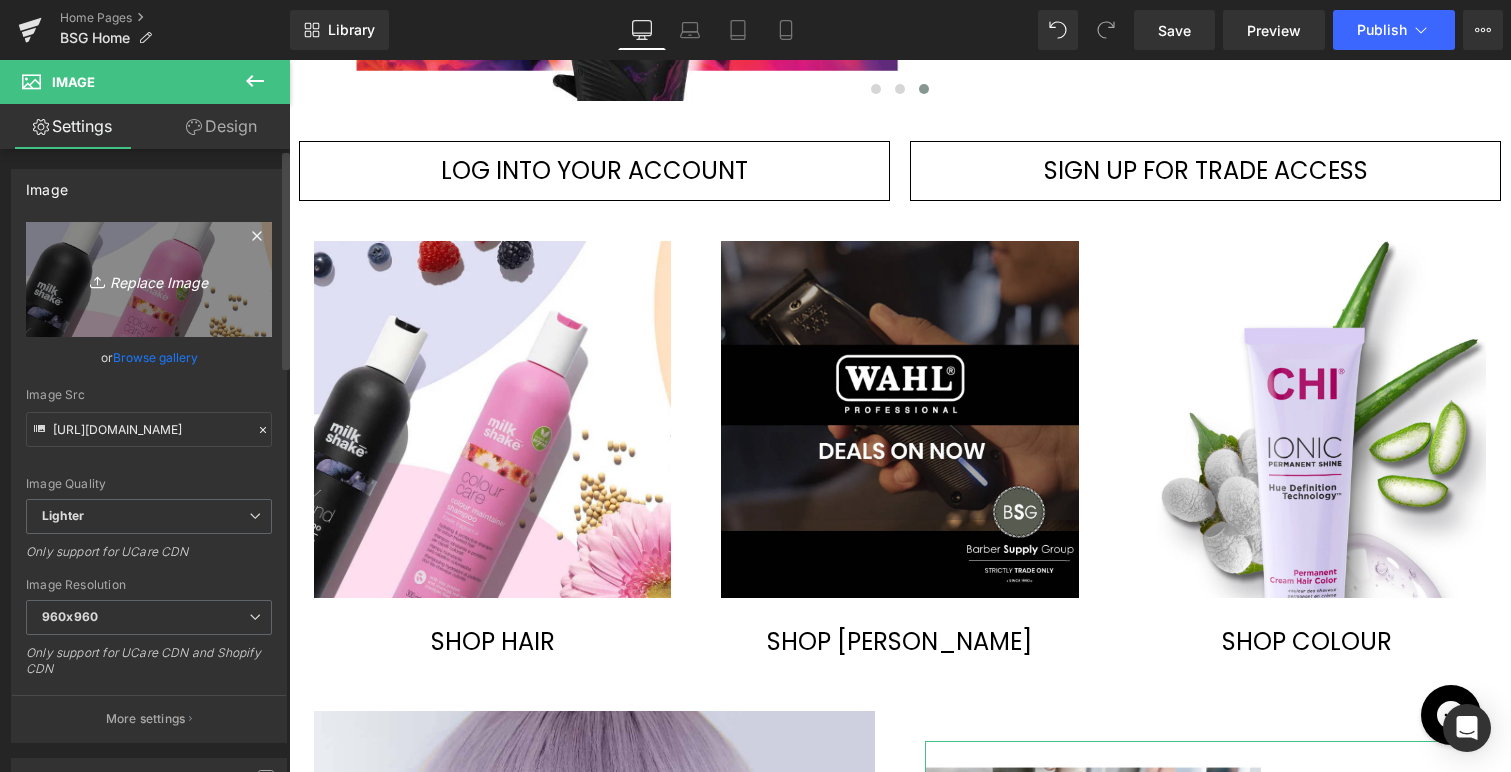 type on "C:\fakepath\IPERM.jpg" 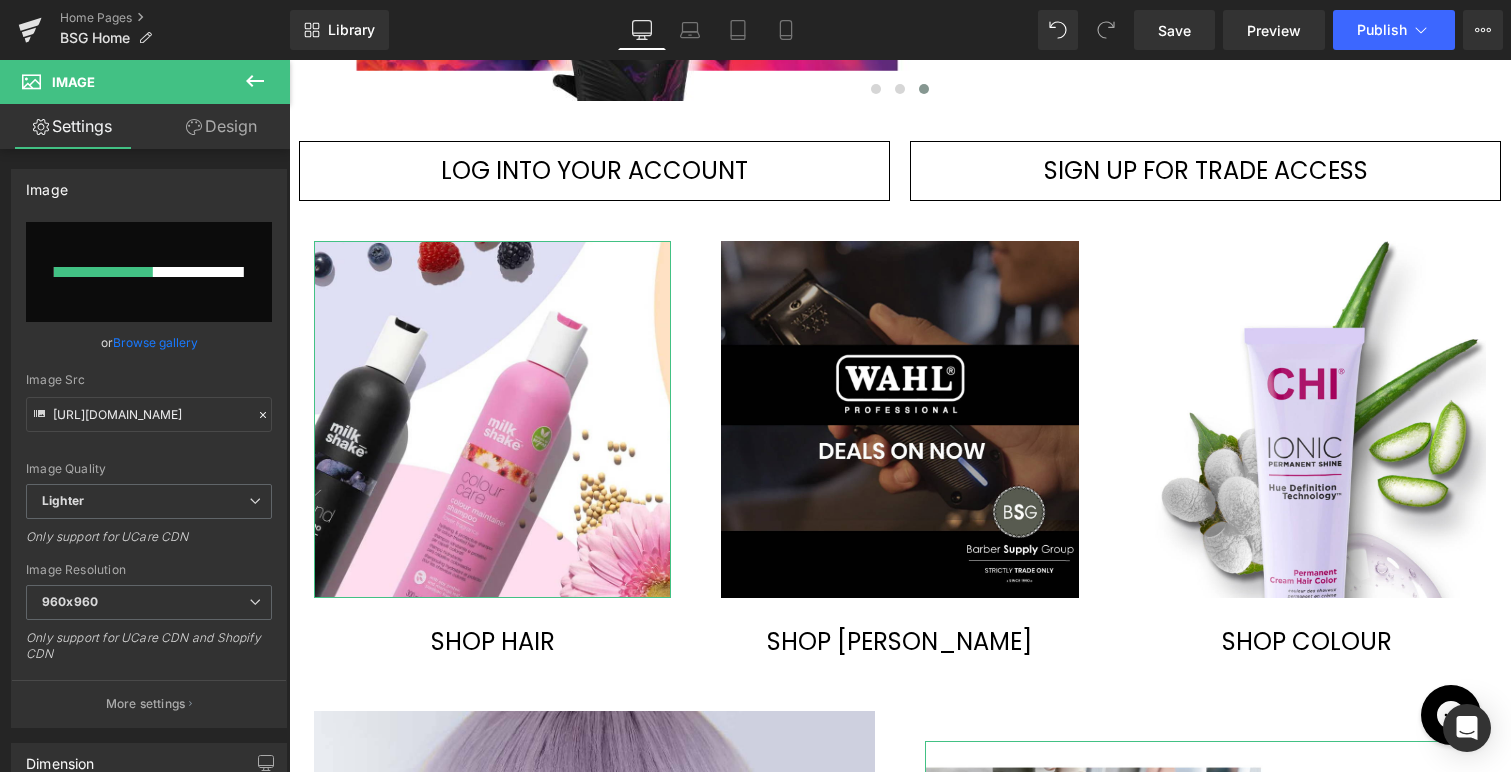type 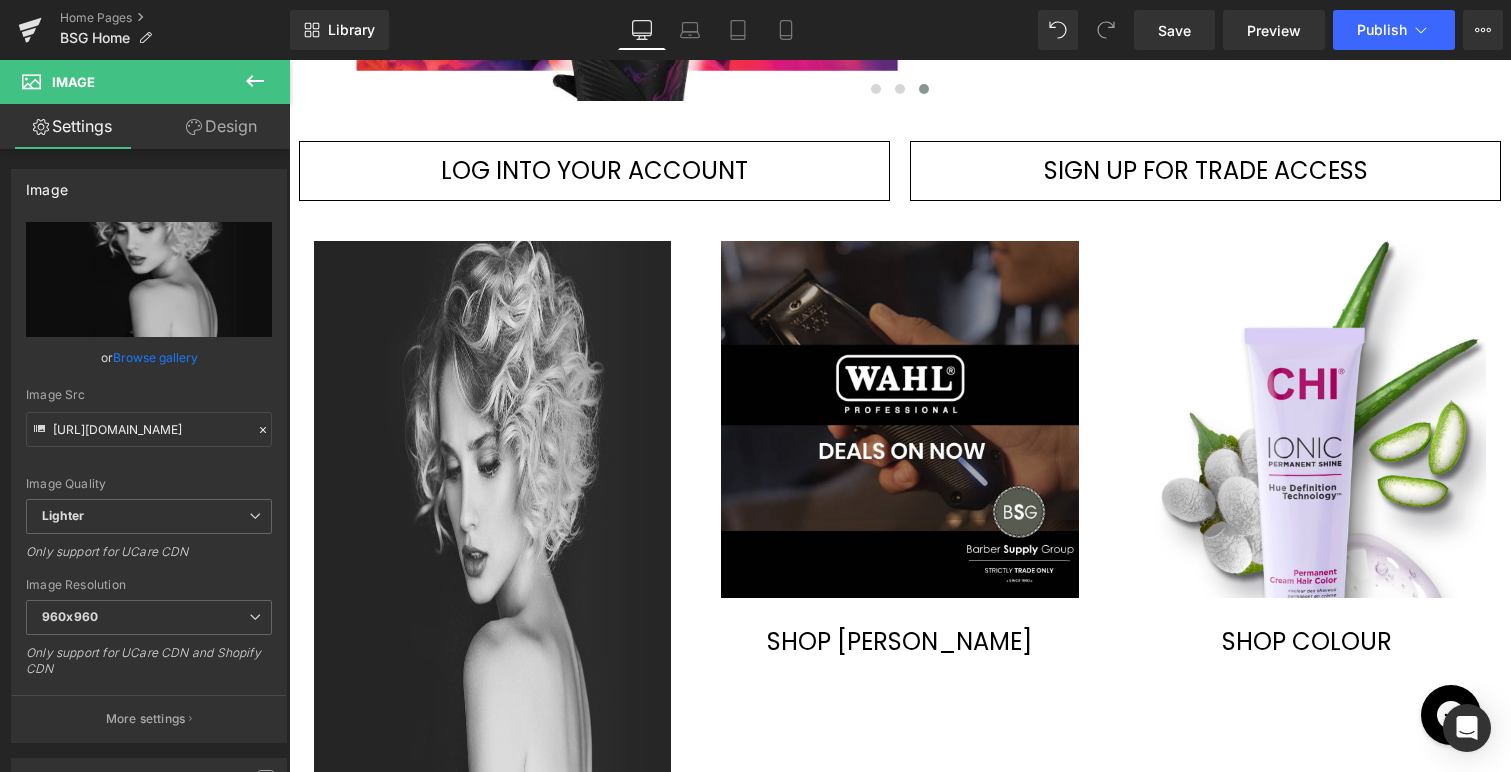 type on "[URL][DOMAIN_NAME]" 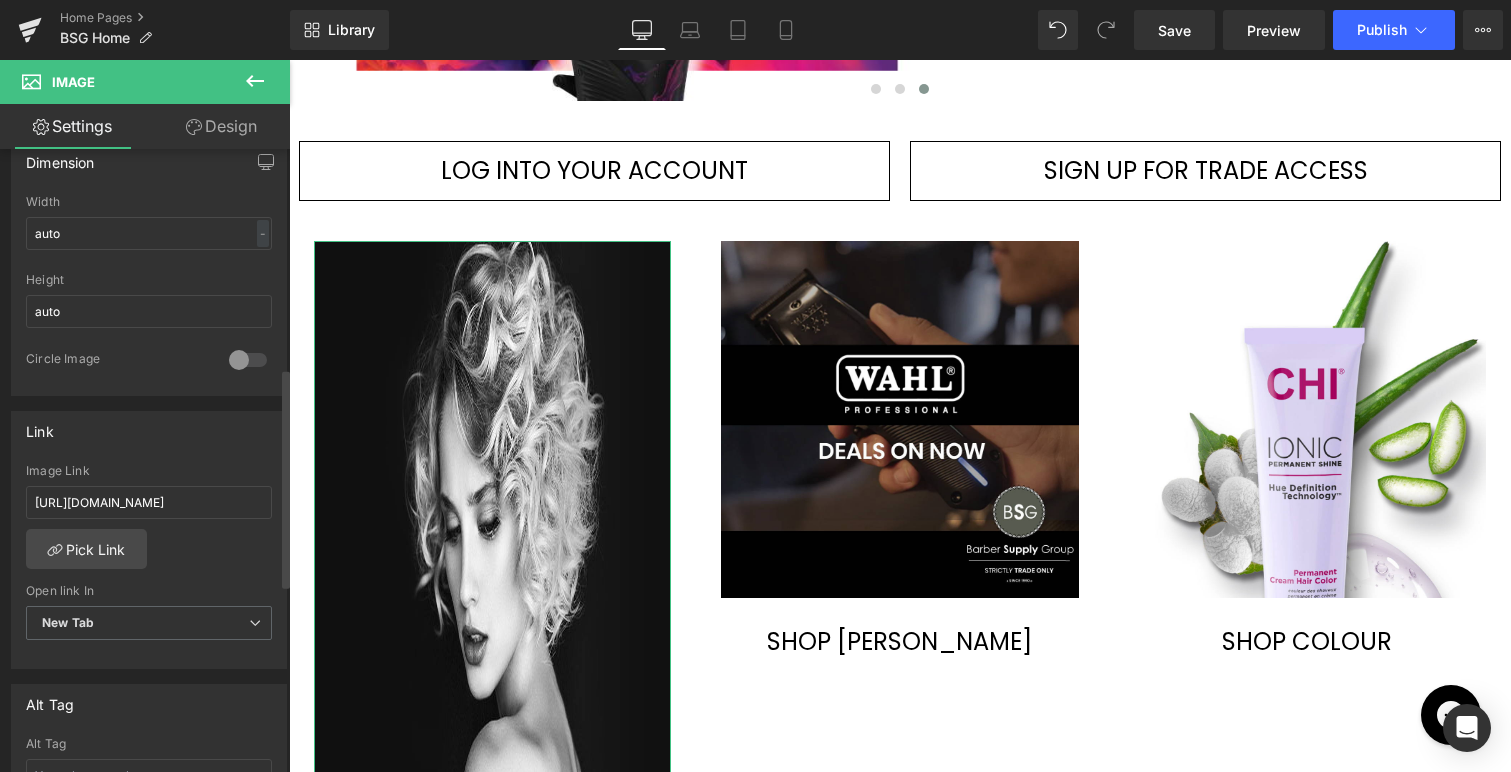 scroll, scrollTop: 636, scrollLeft: 0, axis: vertical 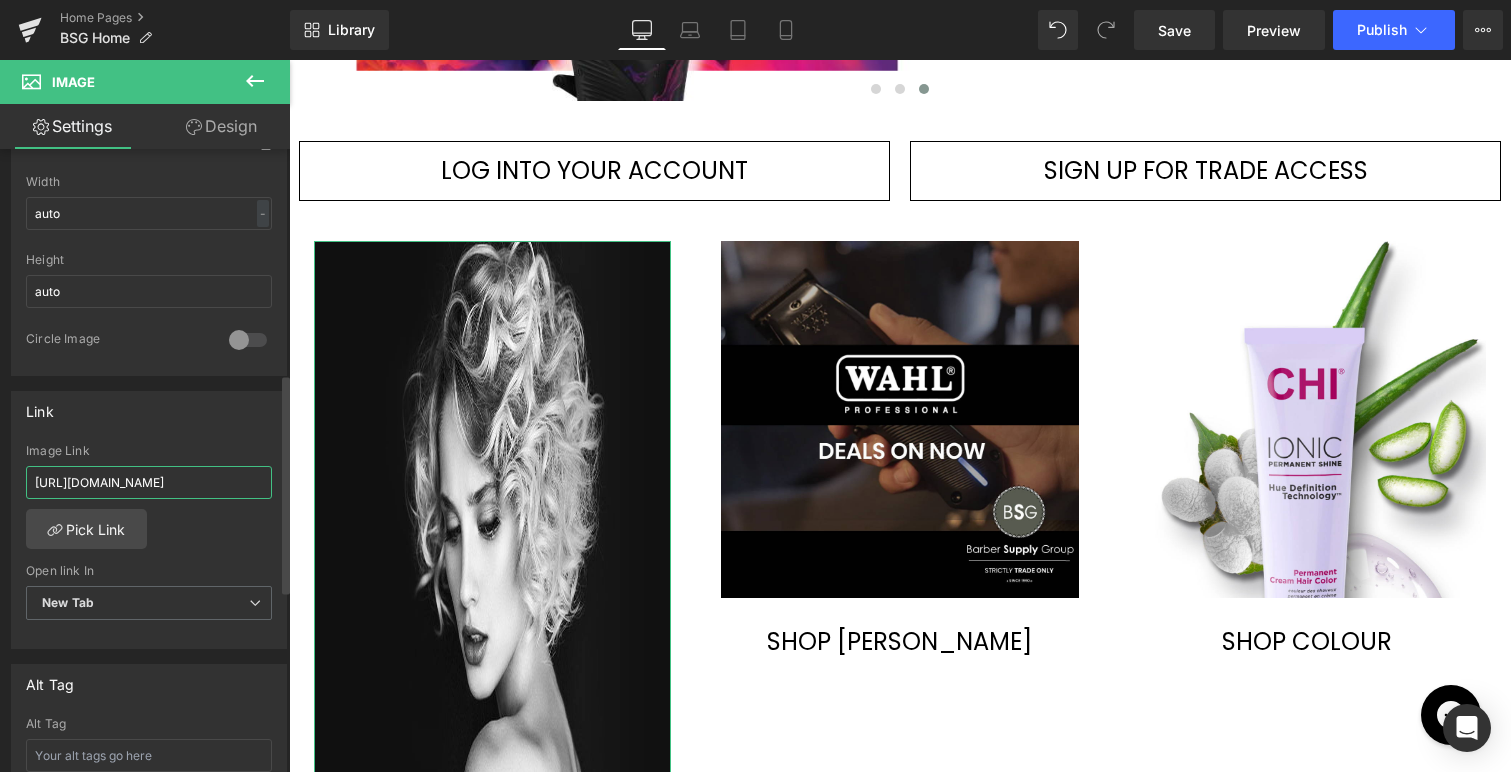 click on "[URL][DOMAIN_NAME]" at bounding box center [149, 482] 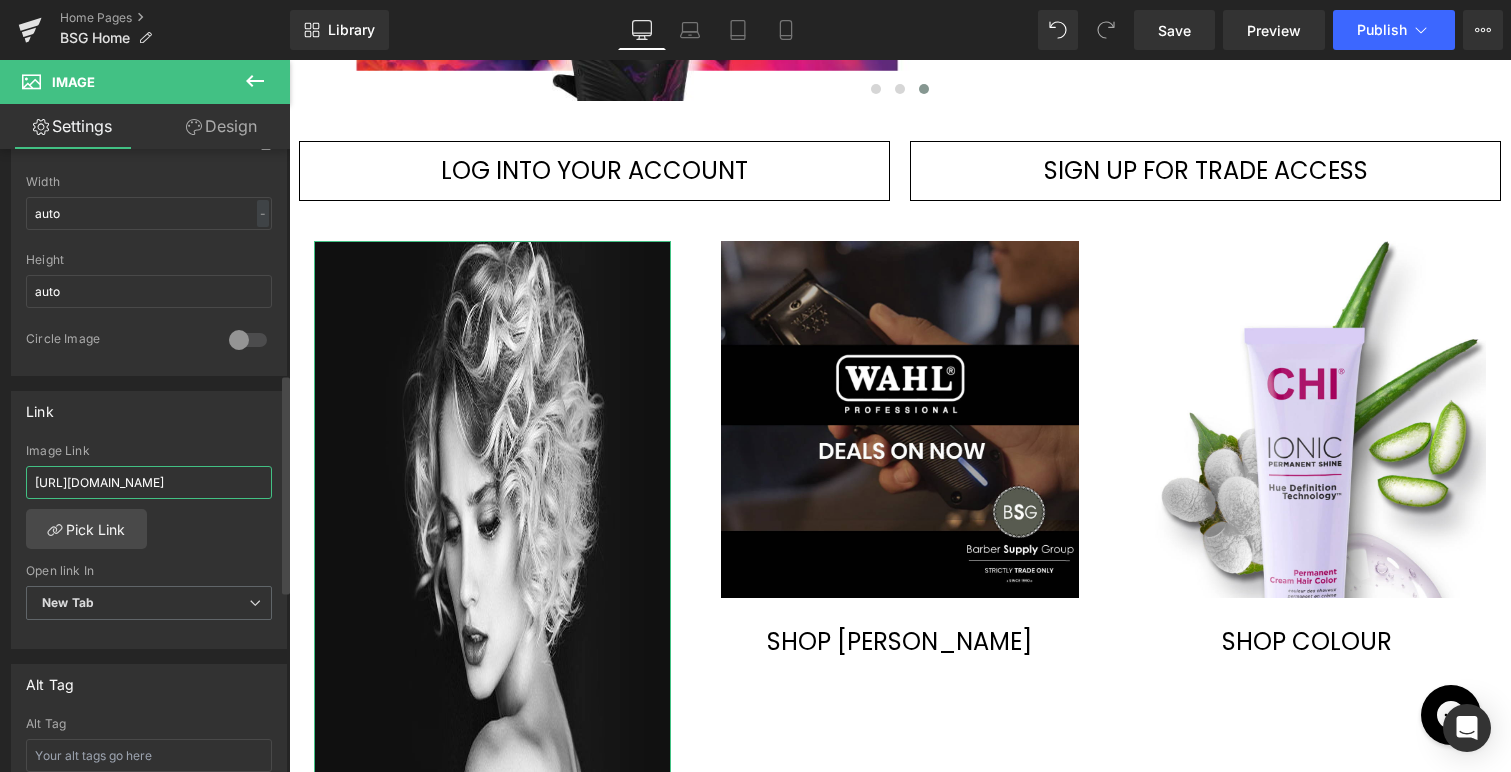 click on "[URL][DOMAIN_NAME]" at bounding box center [149, 482] 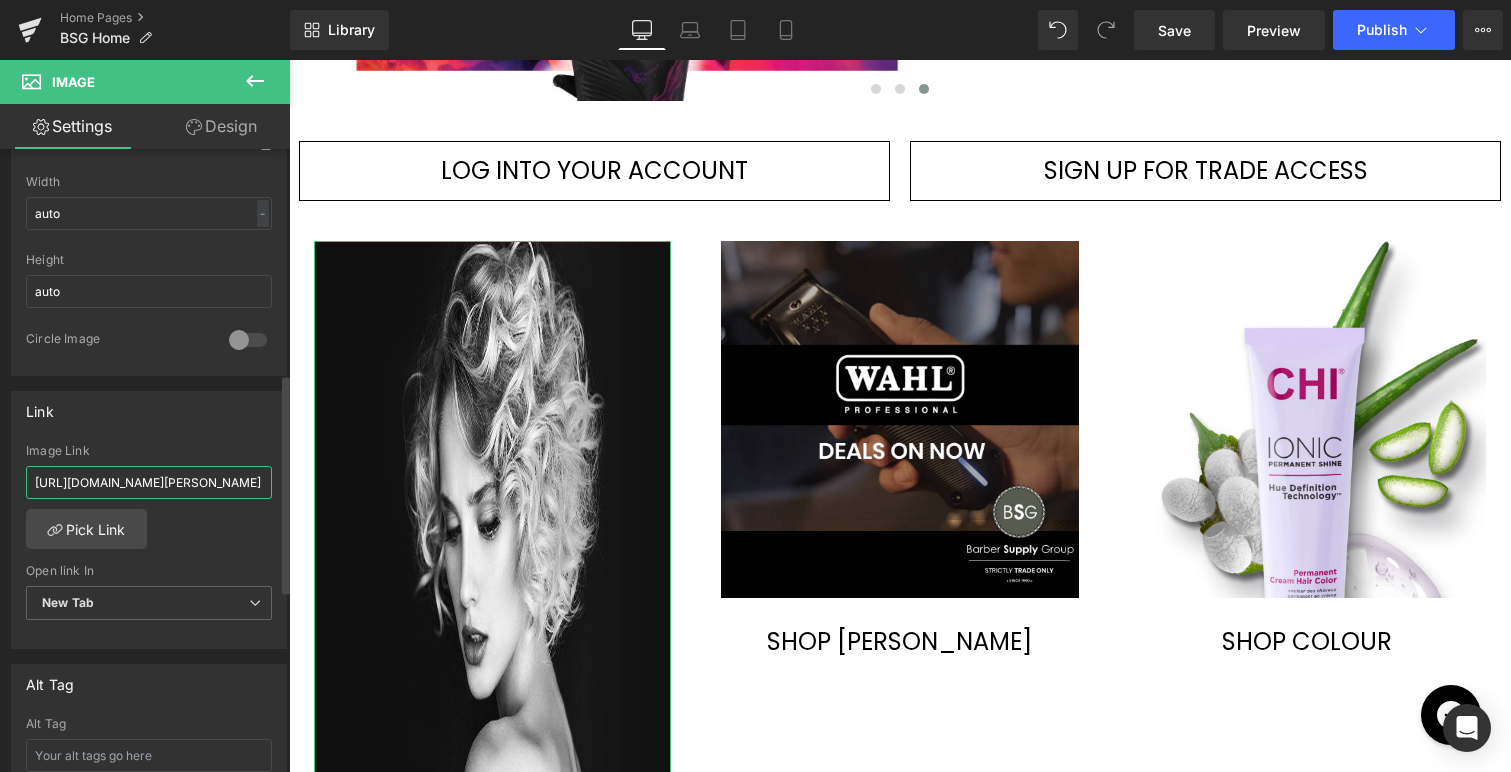 scroll, scrollTop: 0, scrollLeft: 163, axis: horizontal 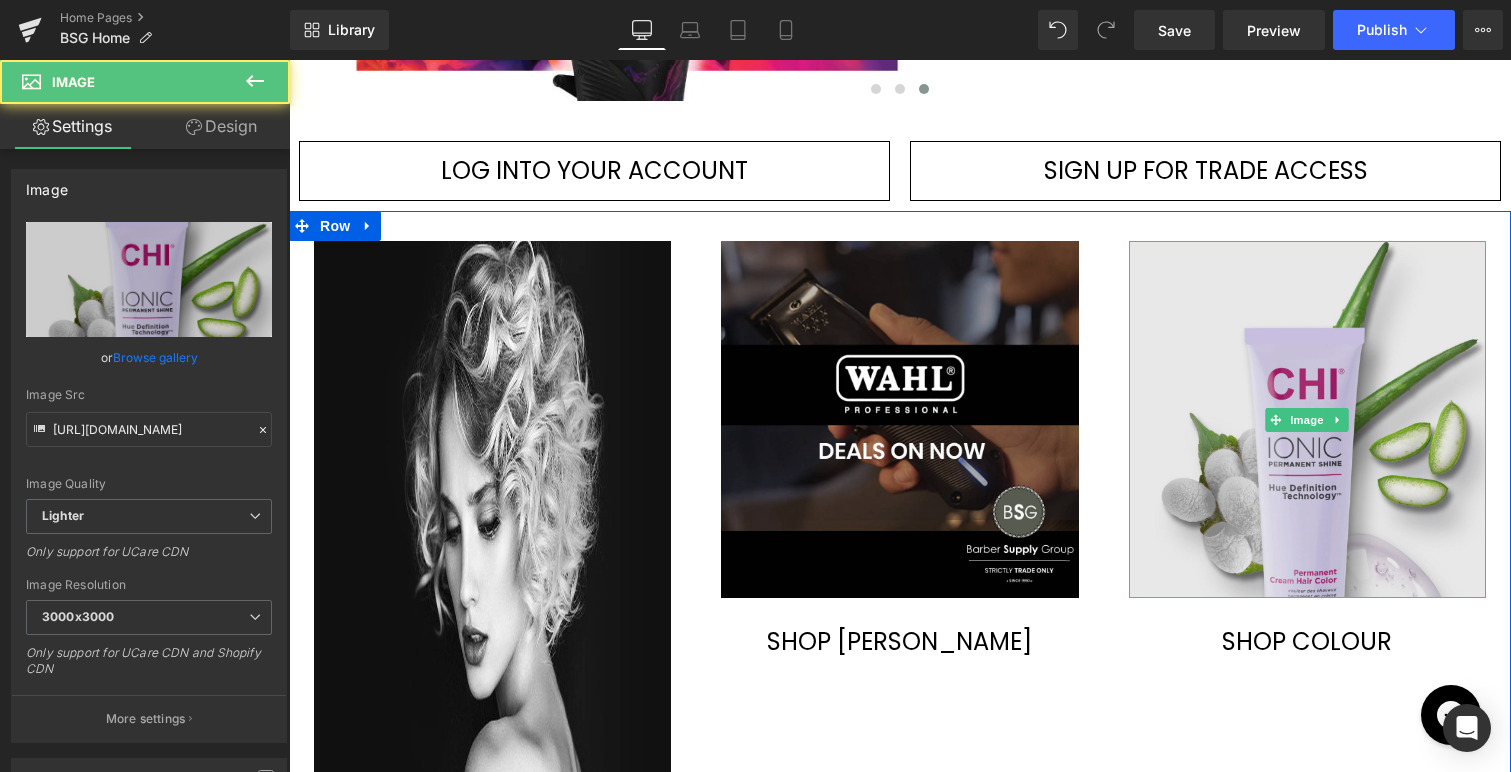 click at bounding box center (1307, 419) 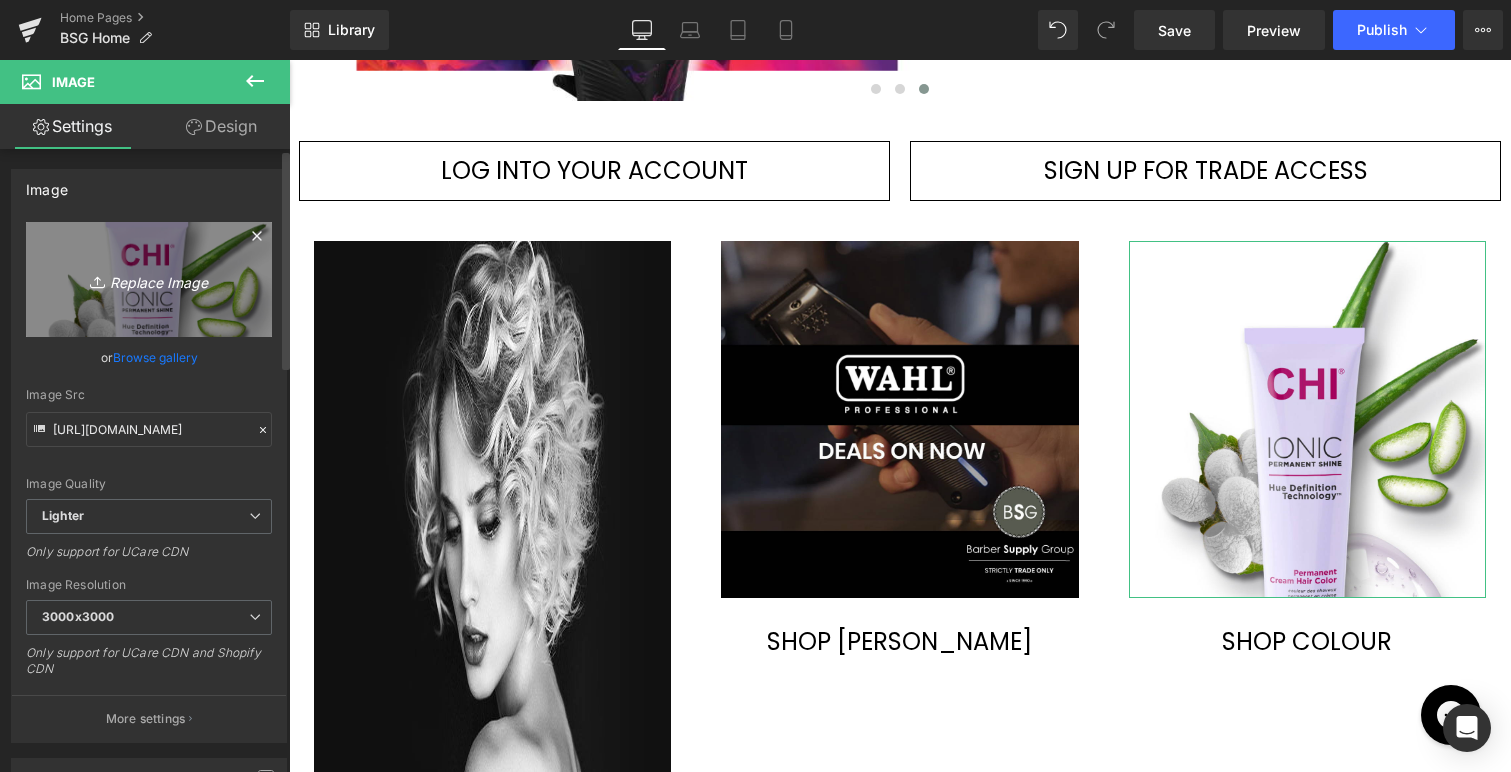 click on "Replace Image" at bounding box center (149, 279) 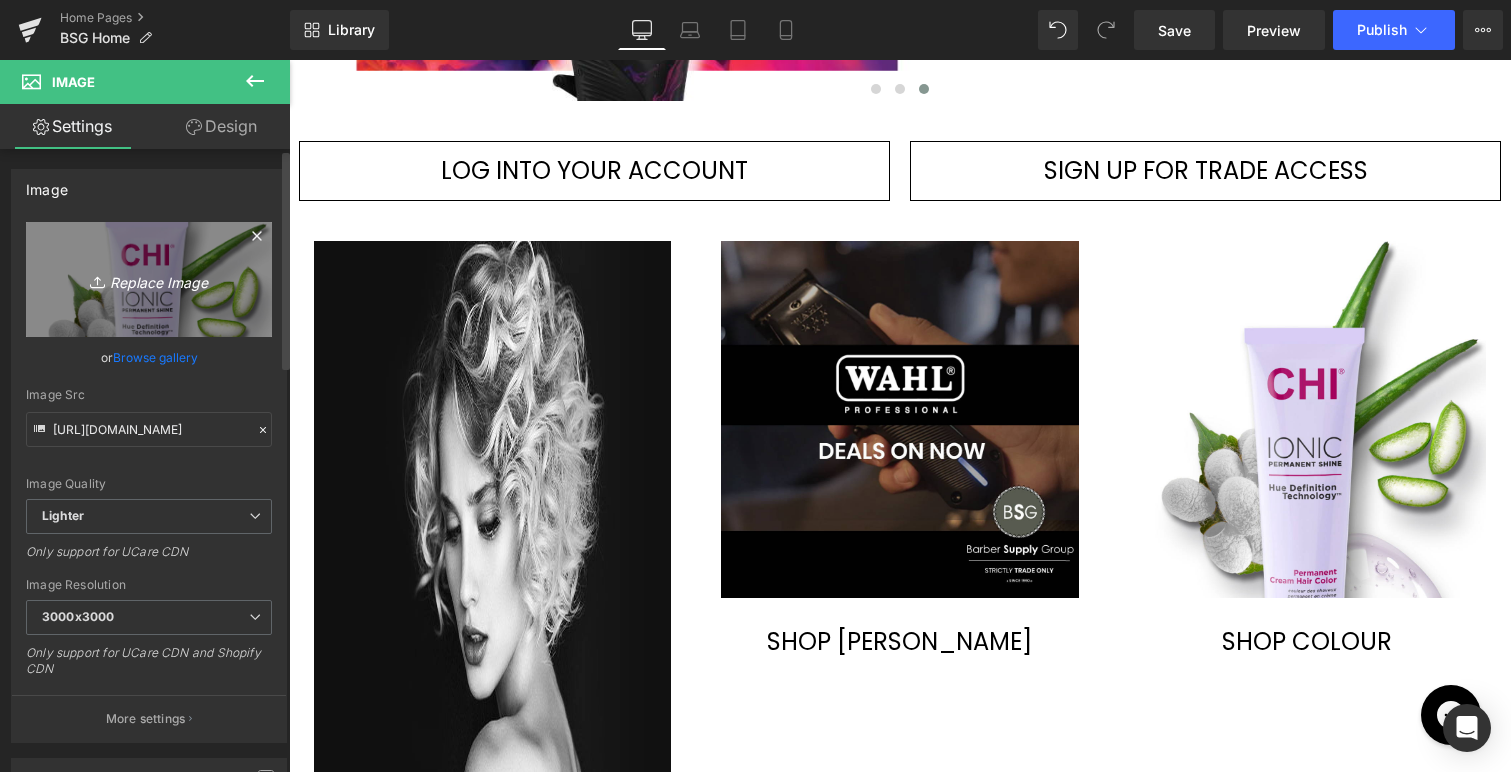 type on "C:\fakepath\IEQ.jpg" 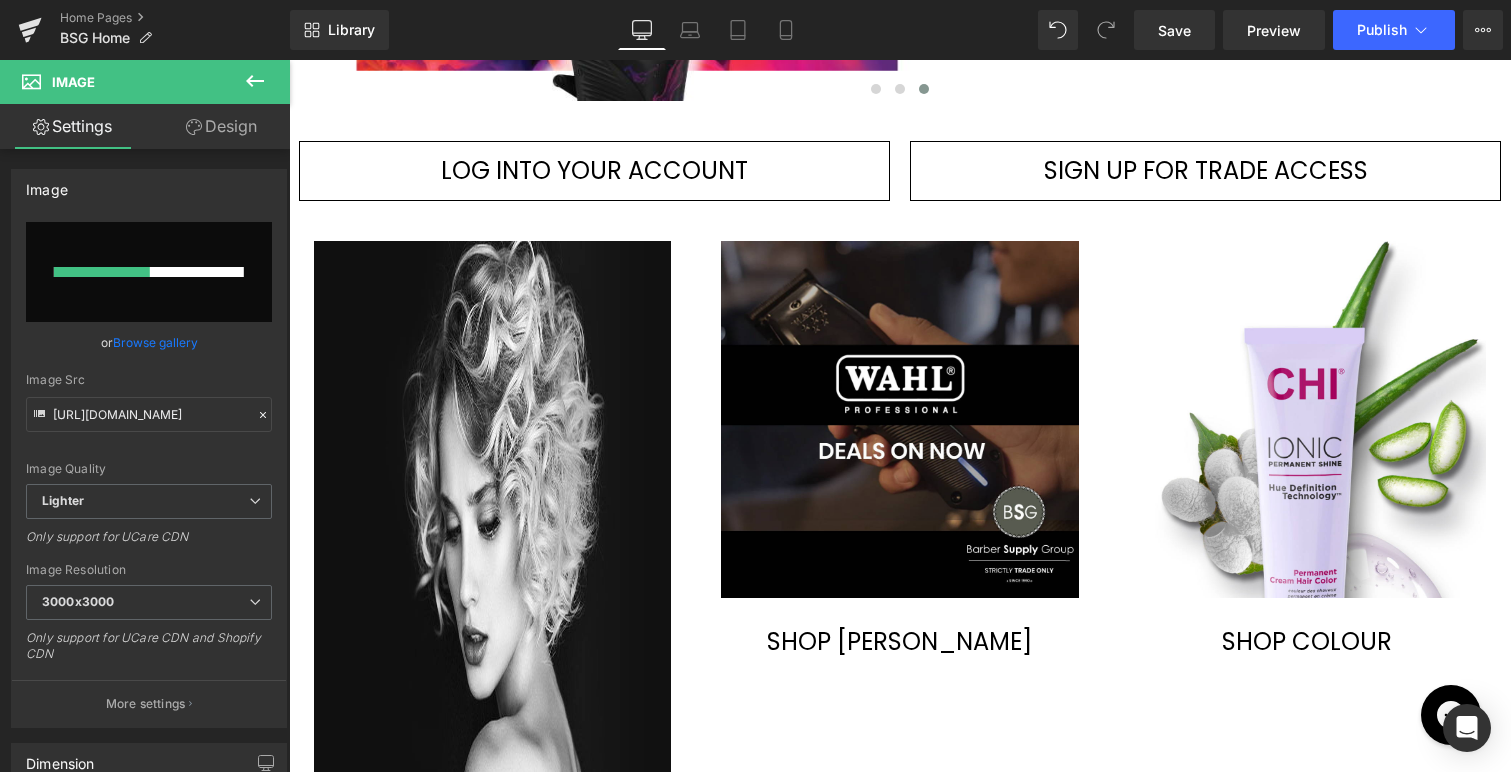 type 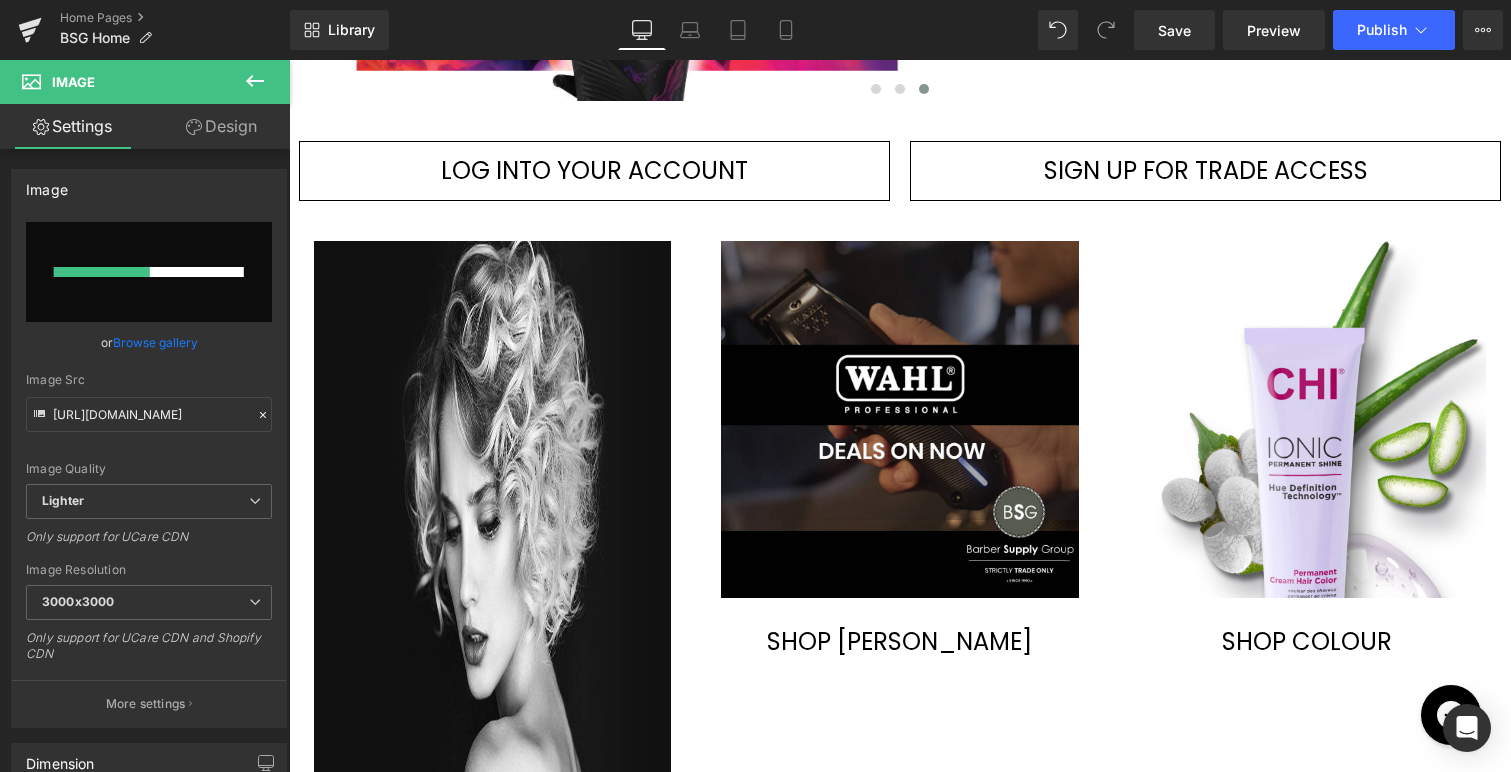 type on "[URL][DOMAIN_NAME]" 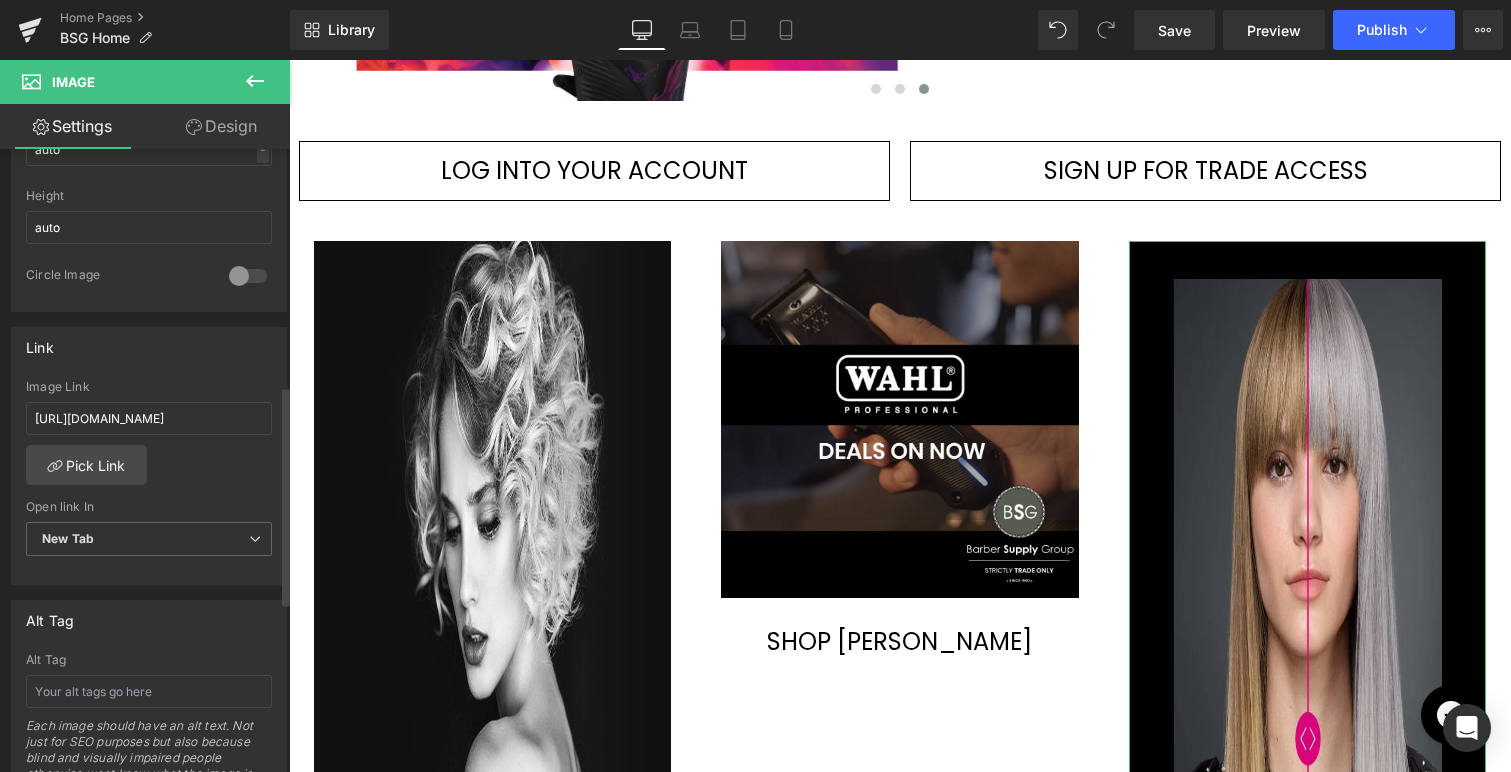 scroll, scrollTop: 754, scrollLeft: 0, axis: vertical 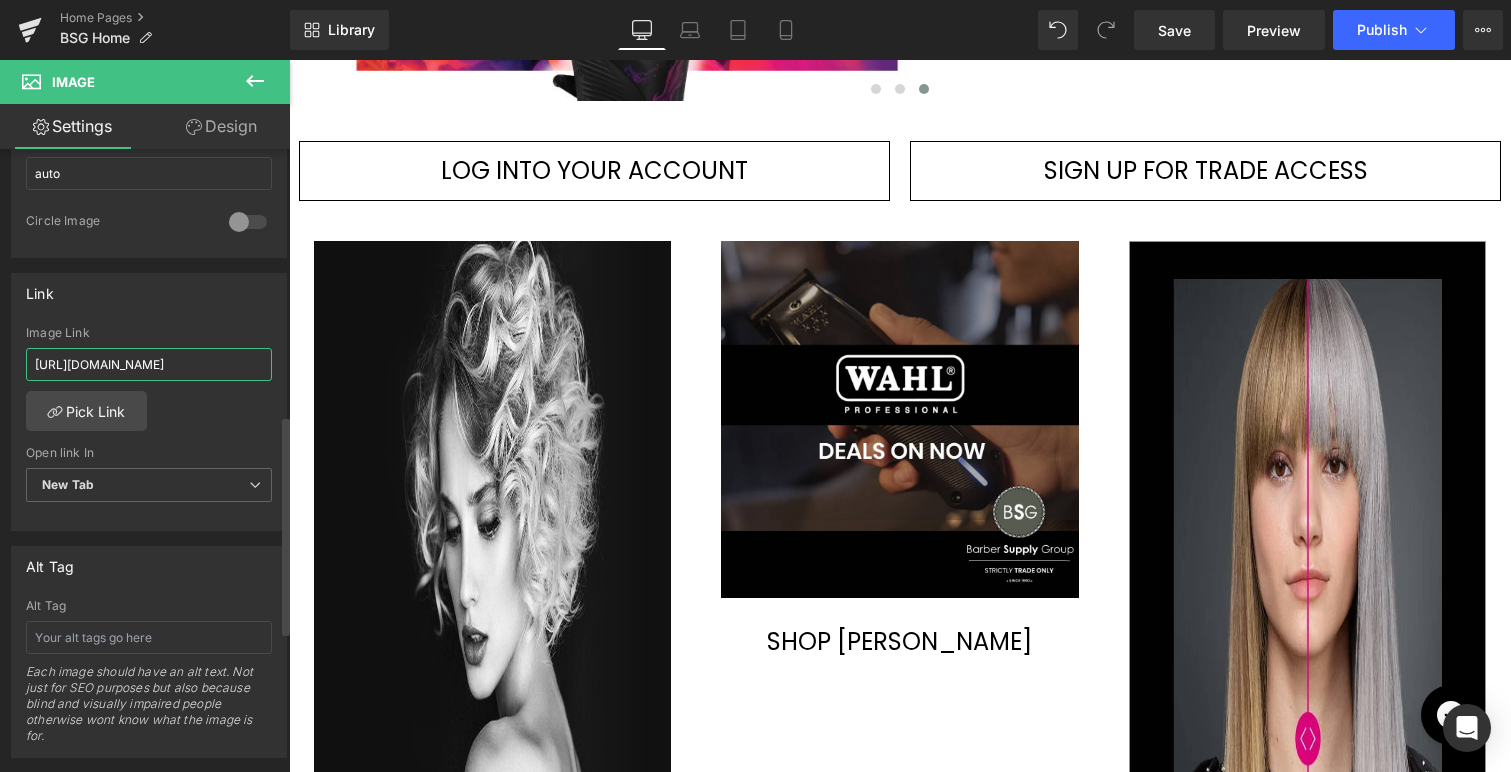 click on "[URL][DOMAIN_NAME]" at bounding box center [149, 364] 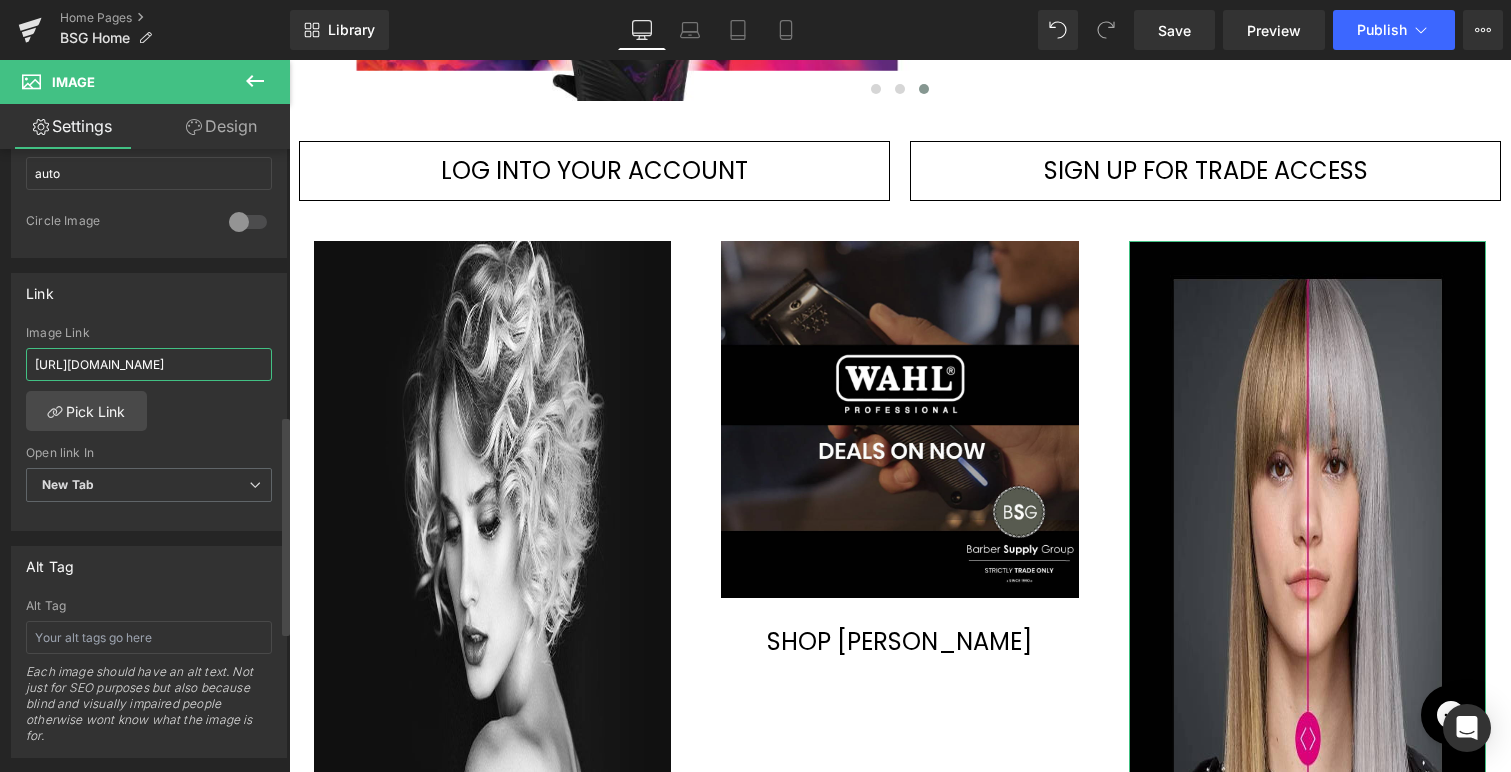 click on "[URL][DOMAIN_NAME]" at bounding box center (149, 364) 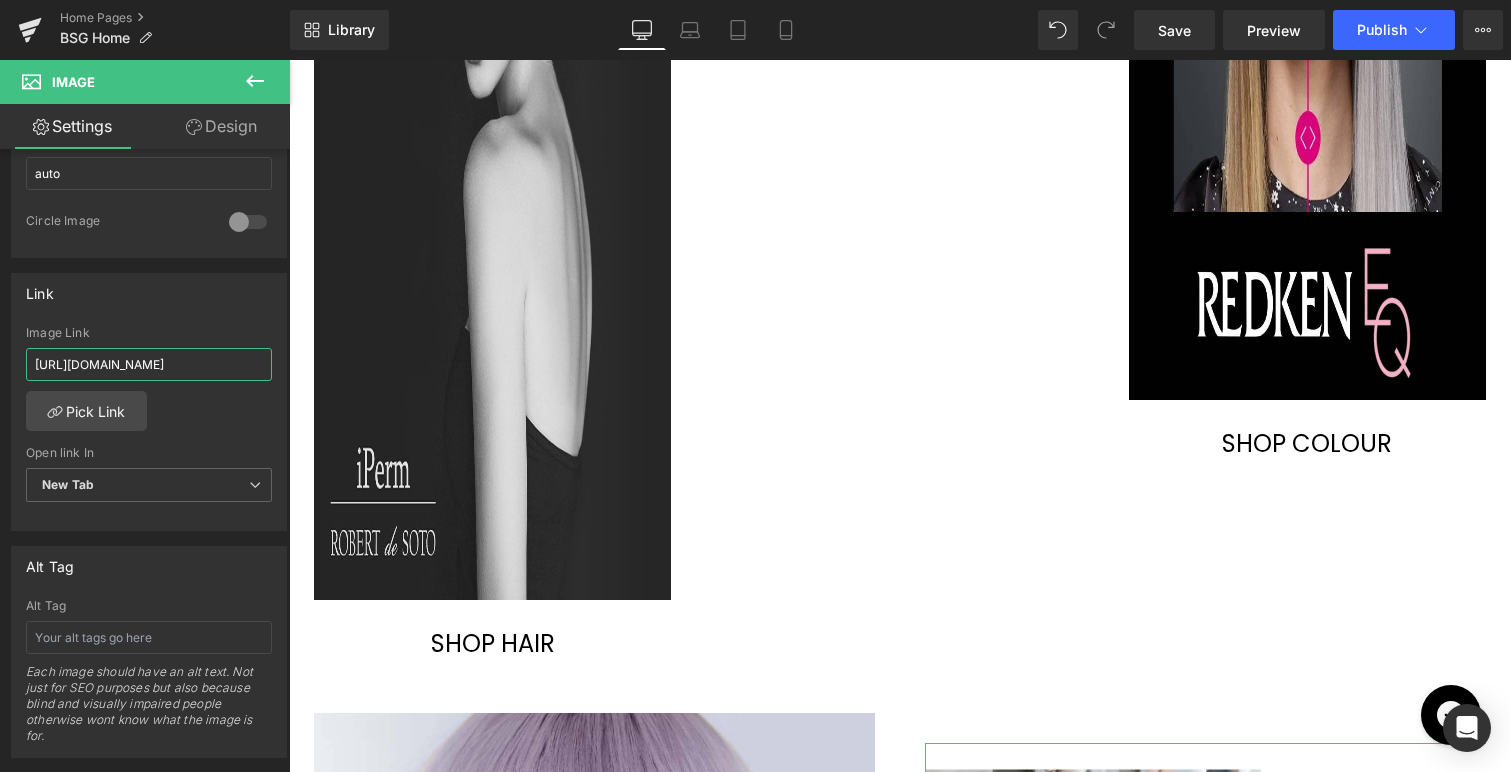 scroll, scrollTop: 1426, scrollLeft: 0, axis: vertical 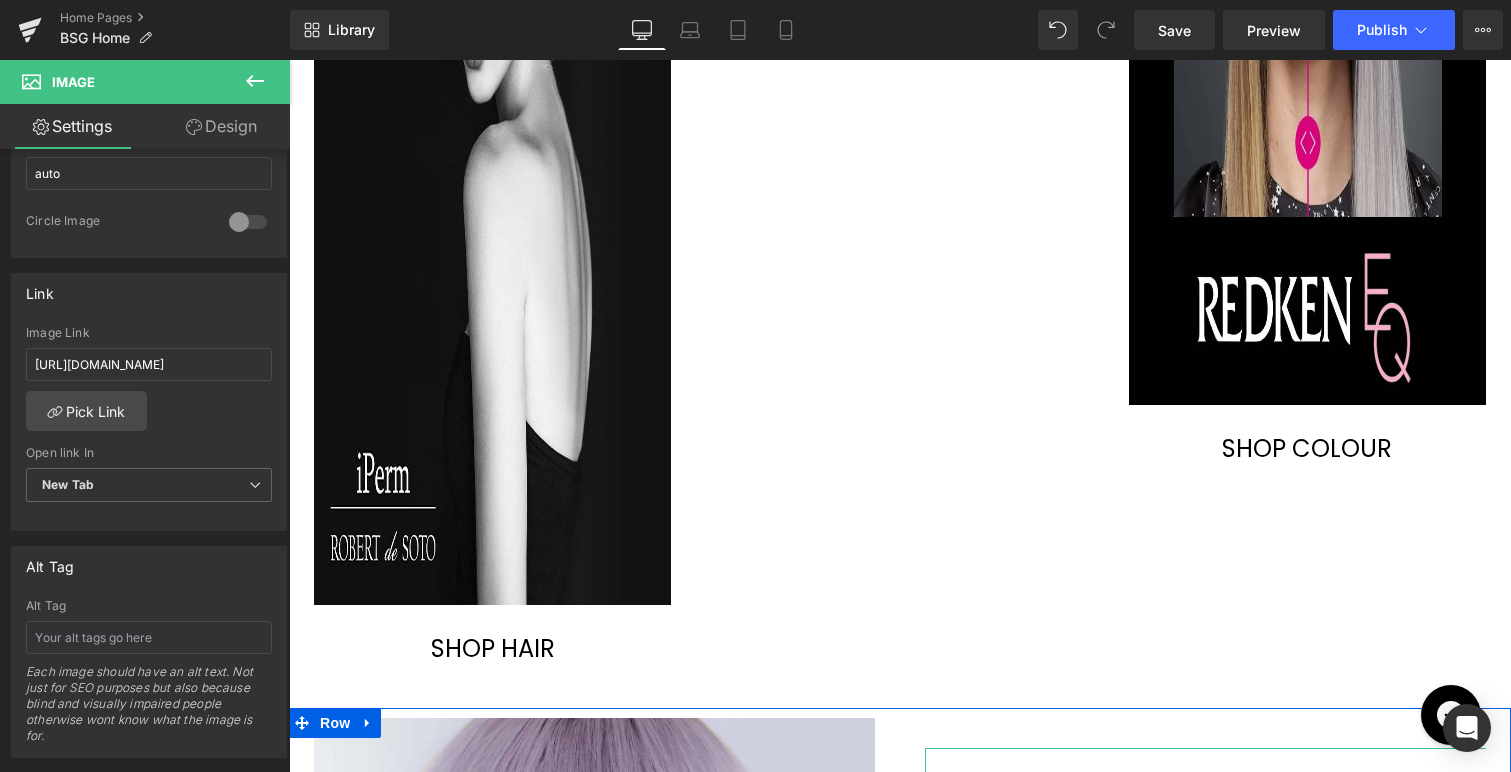 click at bounding box center [289, 60] 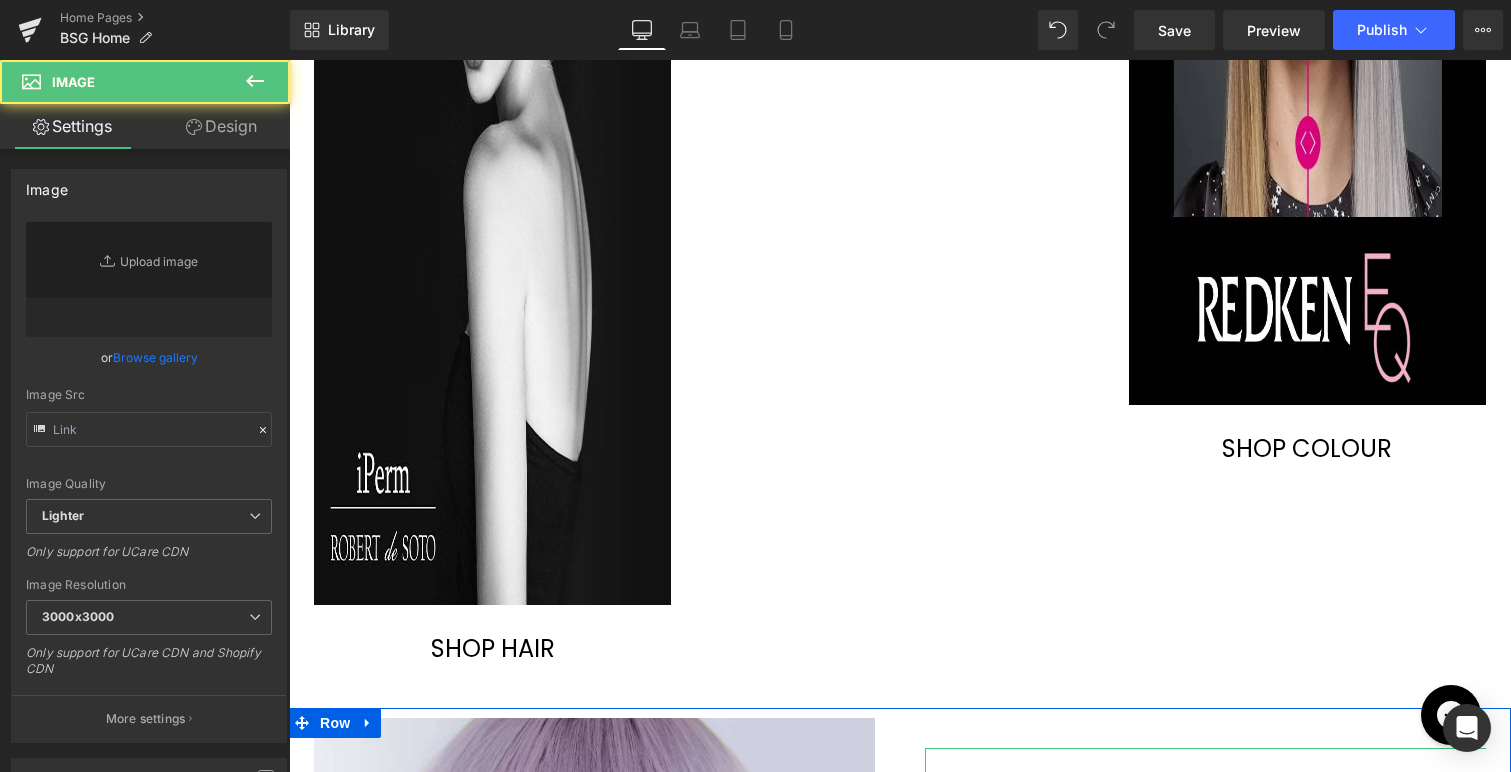 type on "[URL][DOMAIN_NAME]" 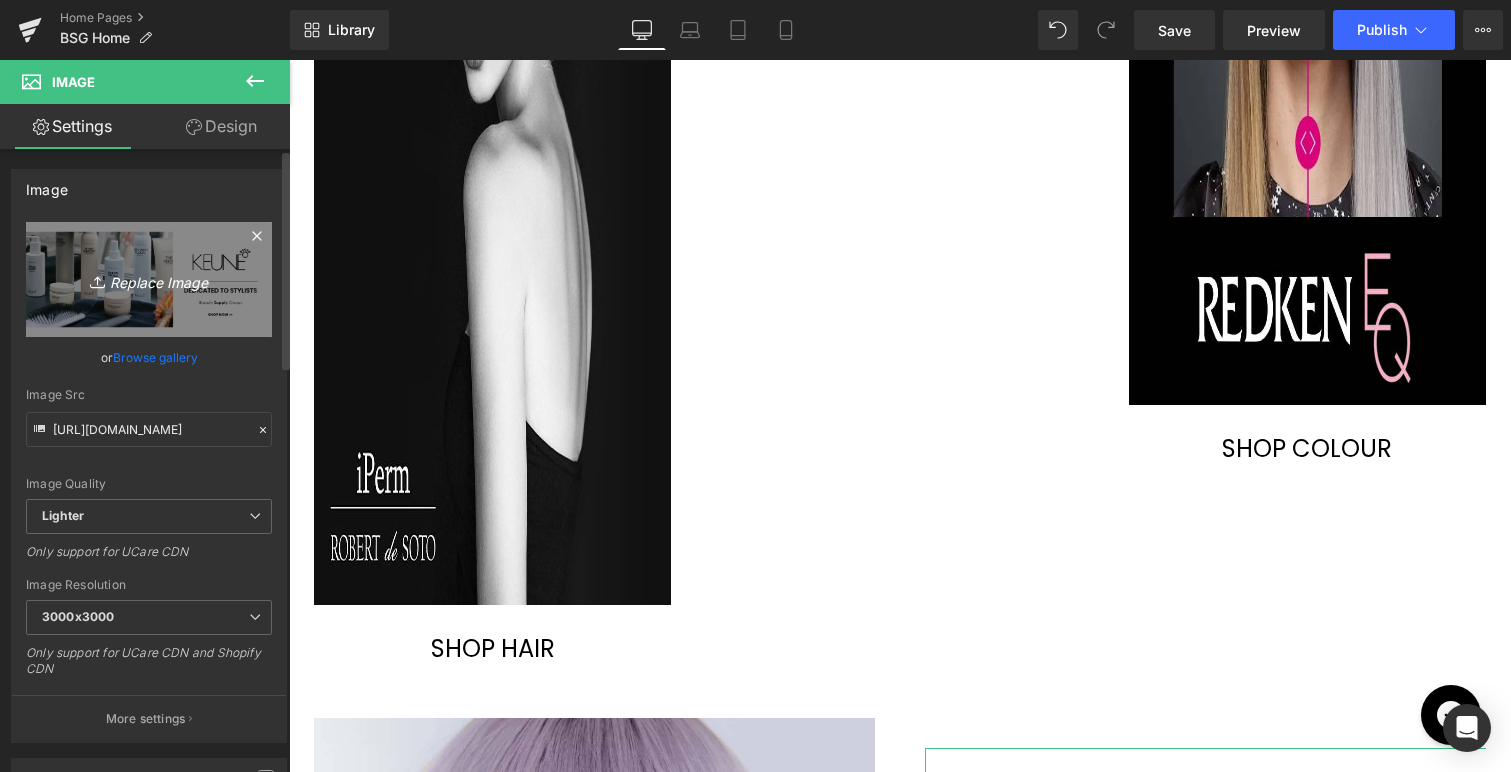 click on "Replace Image" at bounding box center (149, 279) 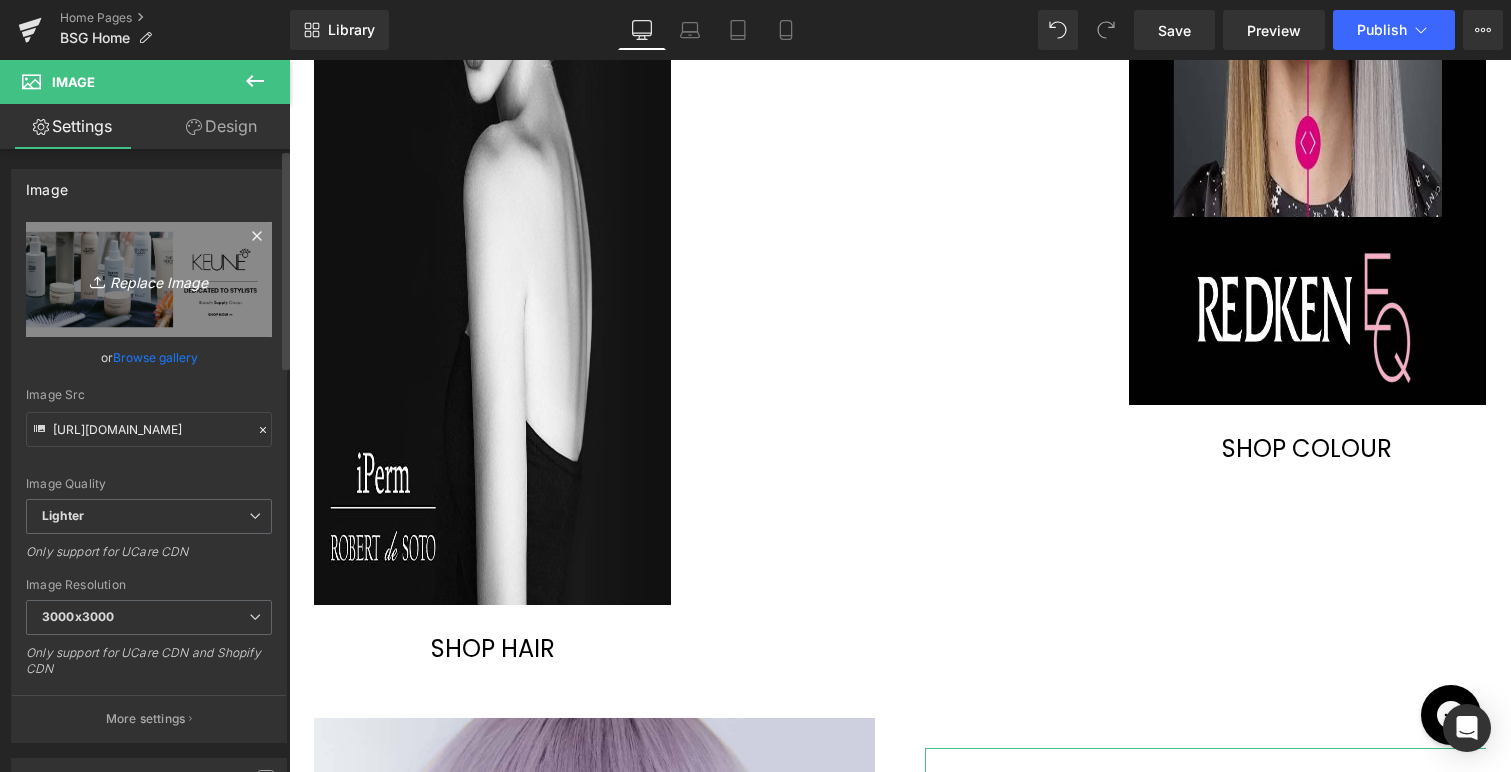type on "C:\fakepath\BSG-Header-KEUNE-STYLE.jpg" 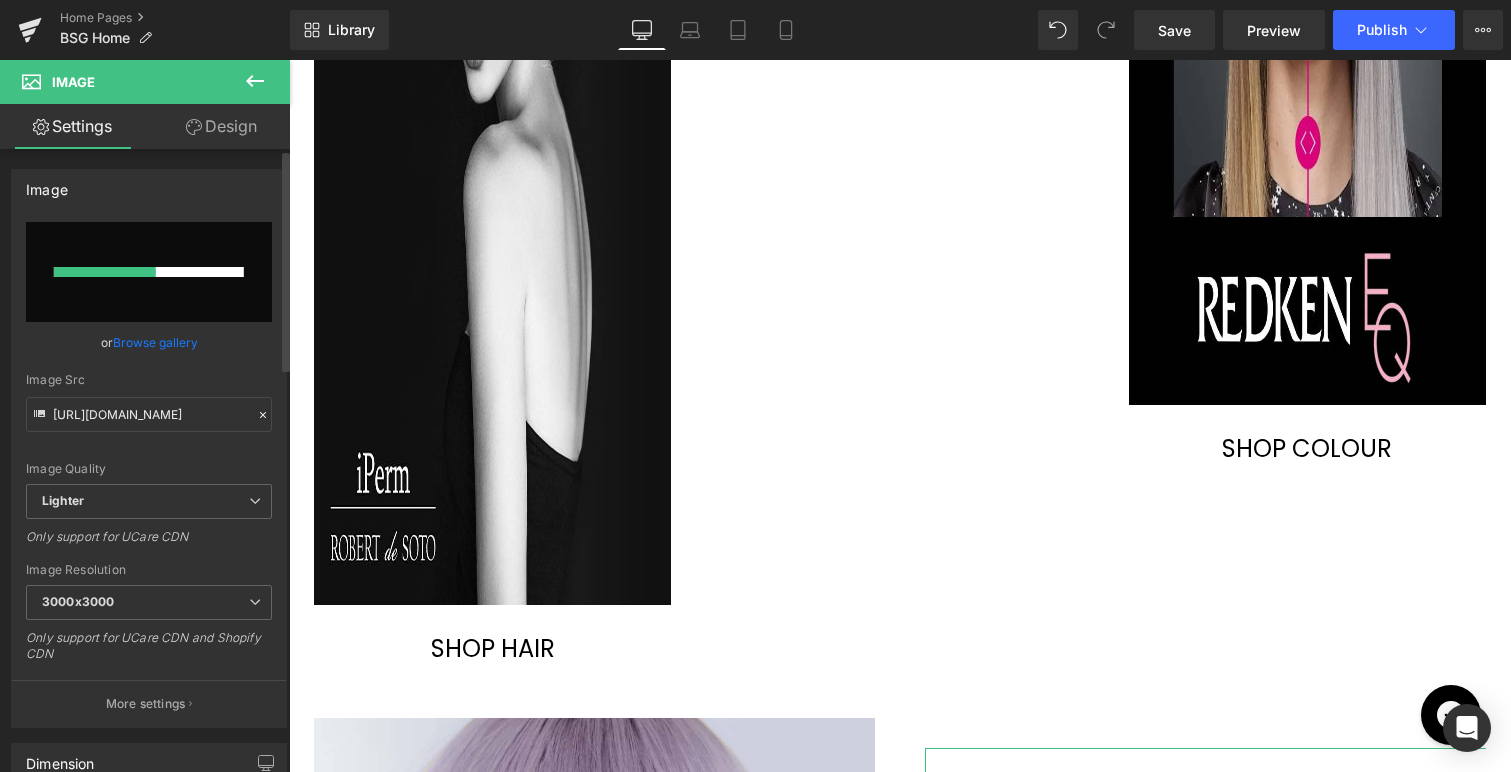 type 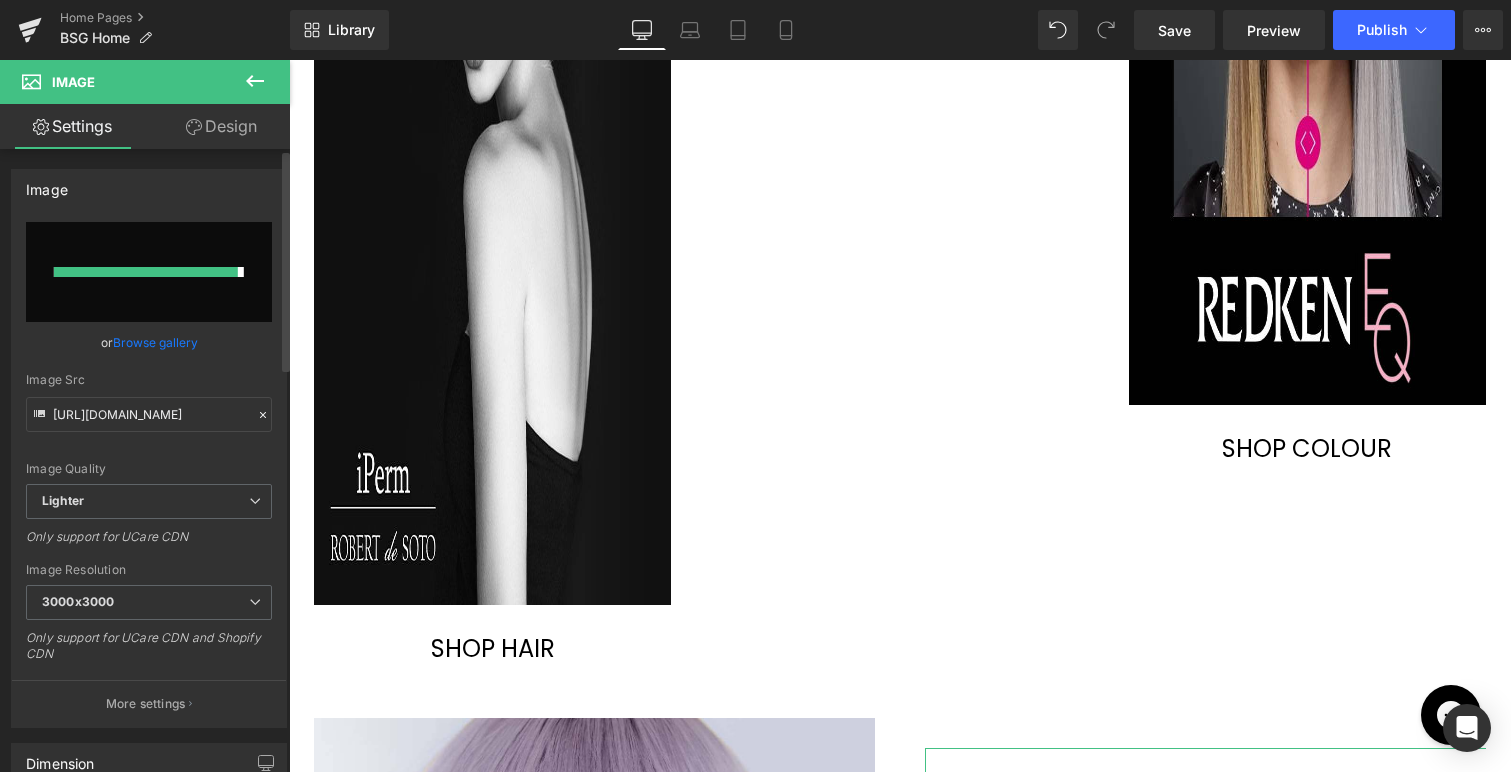 type on "[URL][DOMAIN_NAME]" 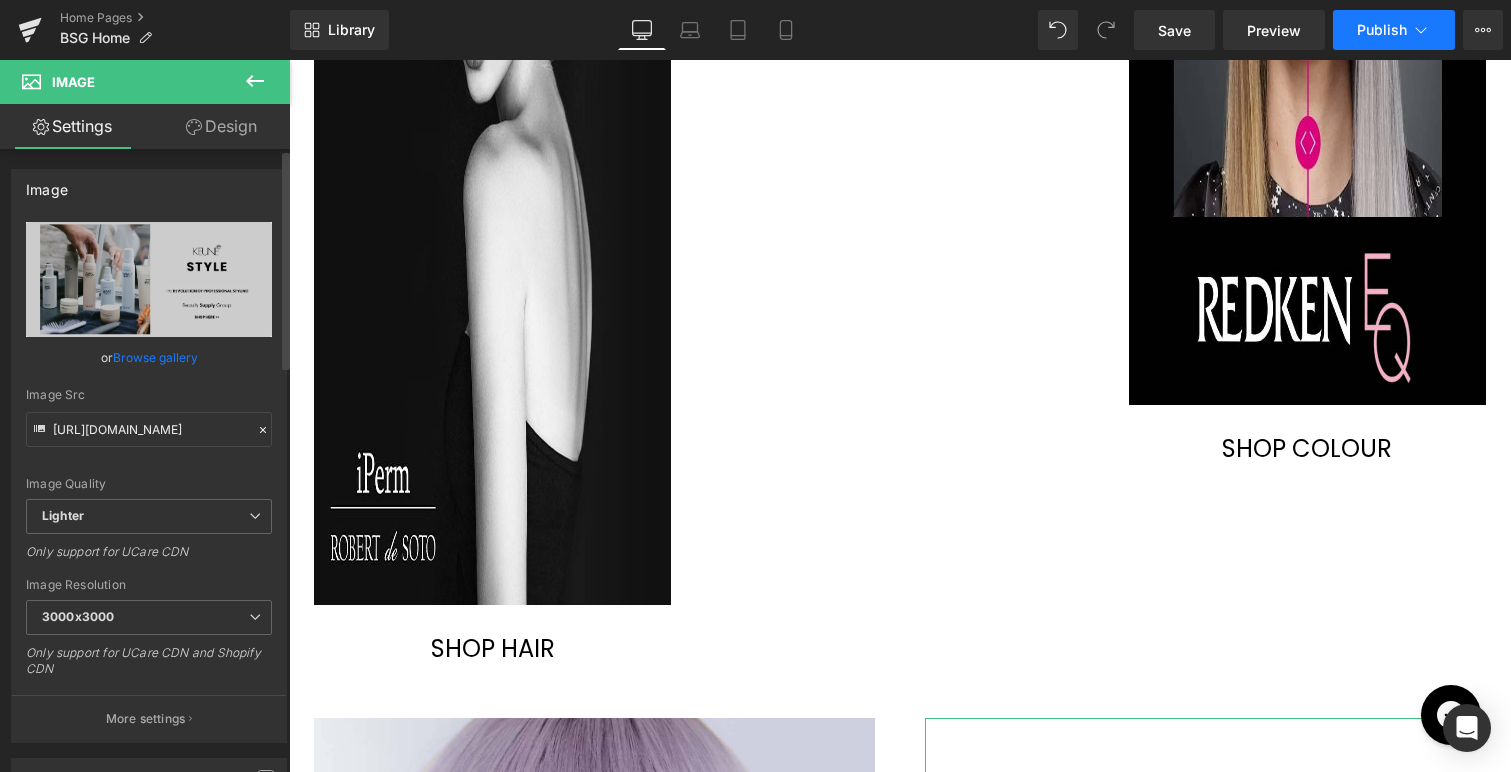 click on "Publish" at bounding box center [1382, 30] 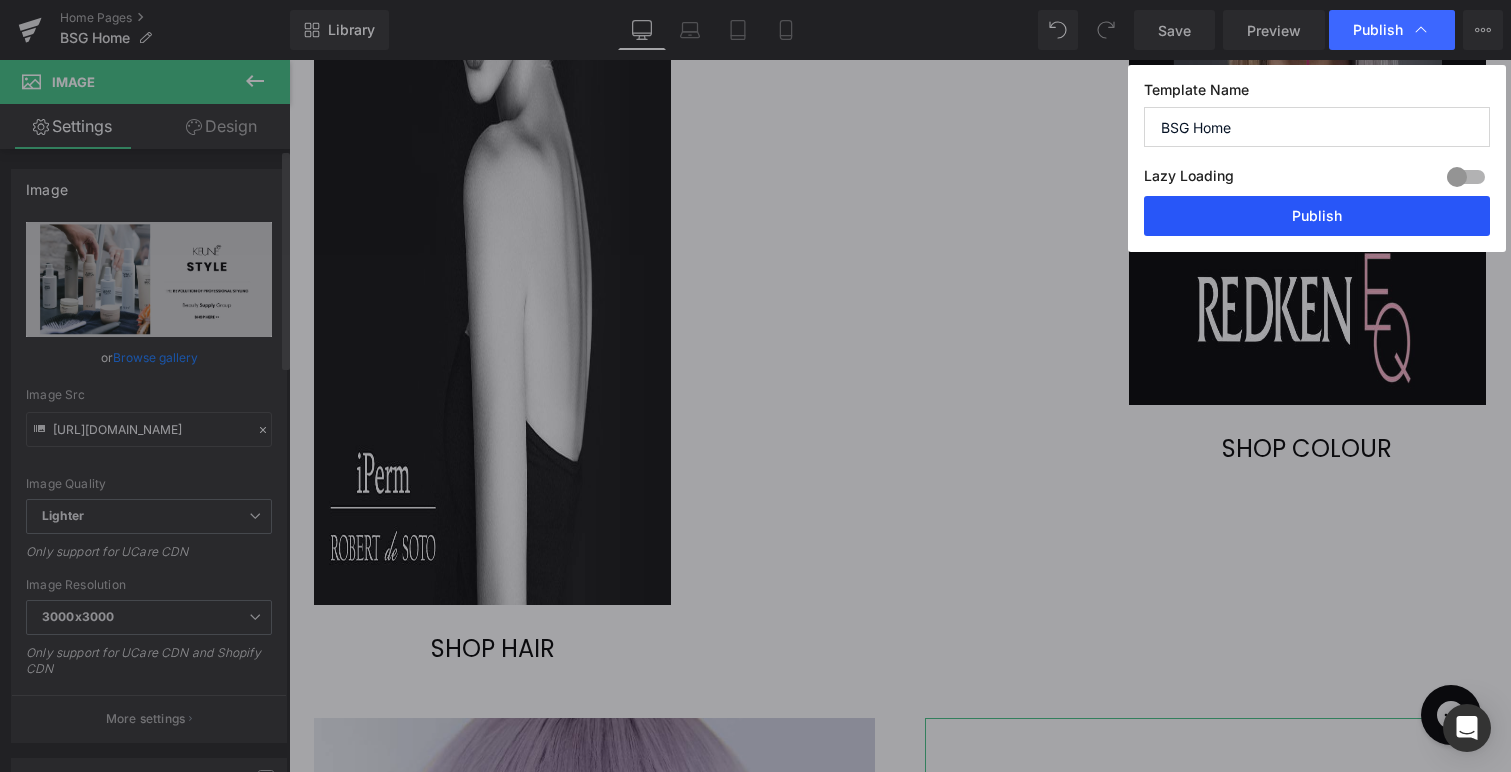 click on "Publish" at bounding box center (1317, 216) 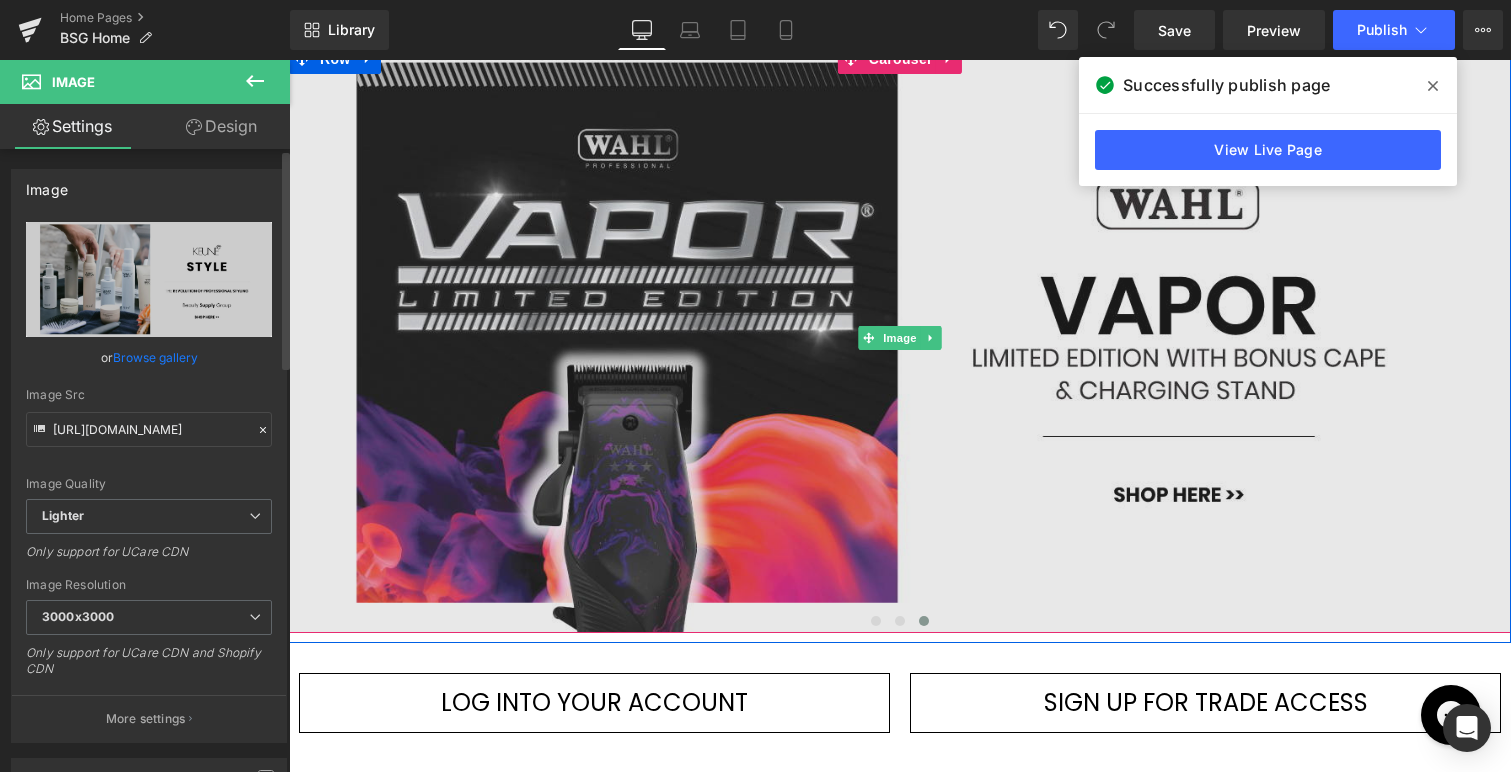 scroll, scrollTop: 595, scrollLeft: 0, axis: vertical 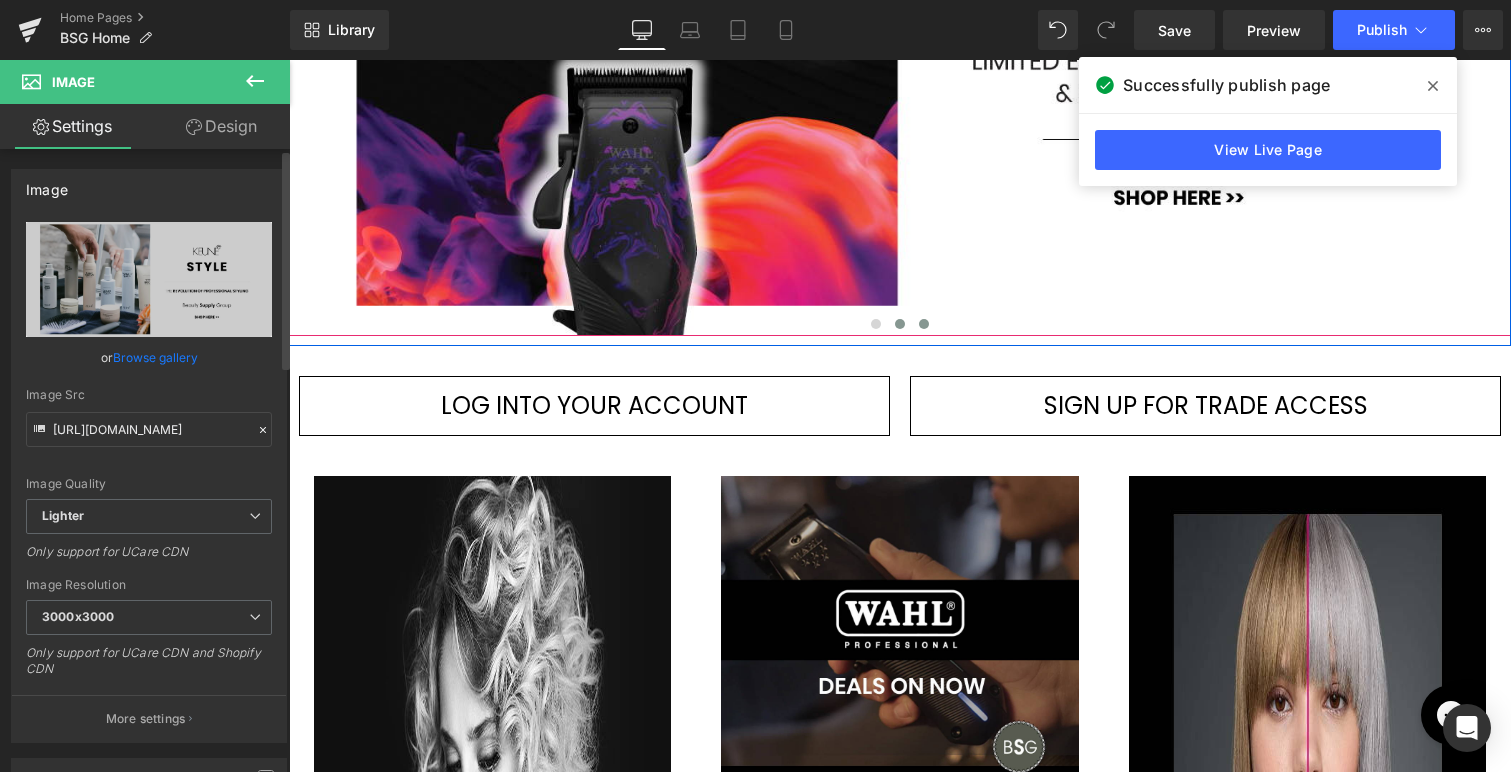 click at bounding box center (900, 324) 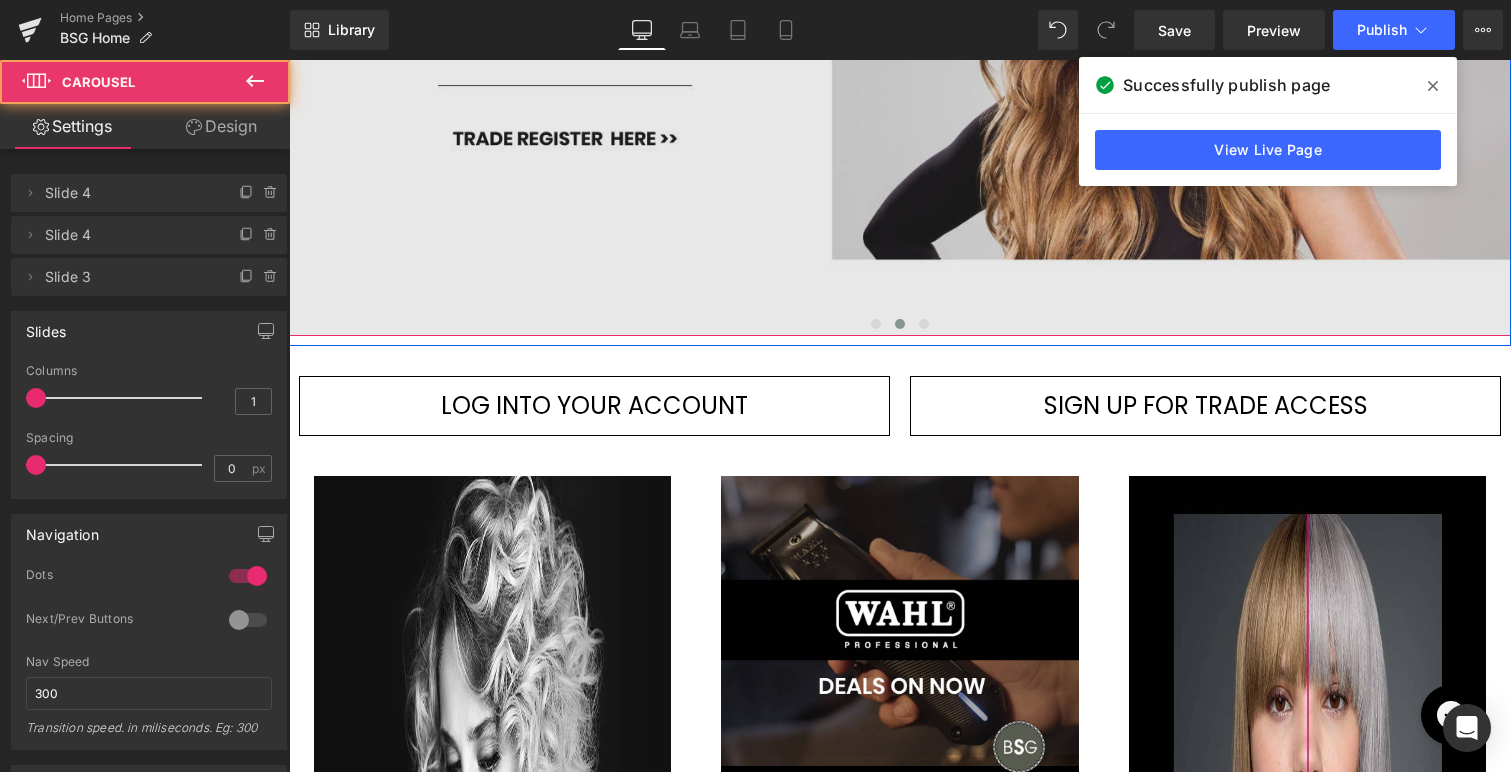 click at bounding box center [900, 42] 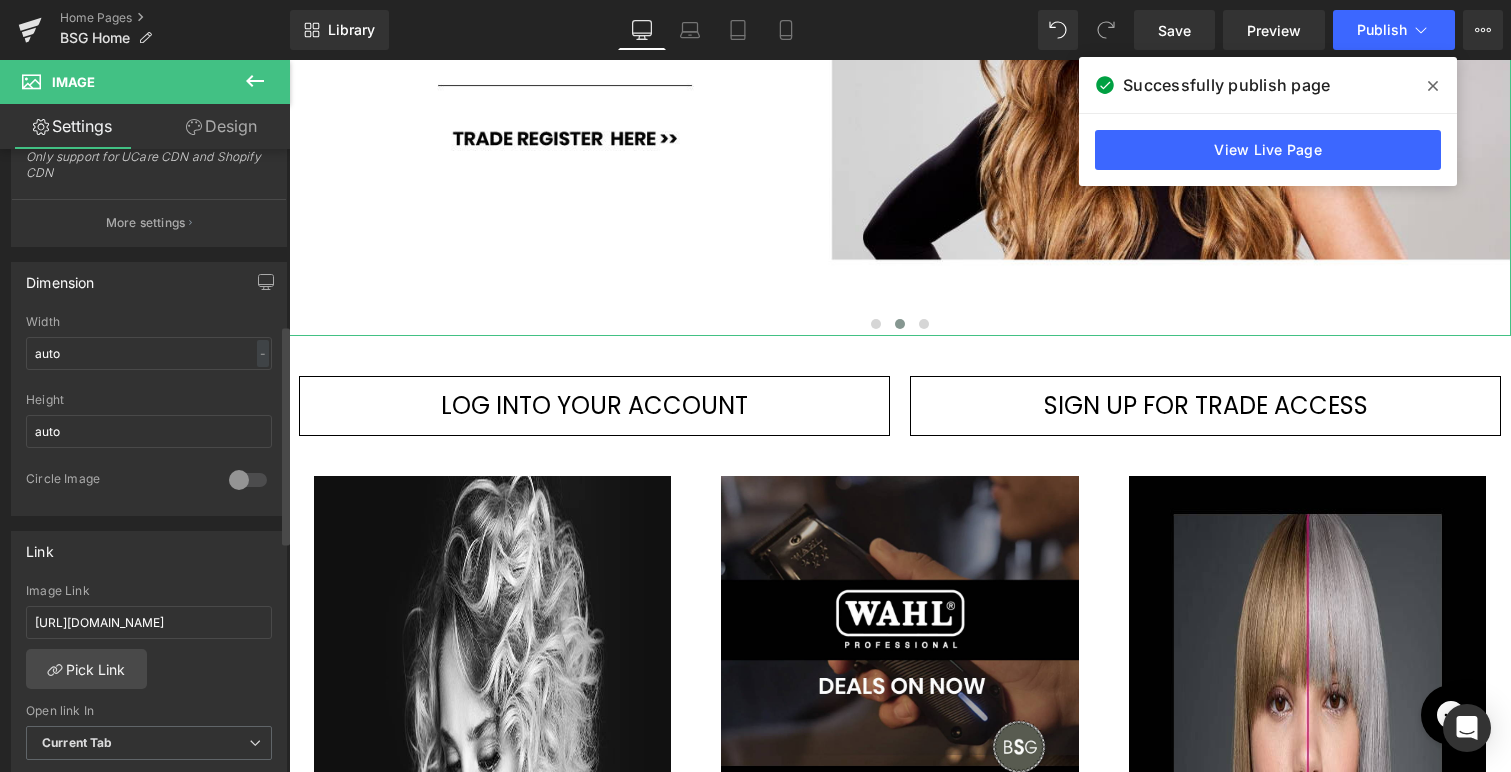 scroll, scrollTop: 498, scrollLeft: 0, axis: vertical 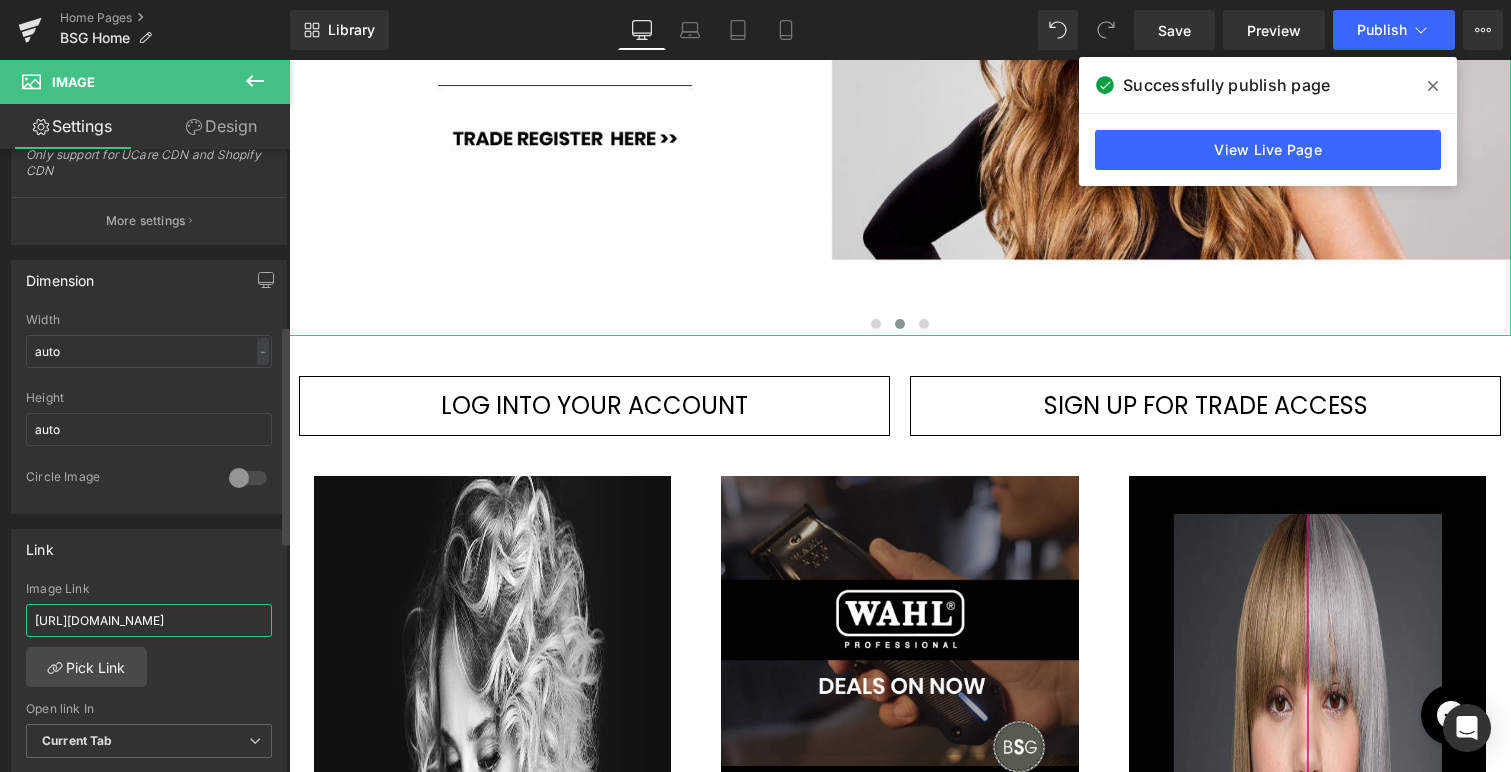 click on "[URL][DOMAIN_NAME]" at bounding box center (149, 620) 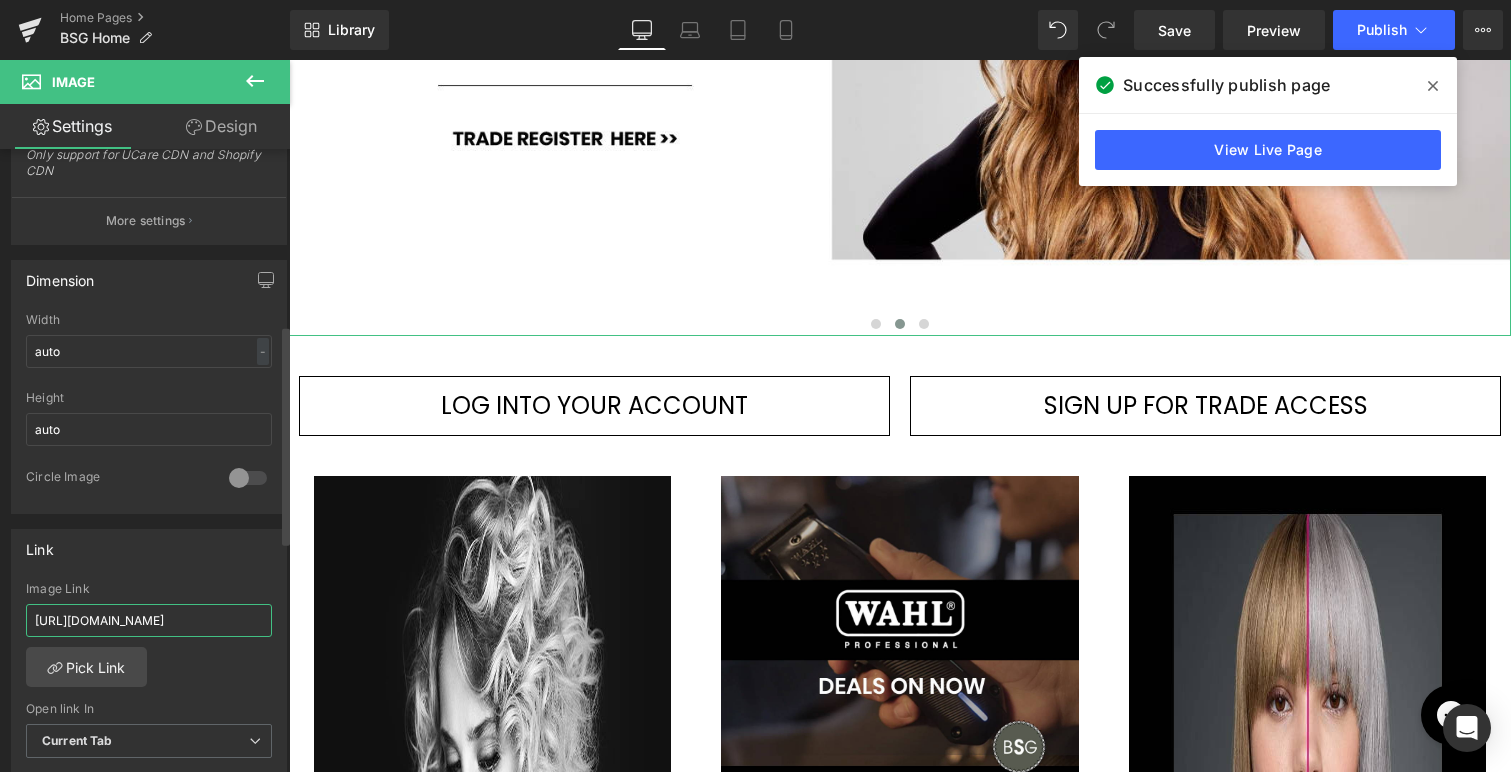 click on "[URL][DOMAIN_NAME]" at bounding box center (149, 620) 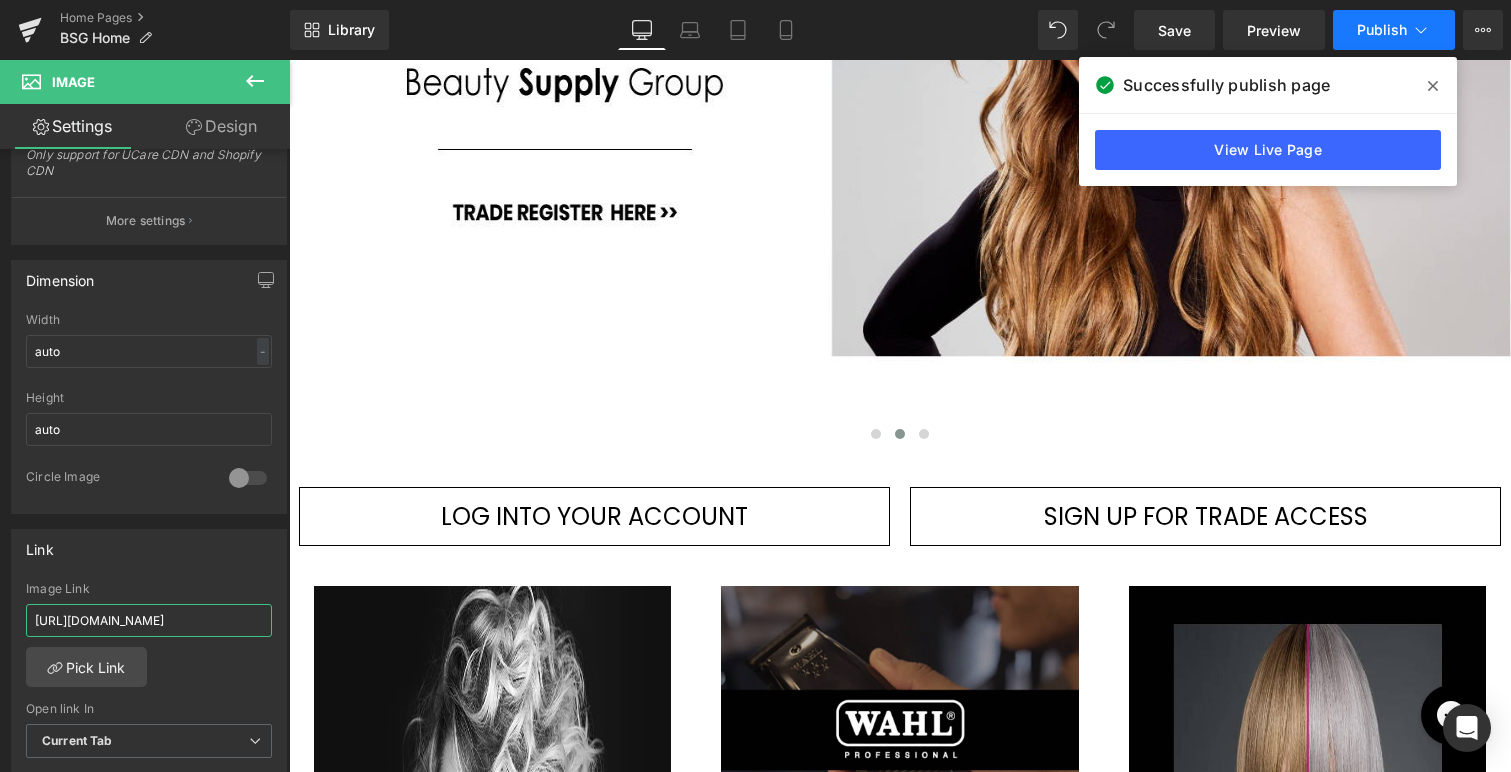 type on "[URL][DOMAIN_NAME]" 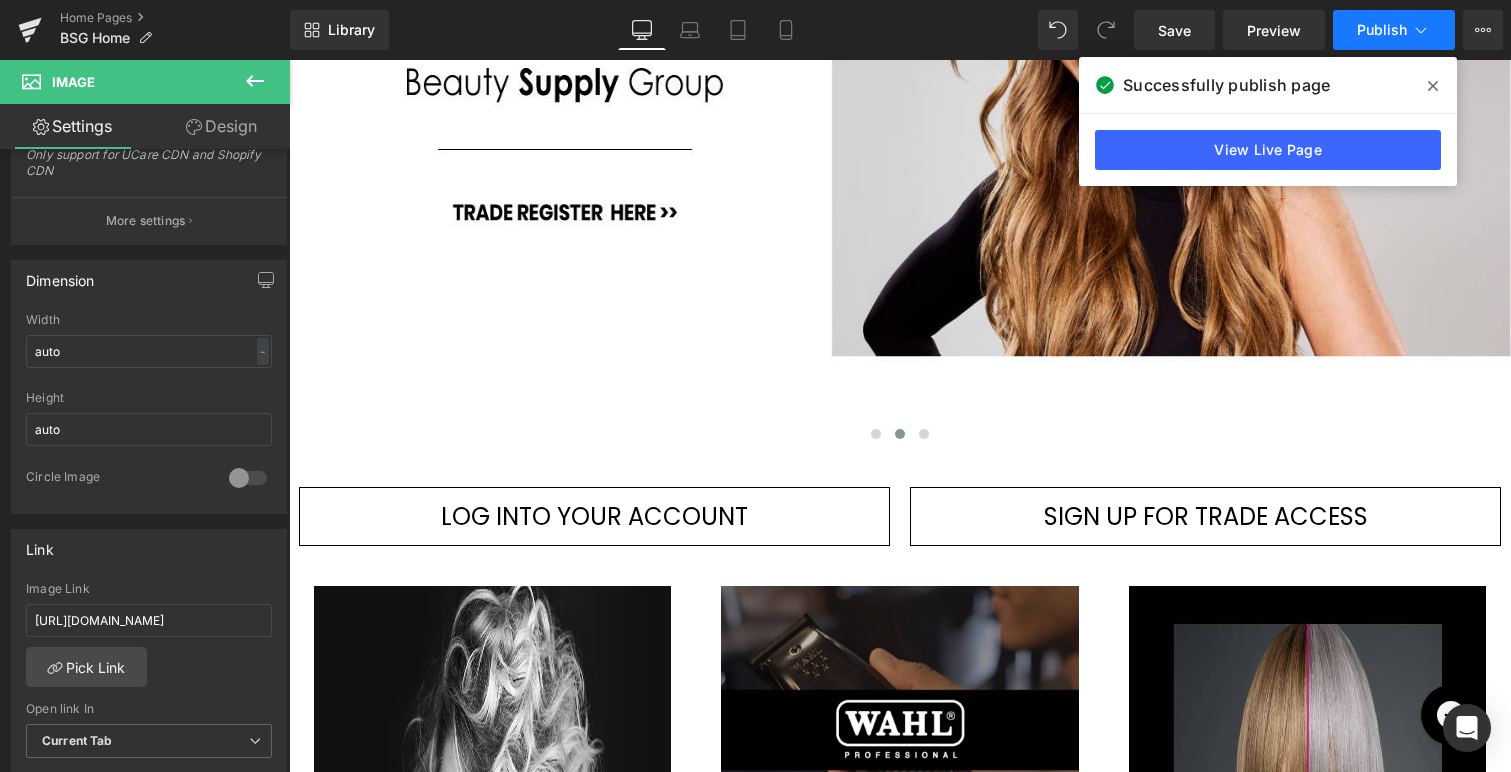 scroll, scrollTop: 0, scrollLeft: 0, axis: both 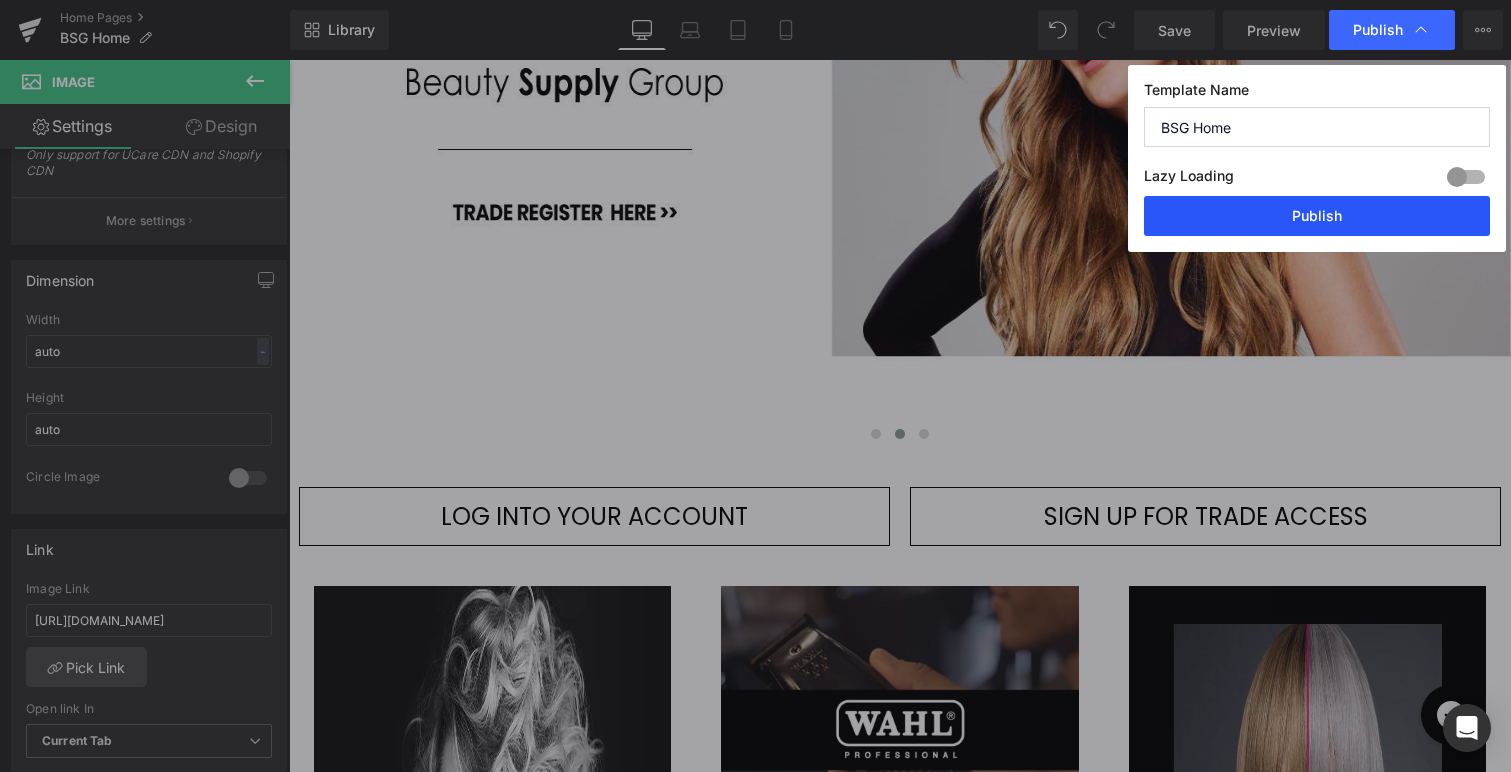 click on "Publish" at bounding box center [1317, 216] 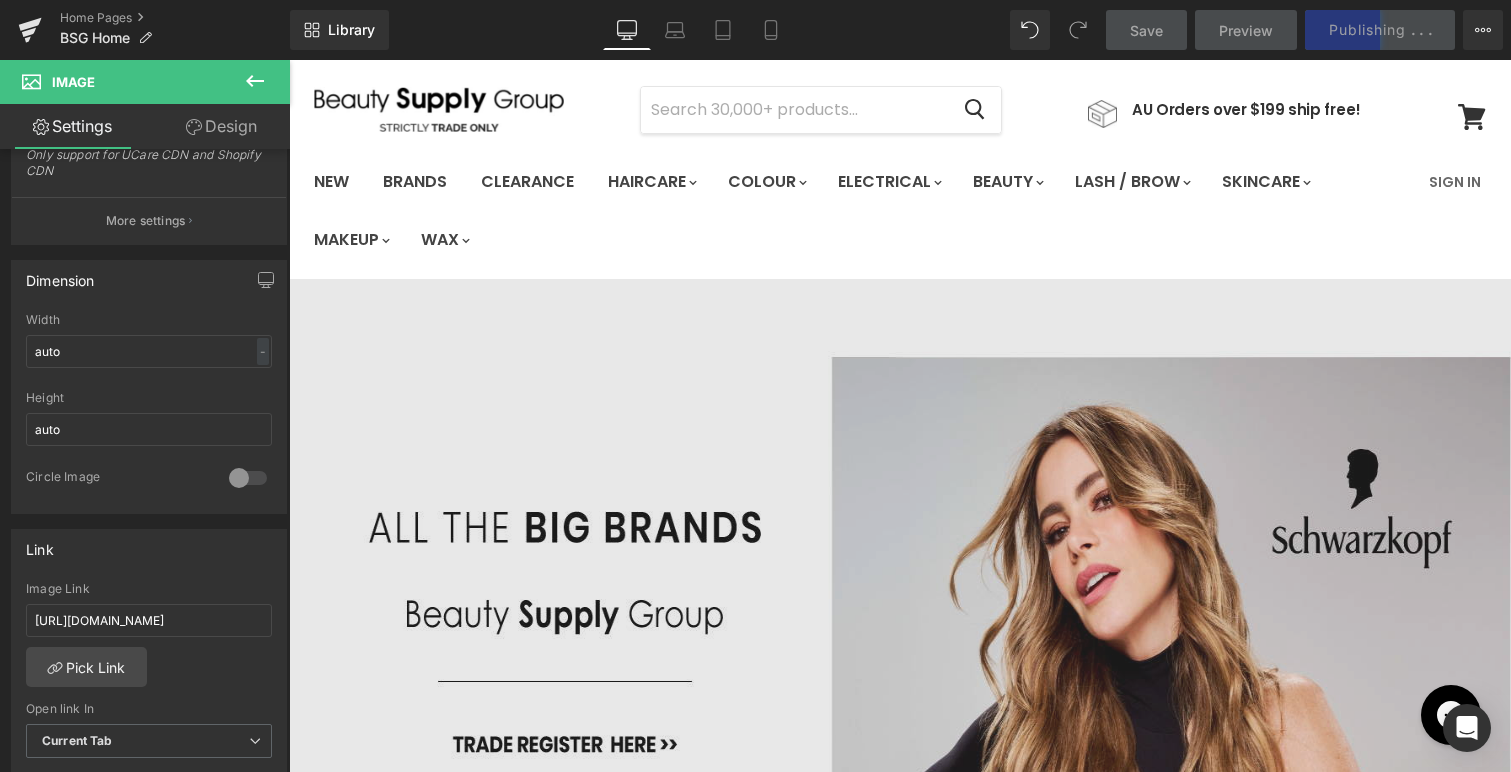 scroll, scrollTop: 62, scrollLeft: 0, axis: vertical 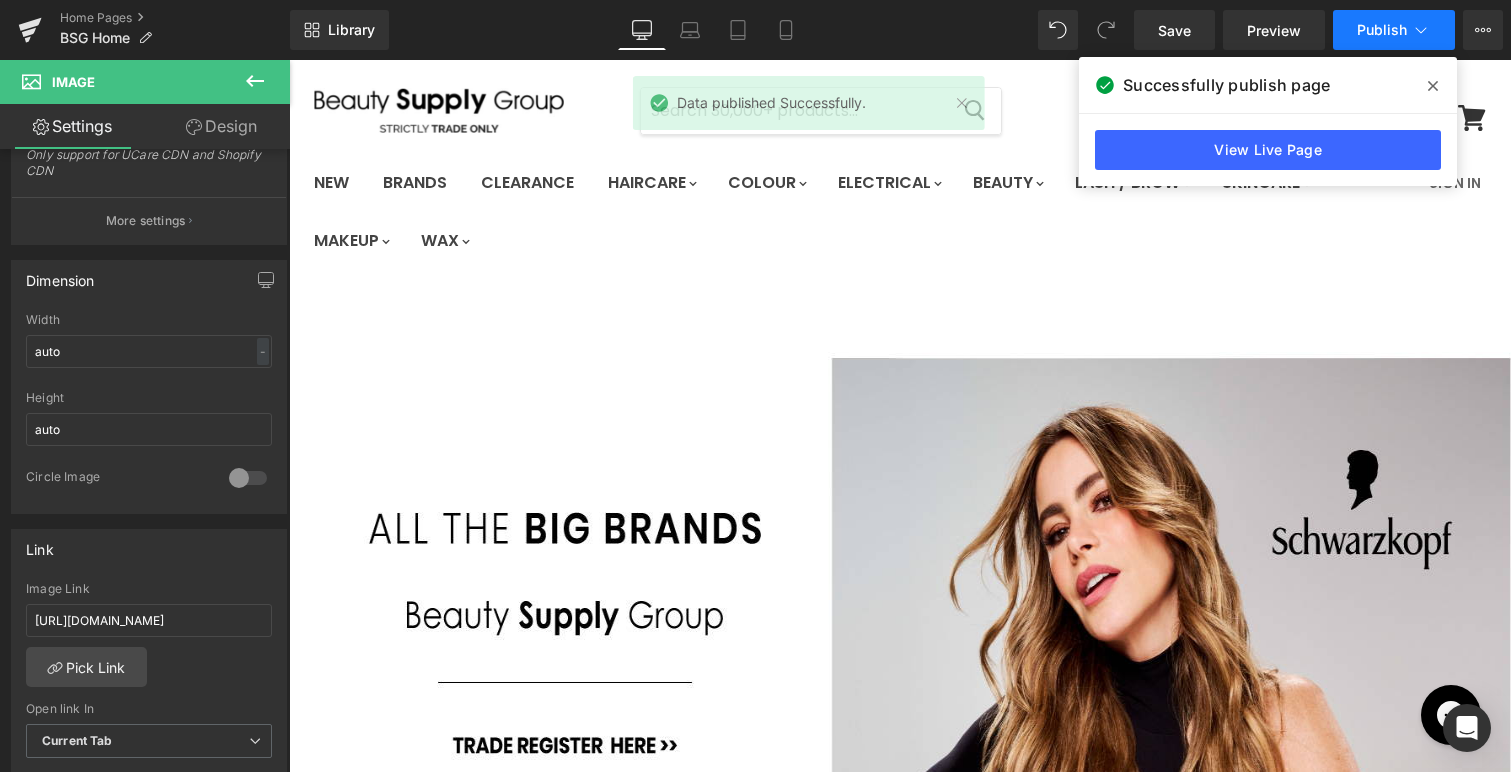click on "Publish" at bounding box center [1382, 30] 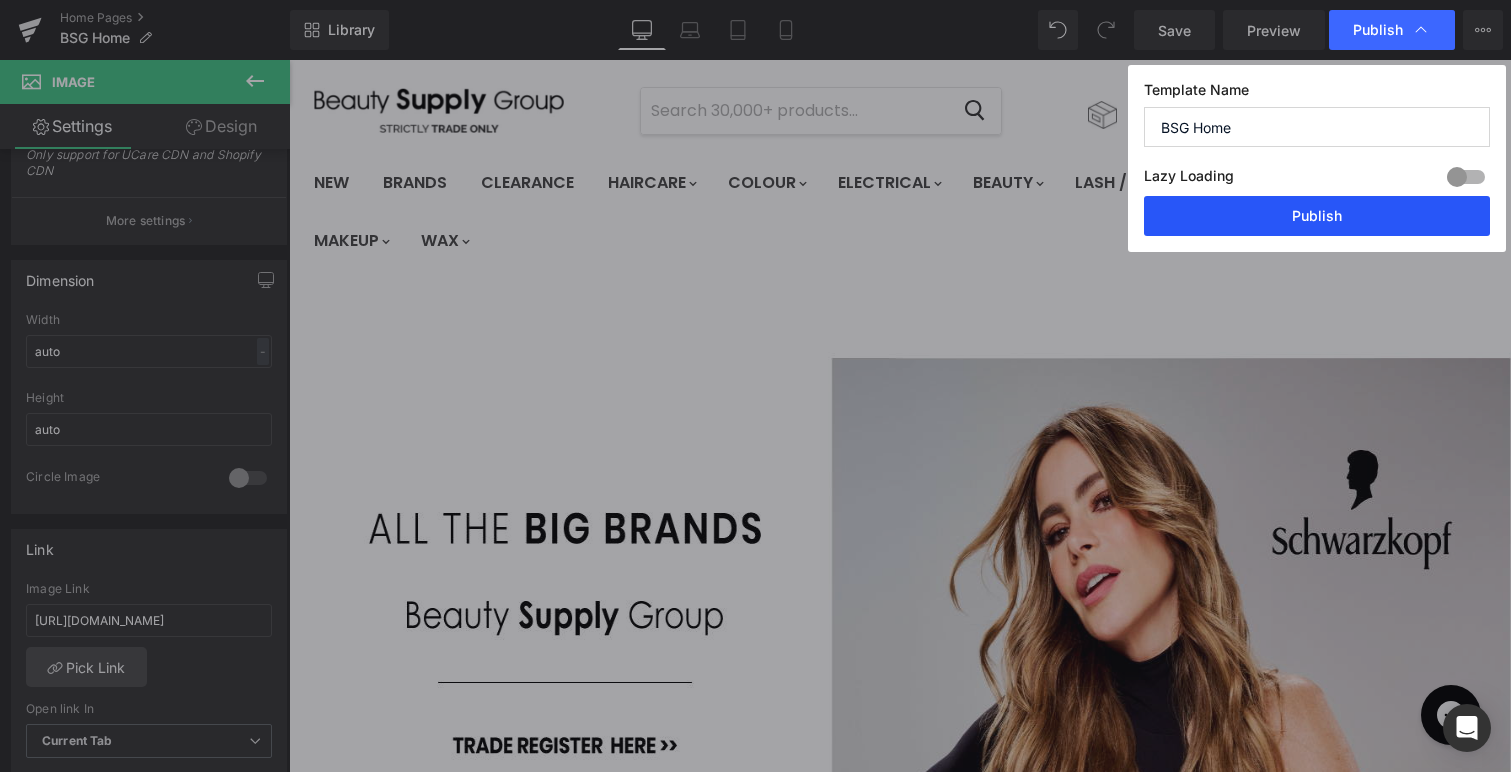 click on "Publish" at bounding box center [1317, 216] 